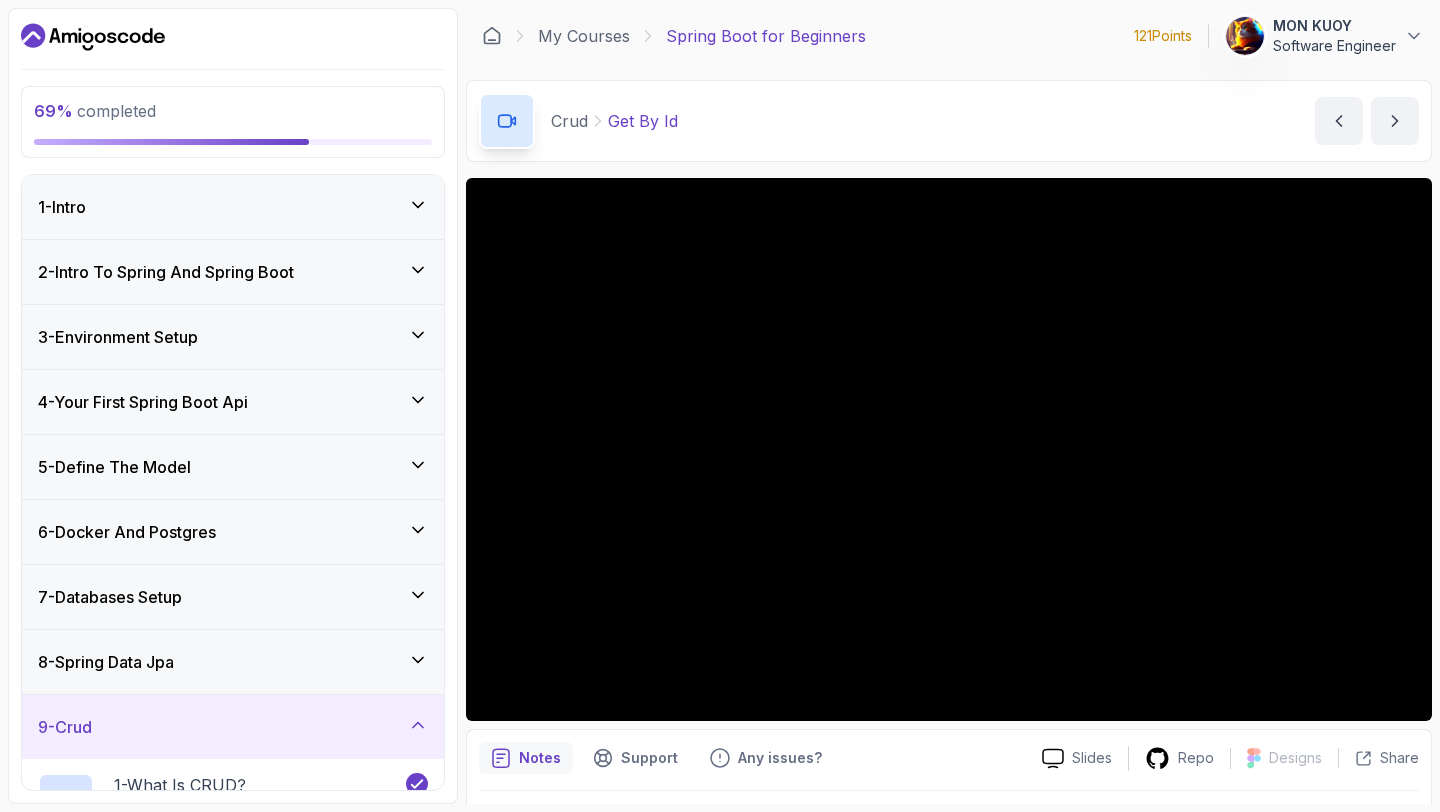 scroll, scrollTop: 0, scrollLeft: 0, axis: both 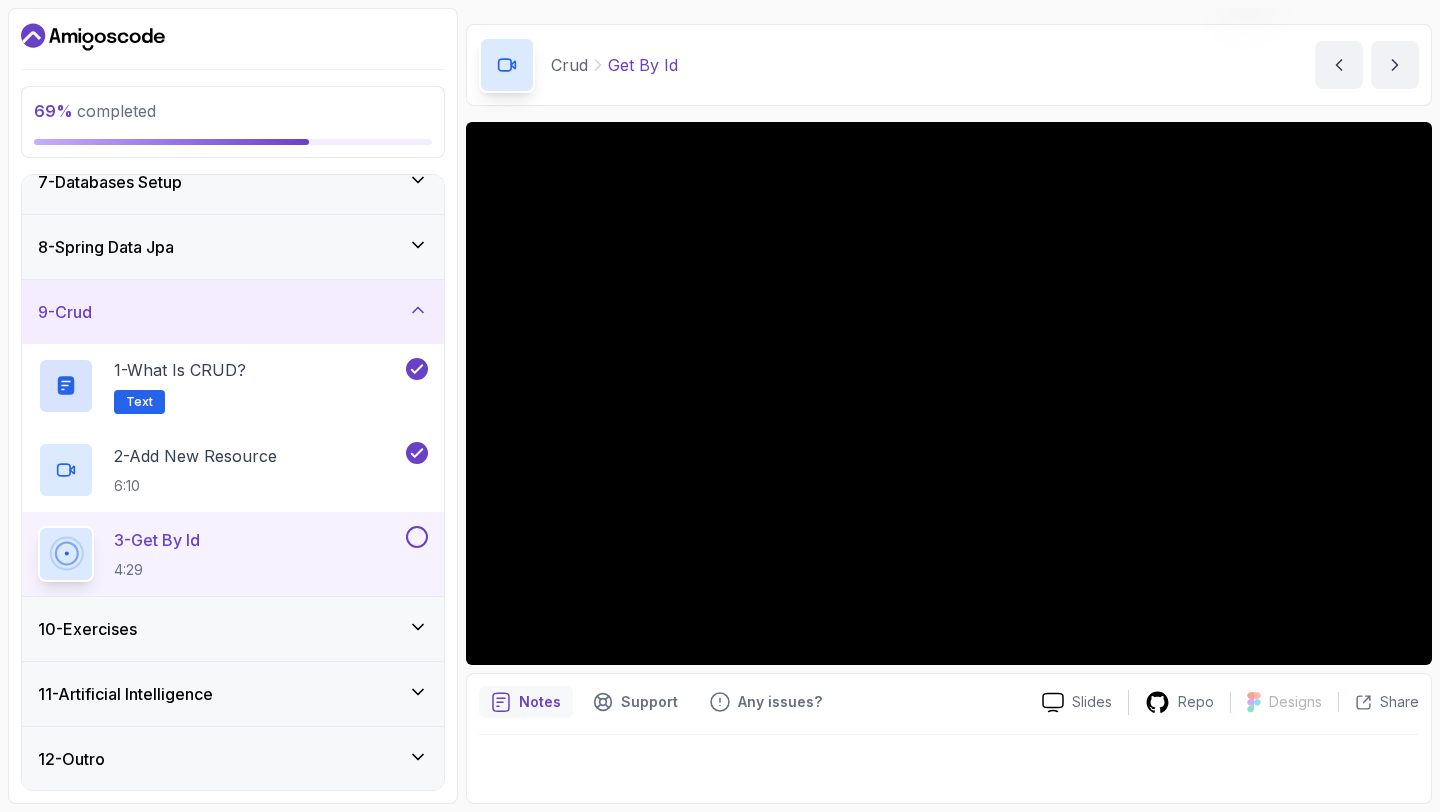 click on "10  -  Exercises" at bounding box center [233, 629] 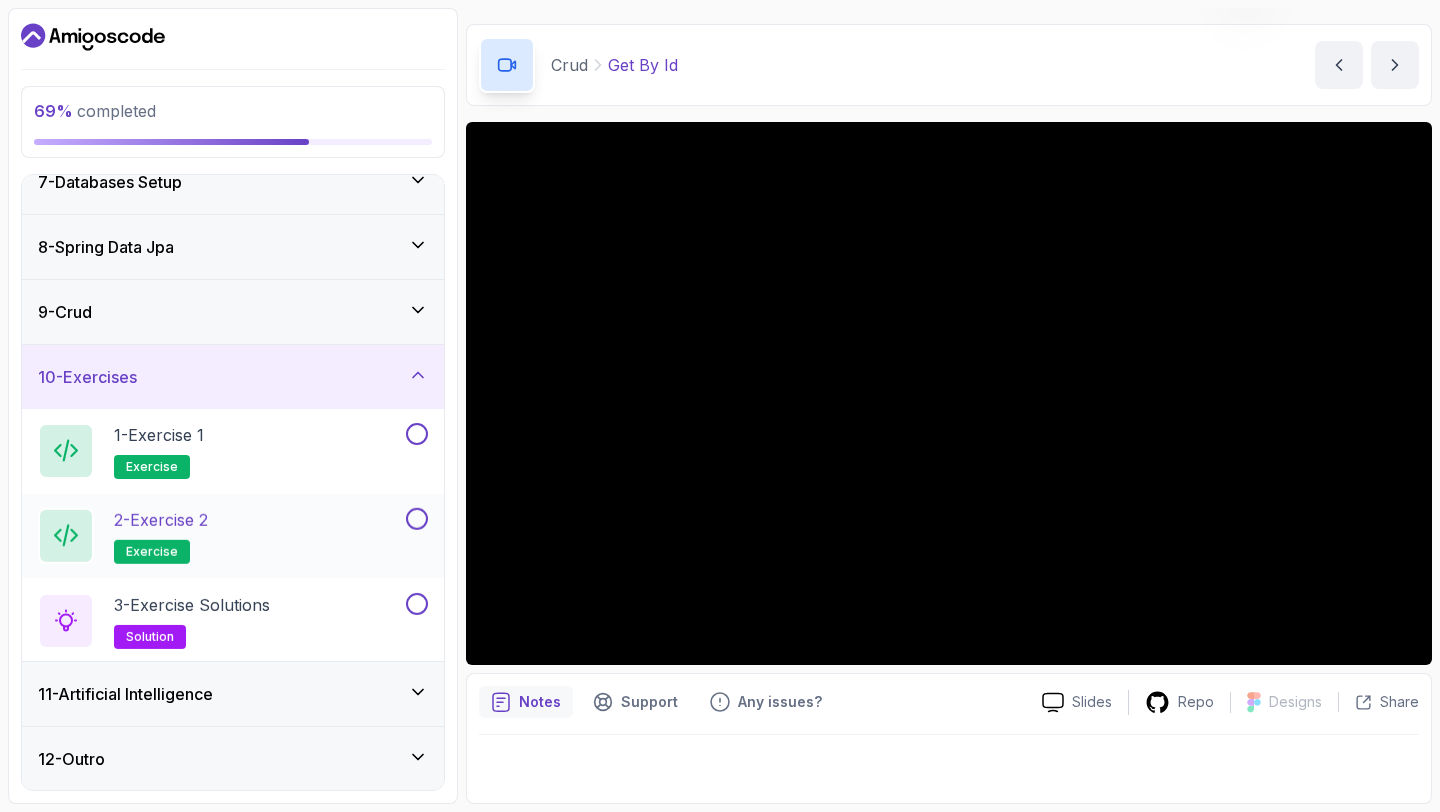 scroll, scrollTop: 415, scrollLeft: 0, axis: vertical 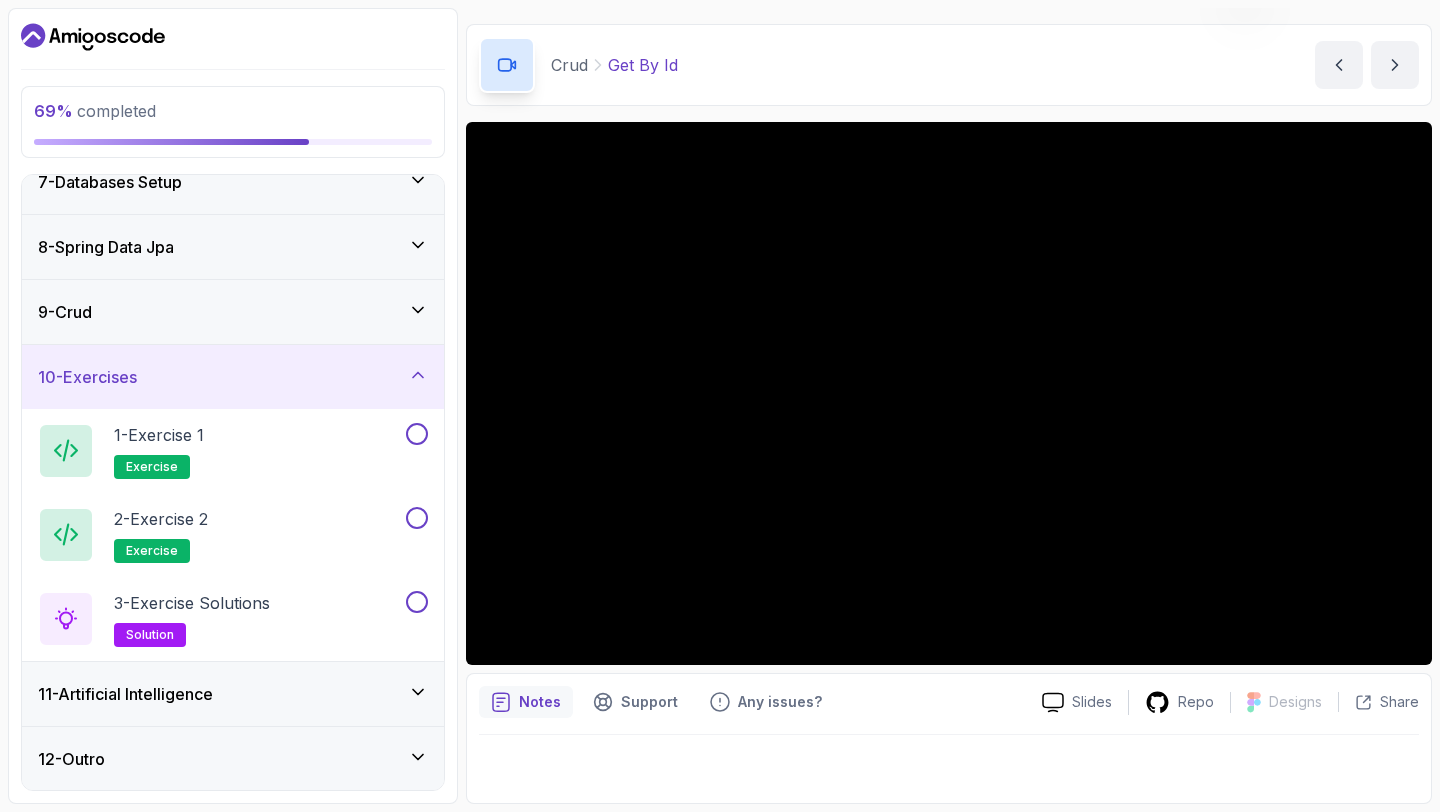 click on "11  -  Artificial Intelligence" at bounding box center [233, 694] 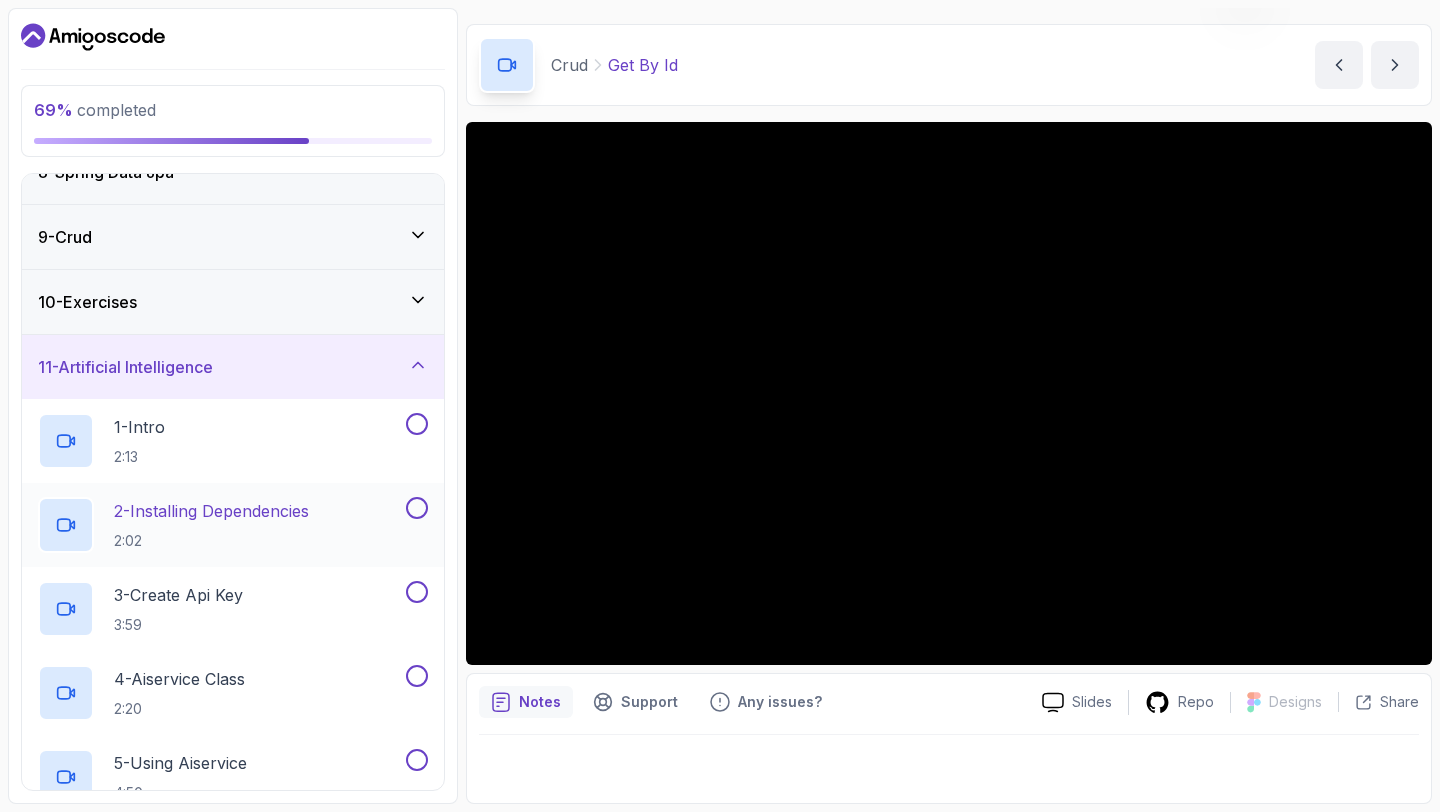 scroll, scrollTop: 488, scrollLeft: 0, axis: vertical 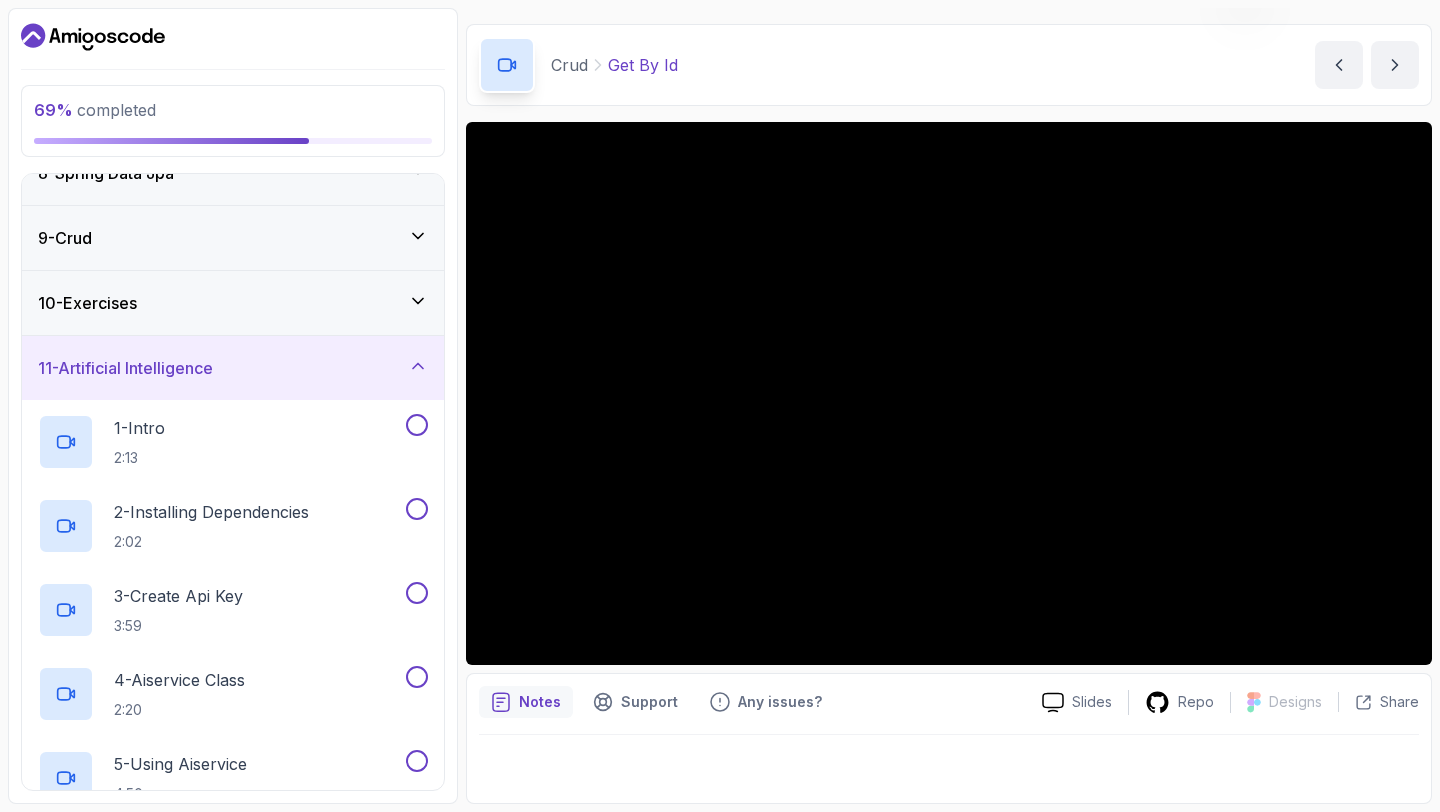 click on "11  -  Artificial Intelligence" at bounding box center [233, 368] 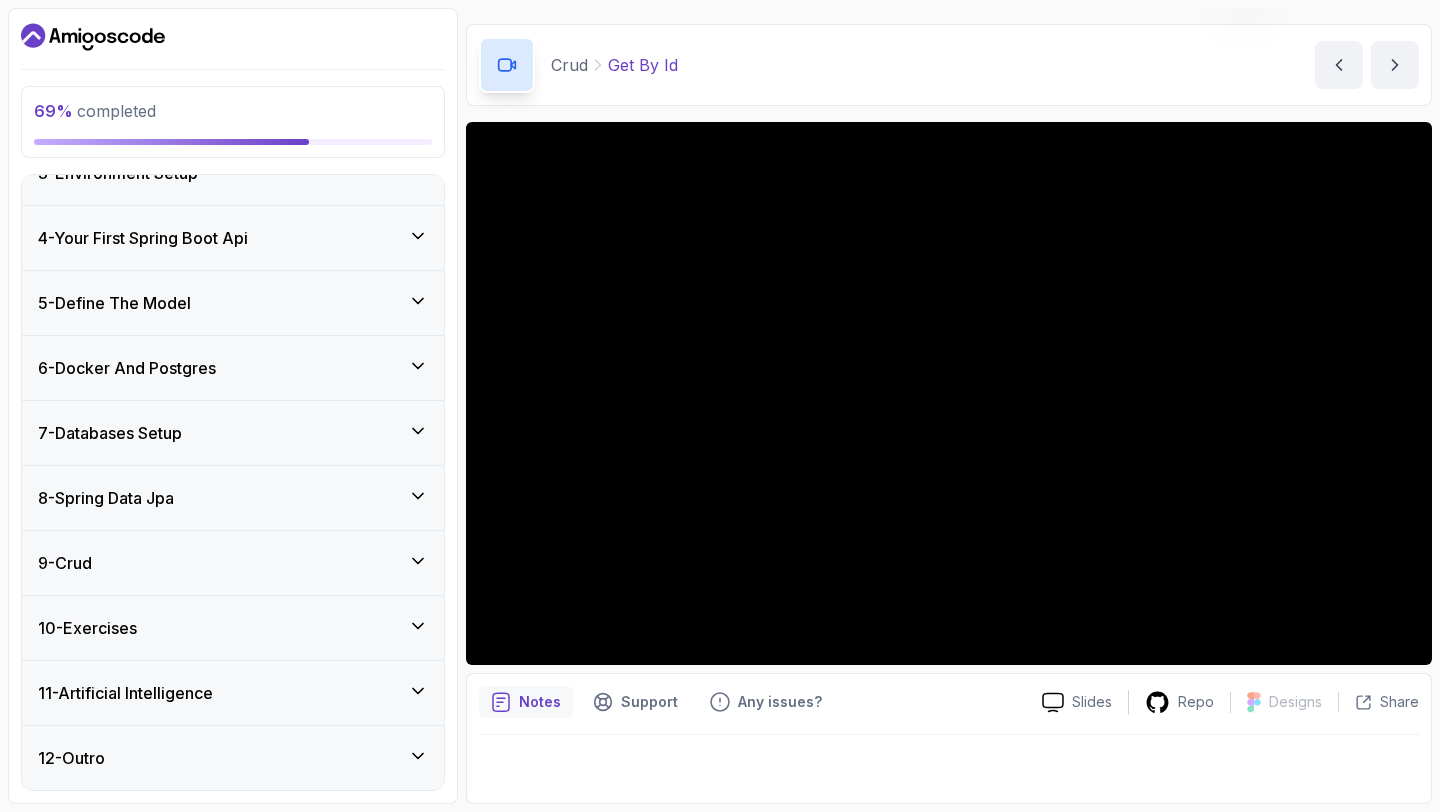 scroll, scrollTop: 164, scrollLeft: 0, axis: vertical 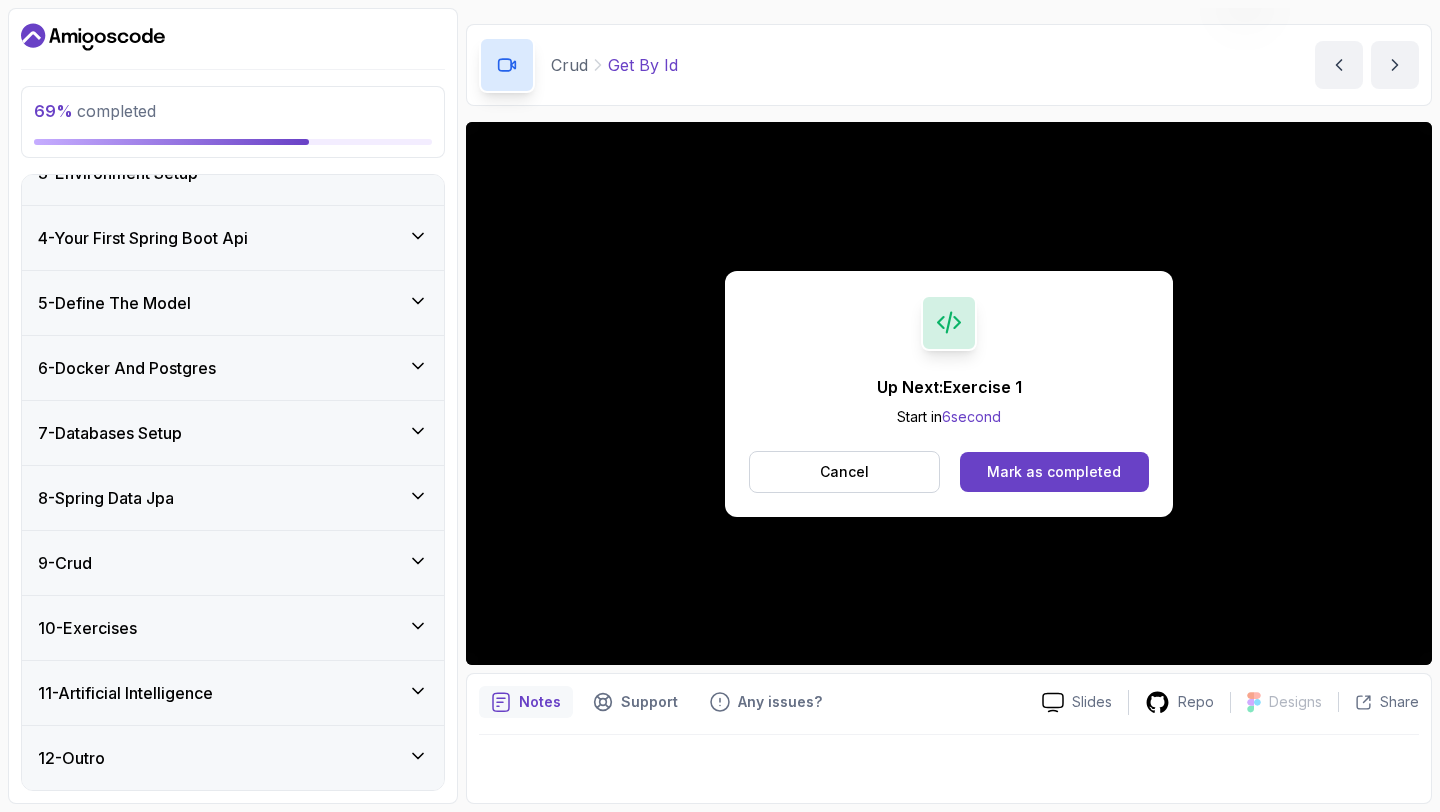 click on "12  -  Outro" at bounding box center [233, 758] 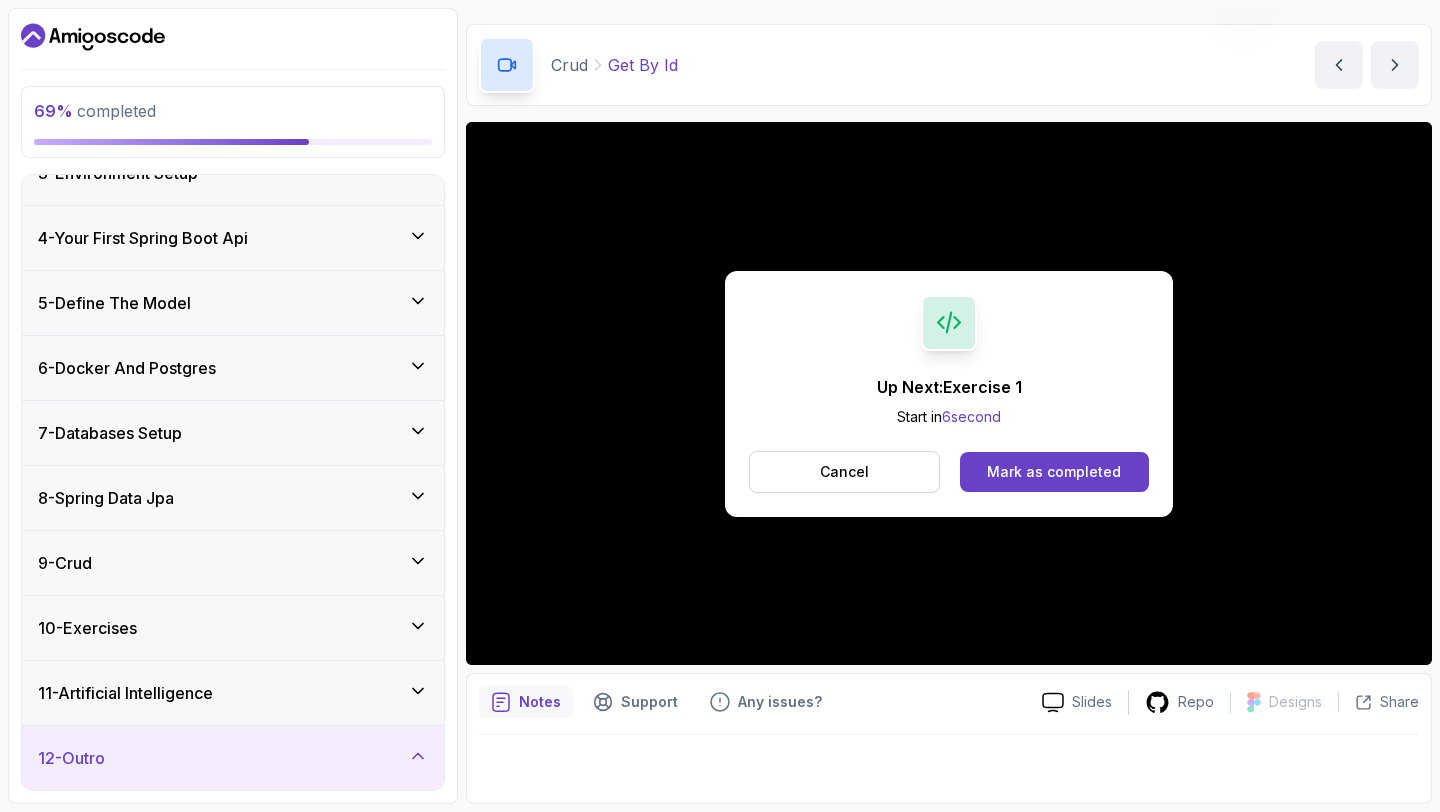 scroll, scrollTop: 331, scrollLeft: 0, axis: vertical 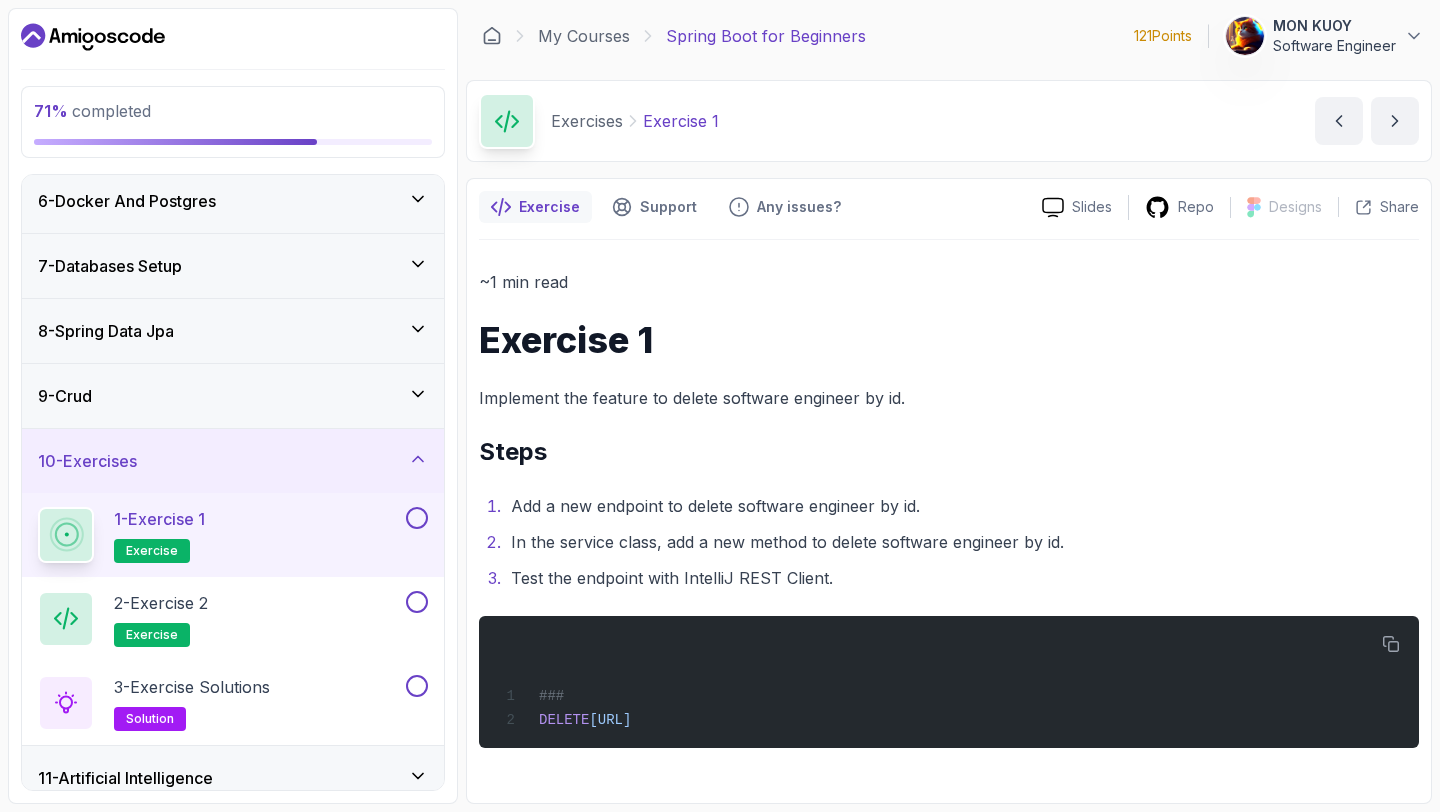click at bounding box center (417, 518) 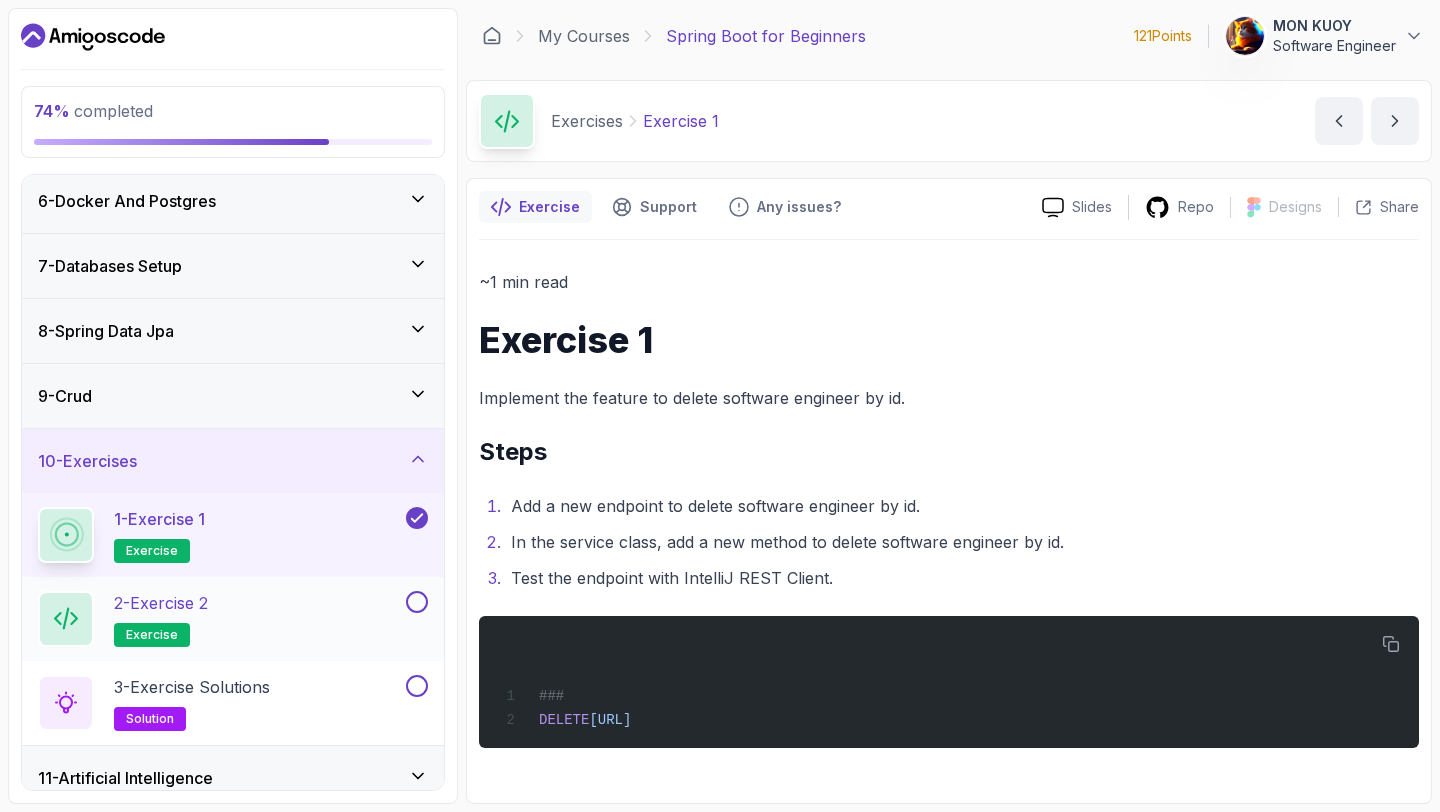 click on "2  -  Exercise 2 exercise" at bounding box center [220, 619] 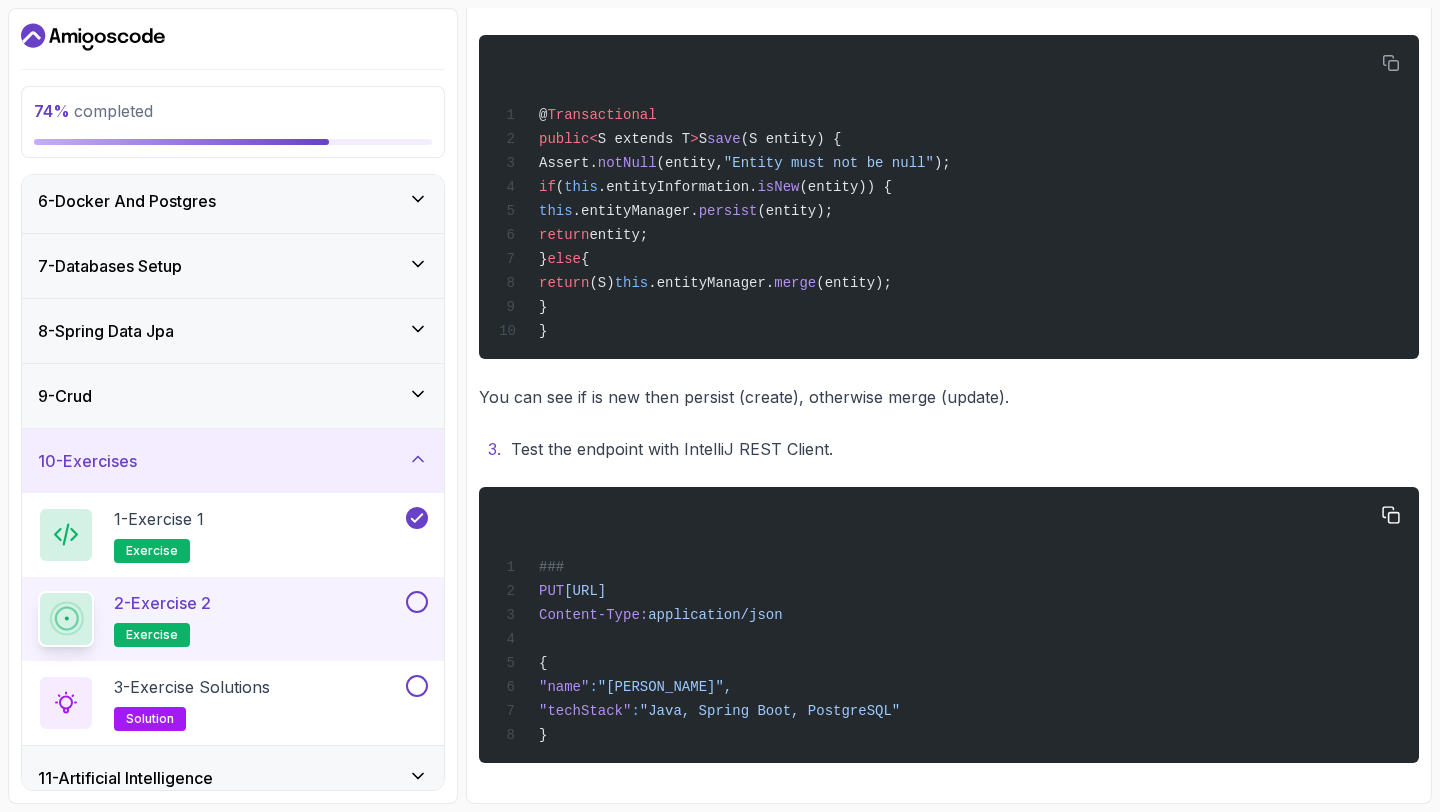 scroll, scrollTop: 748, scrollLeft: 0, axis: vertical 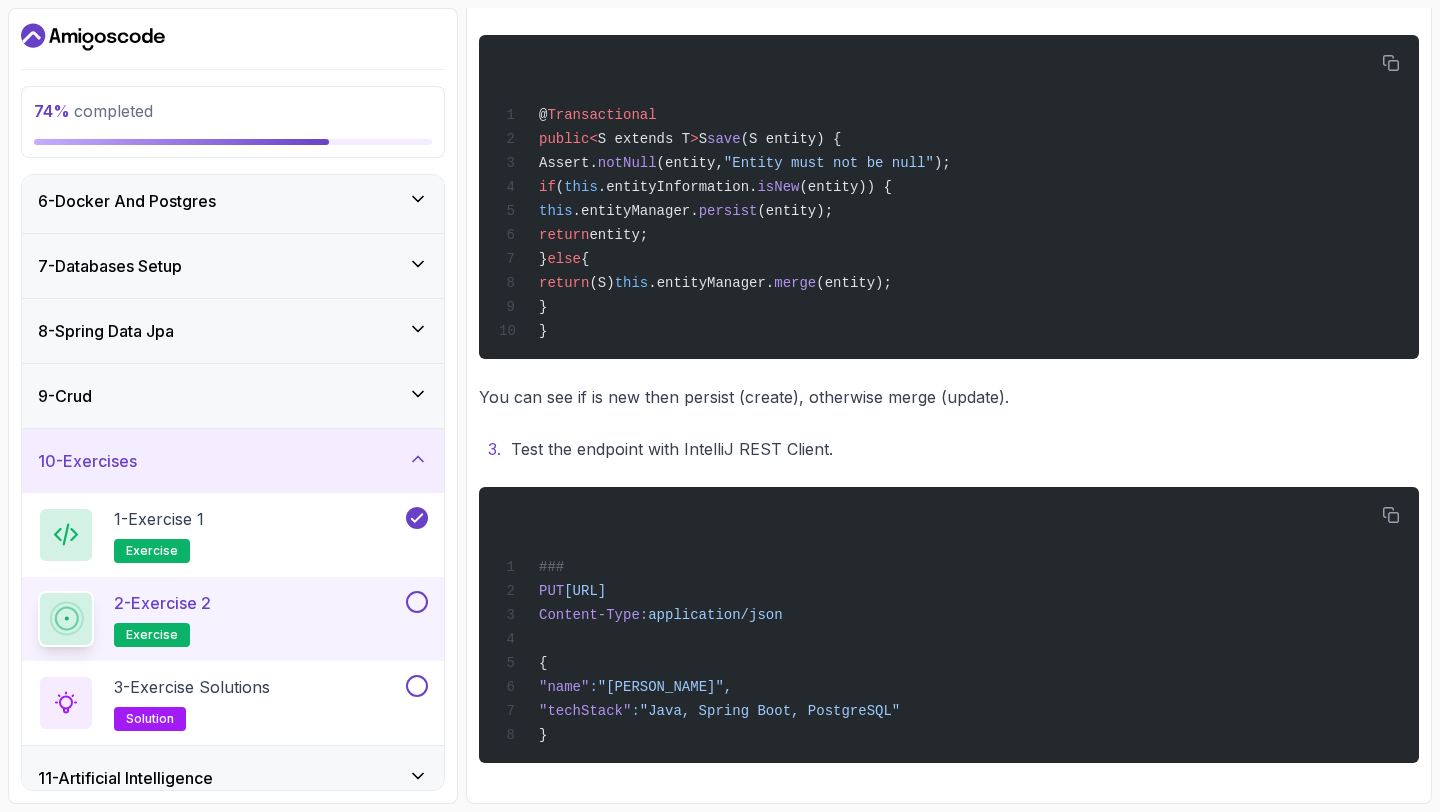 click at bounding box center [417, 602] 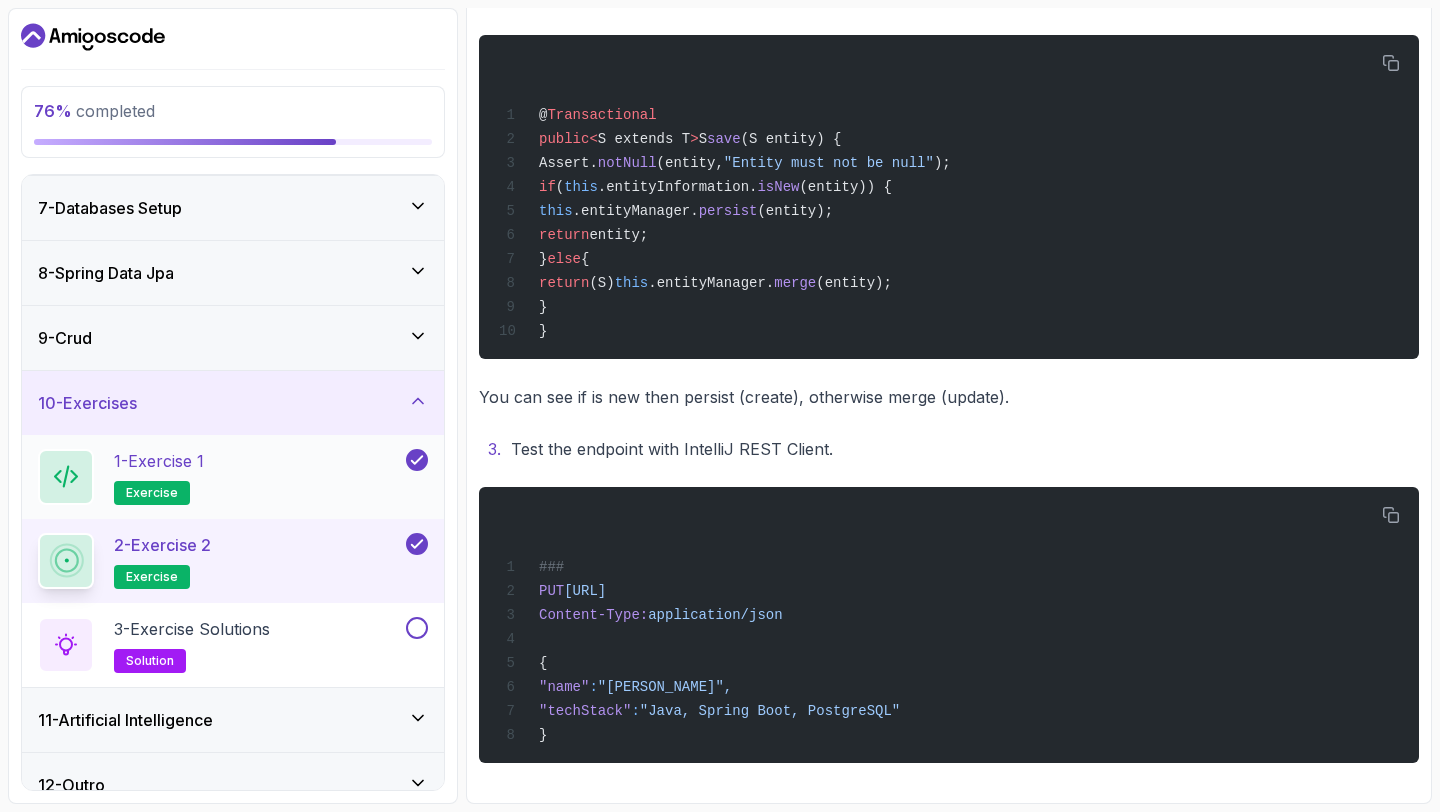 scroll, scrollTop: 415, scrollLeft: 0, axis: vertical 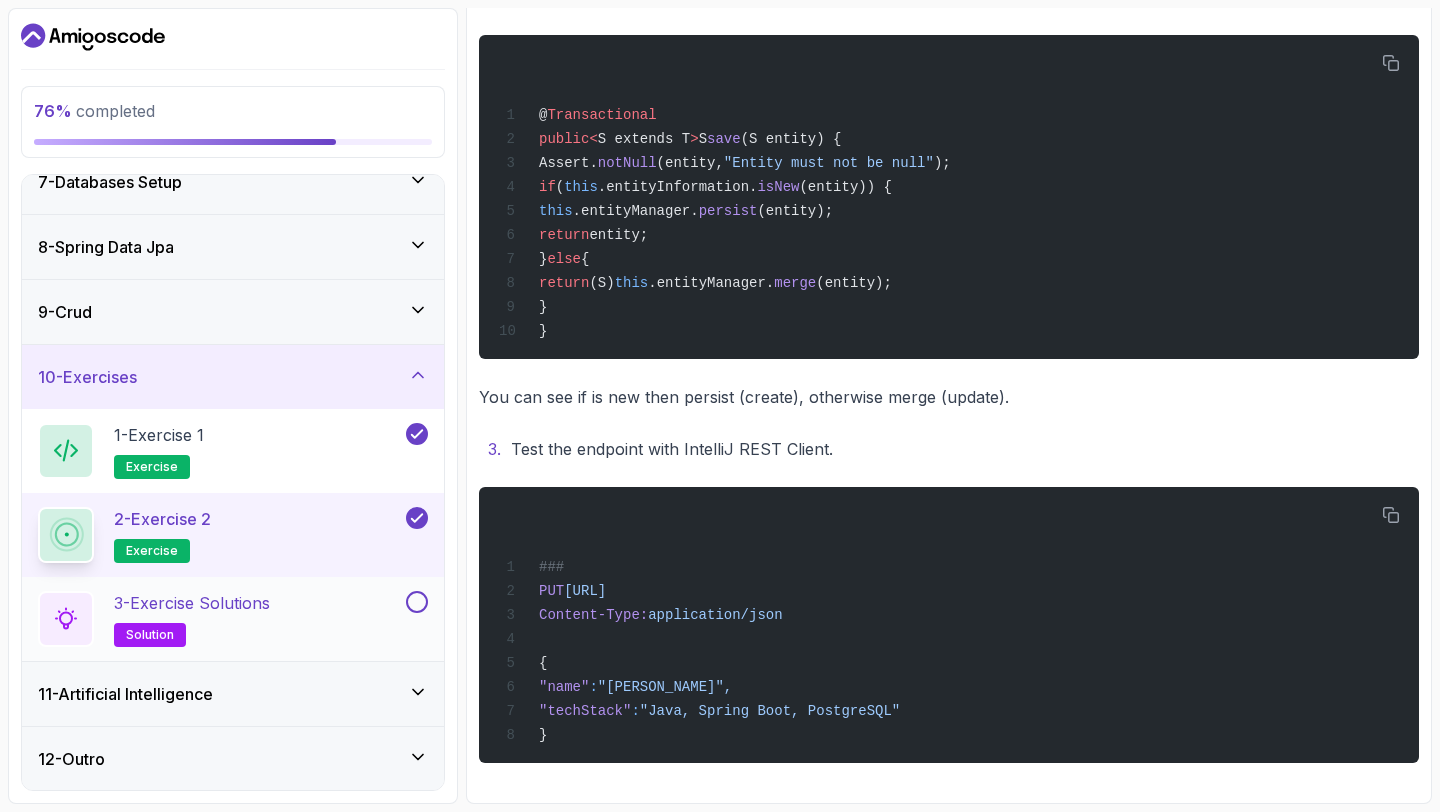 click on "3  -  Exercise Solutions solution" at bounding box center (220, 619) 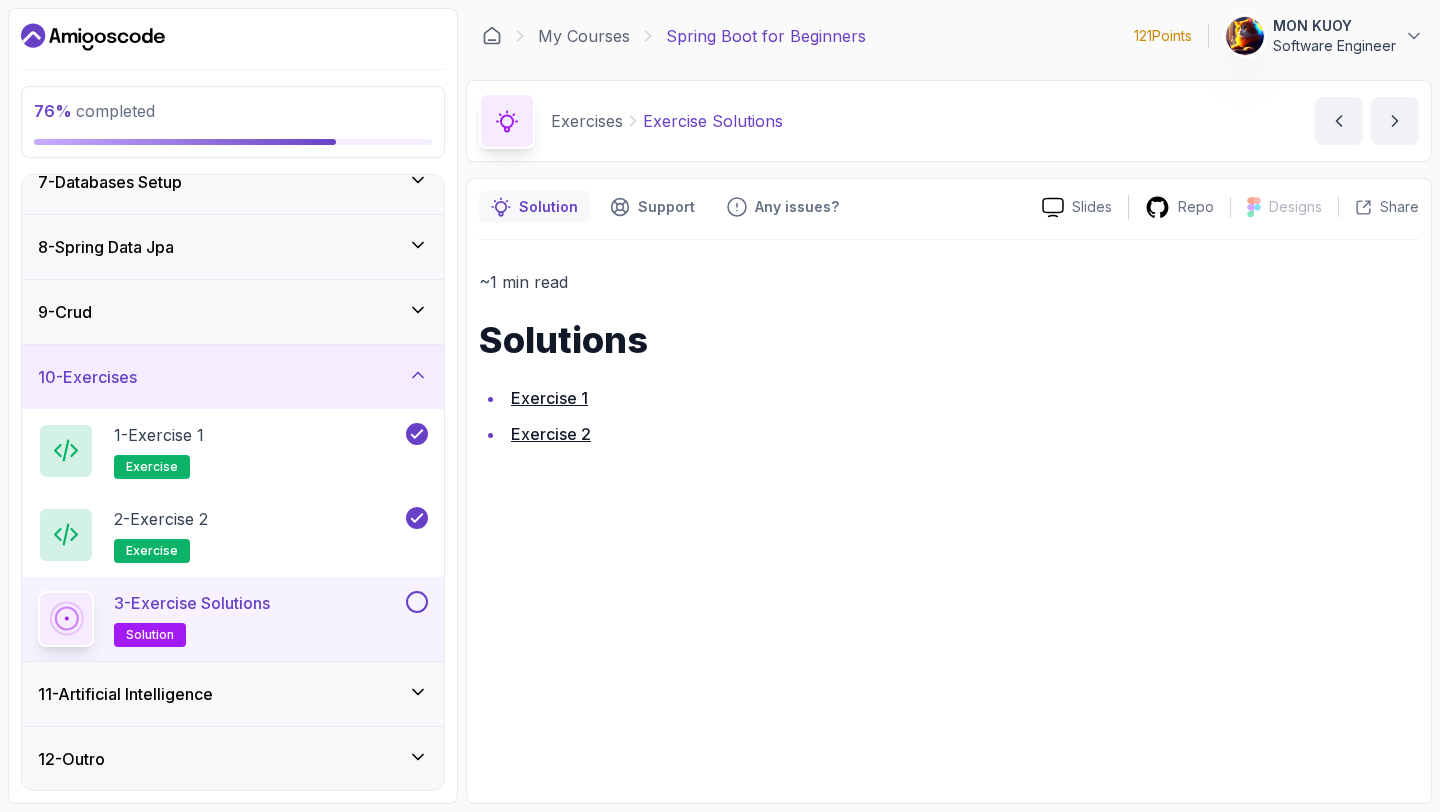 click on "Exercise 1" at bounding box center (549, 398) 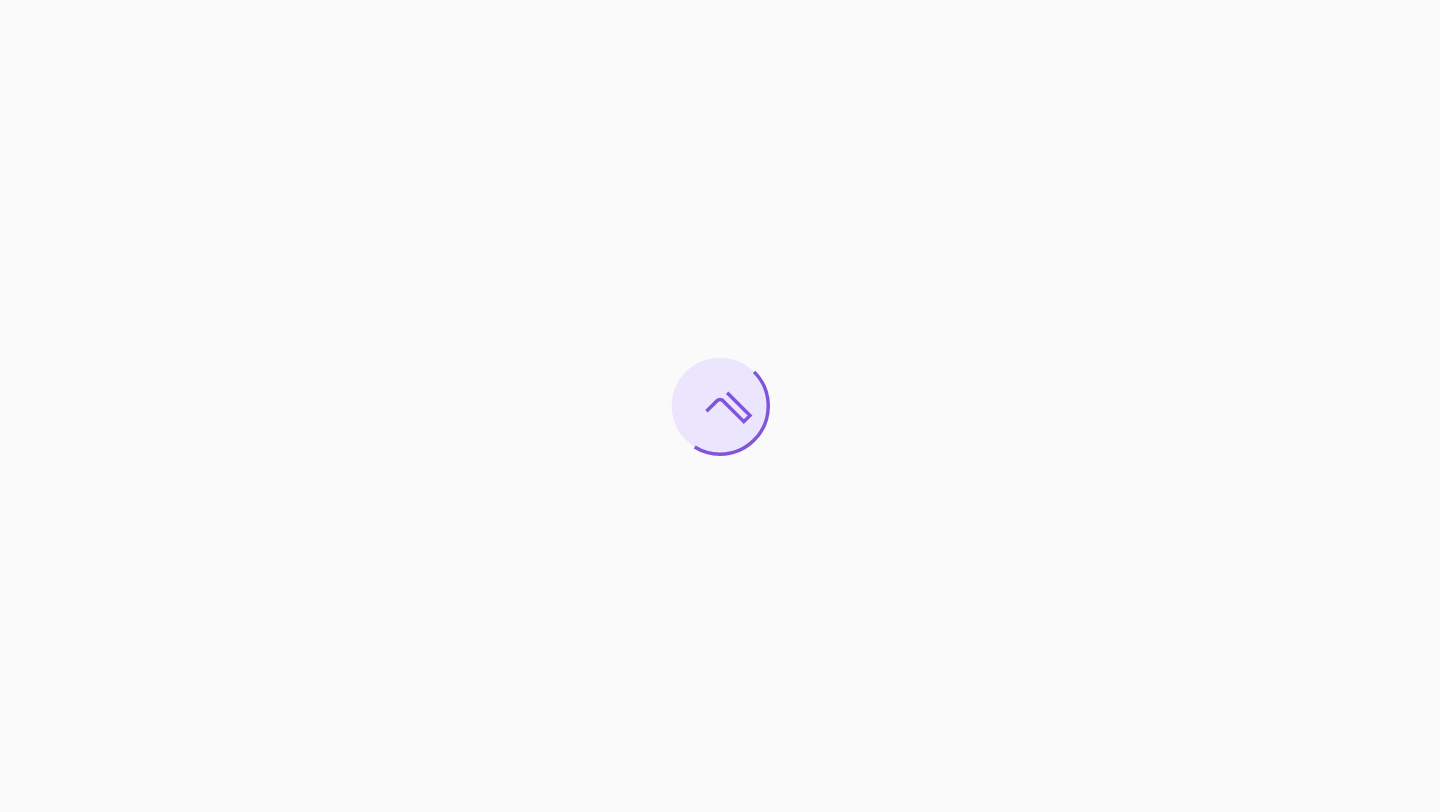 scroll, scrollTop: 0, scrollLeft: 0, axis: both 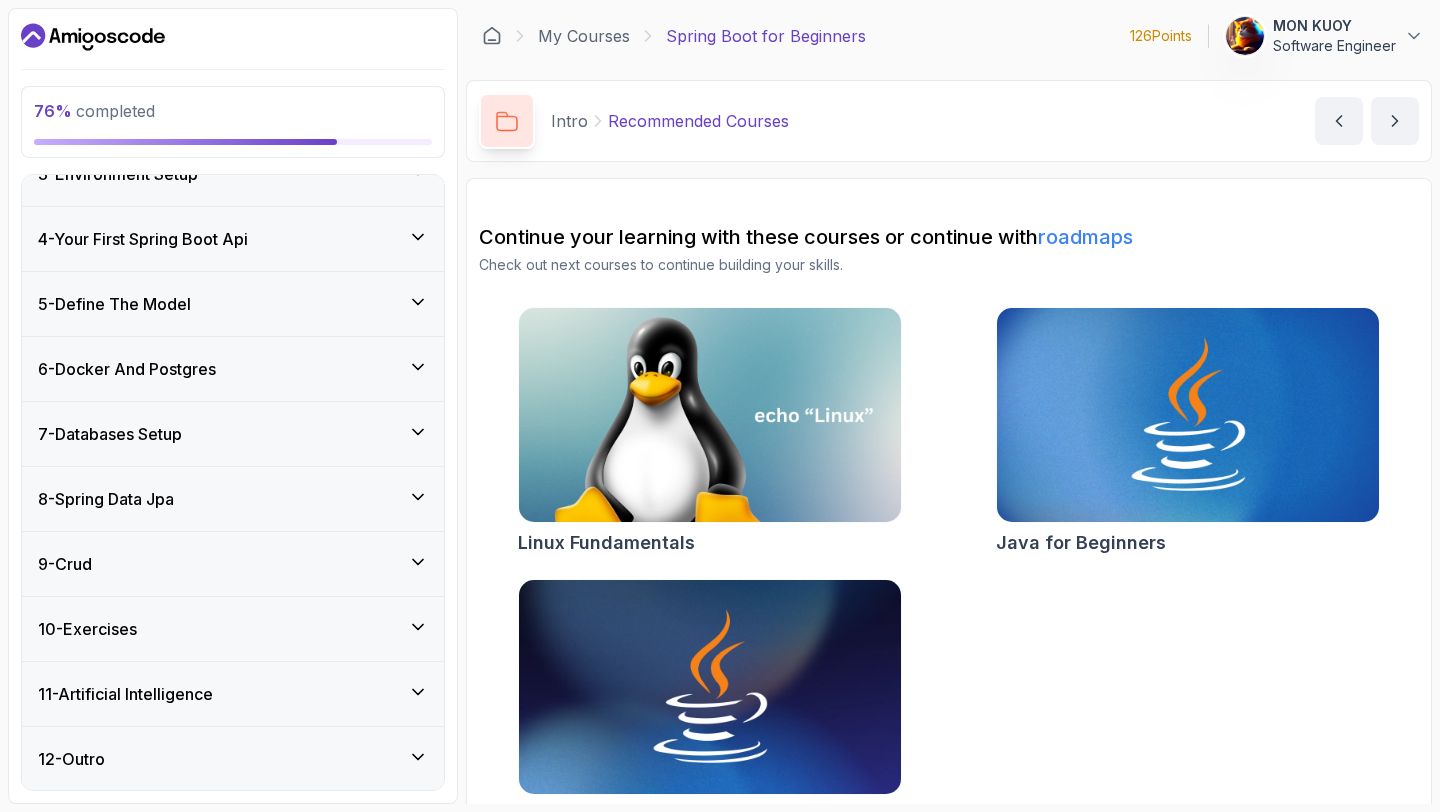 click on "10  -  Exercises" at bounding box center [233, 629] 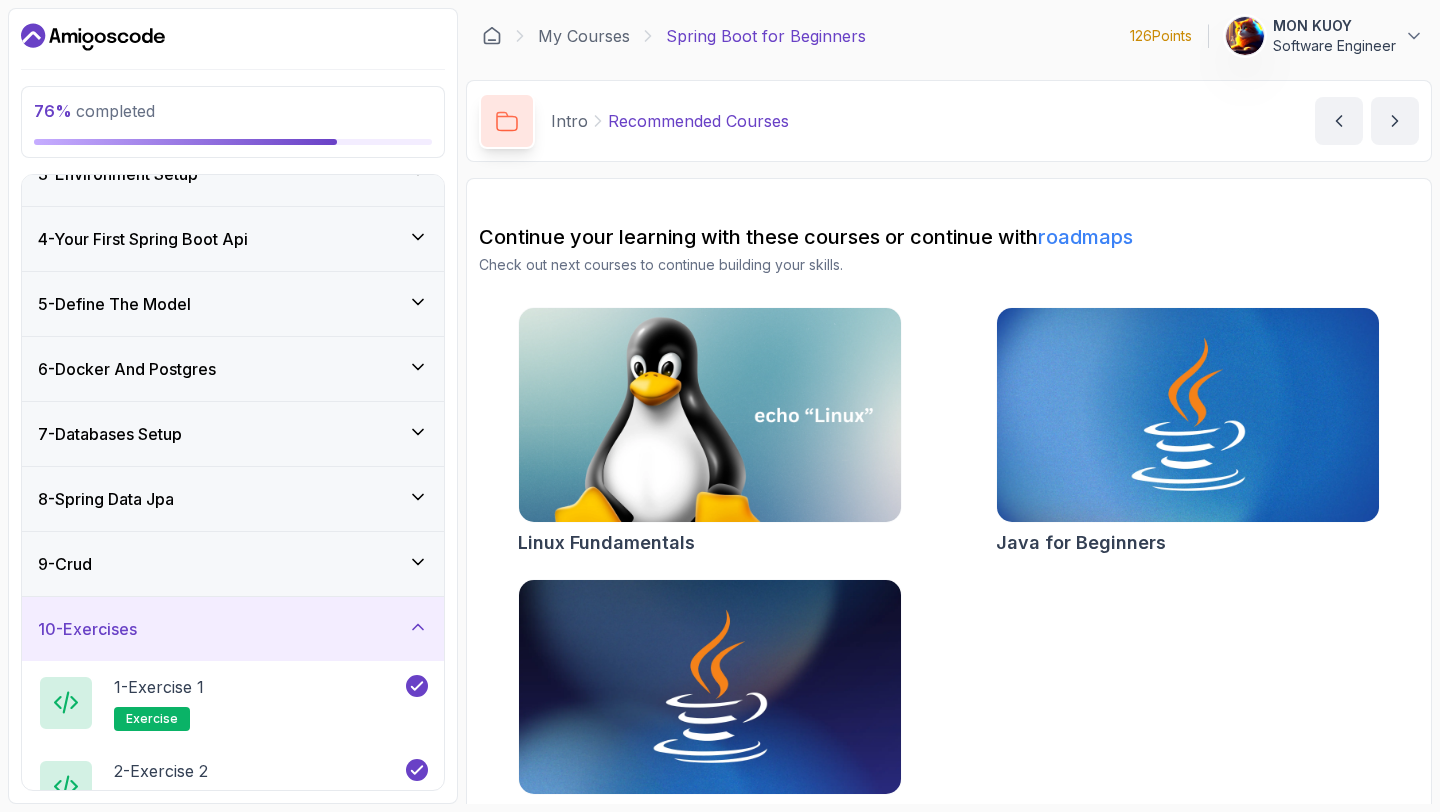 scroll, scrollTop: 415, scrollLeft: 0, axis: vertical 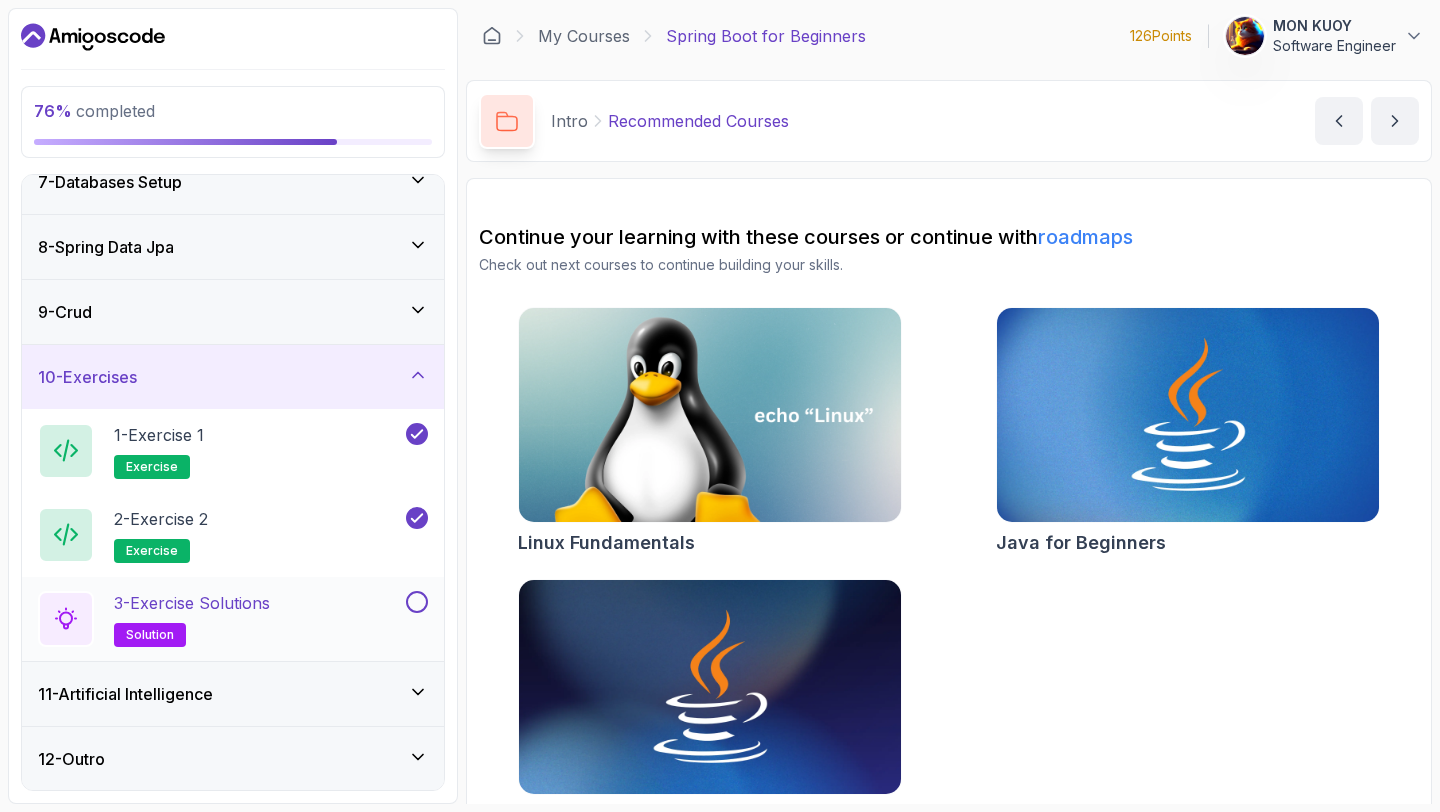 click on "3  -  Exercise Solutions solution" at bounding box center (220, 619) 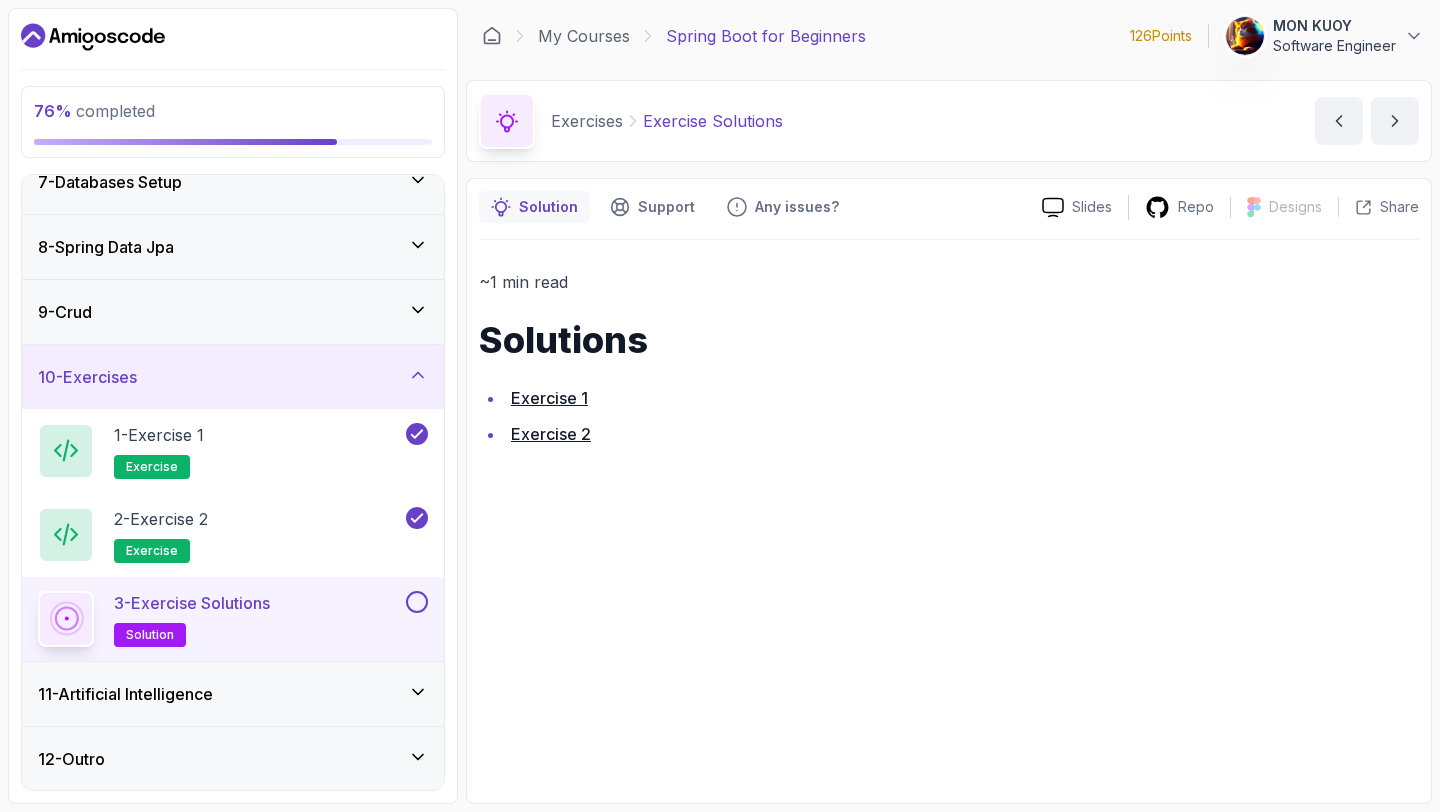 click on "Exercise 2" at bounding box center (551, 434) 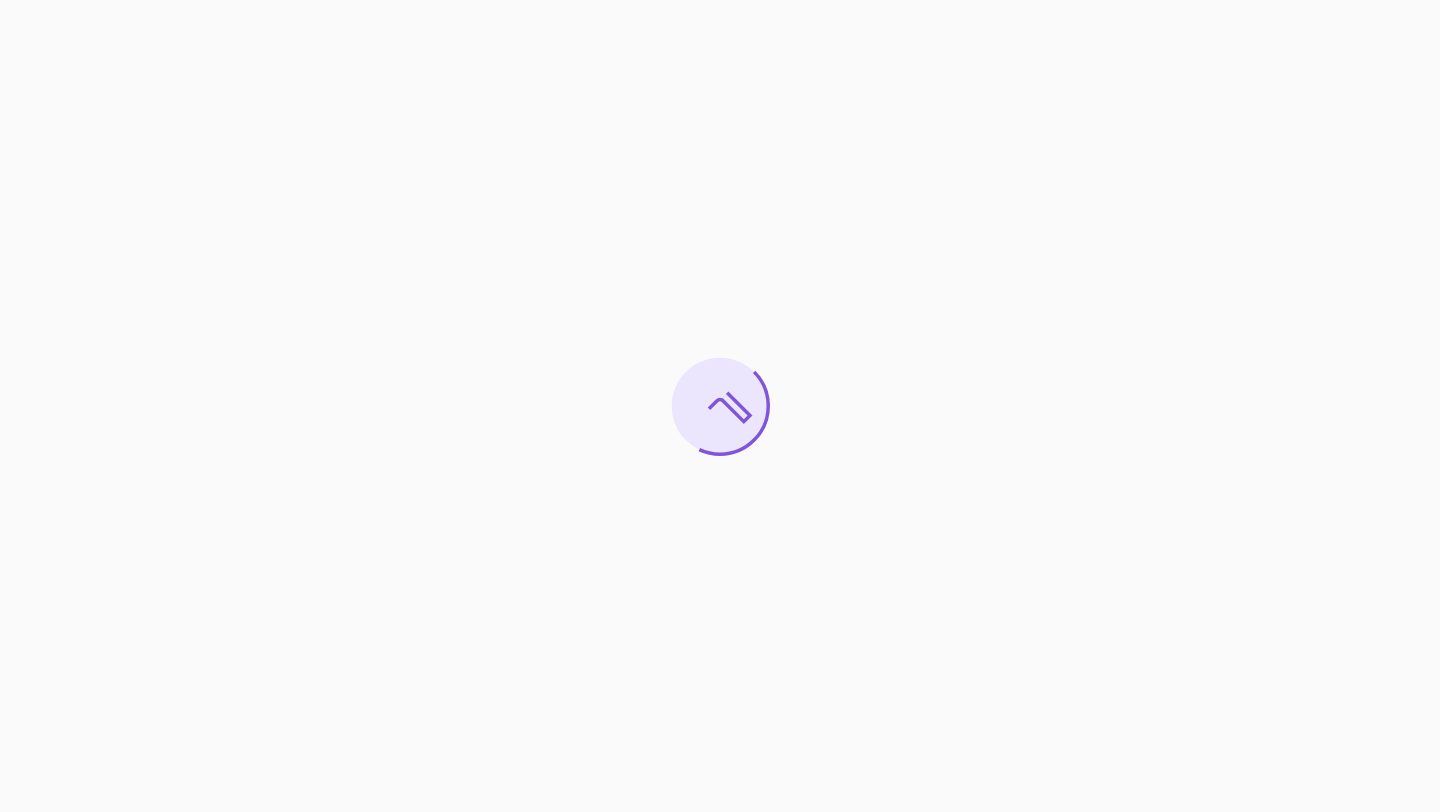 scroll, scrollTop: 0, scrollLeft: 0, axis: both 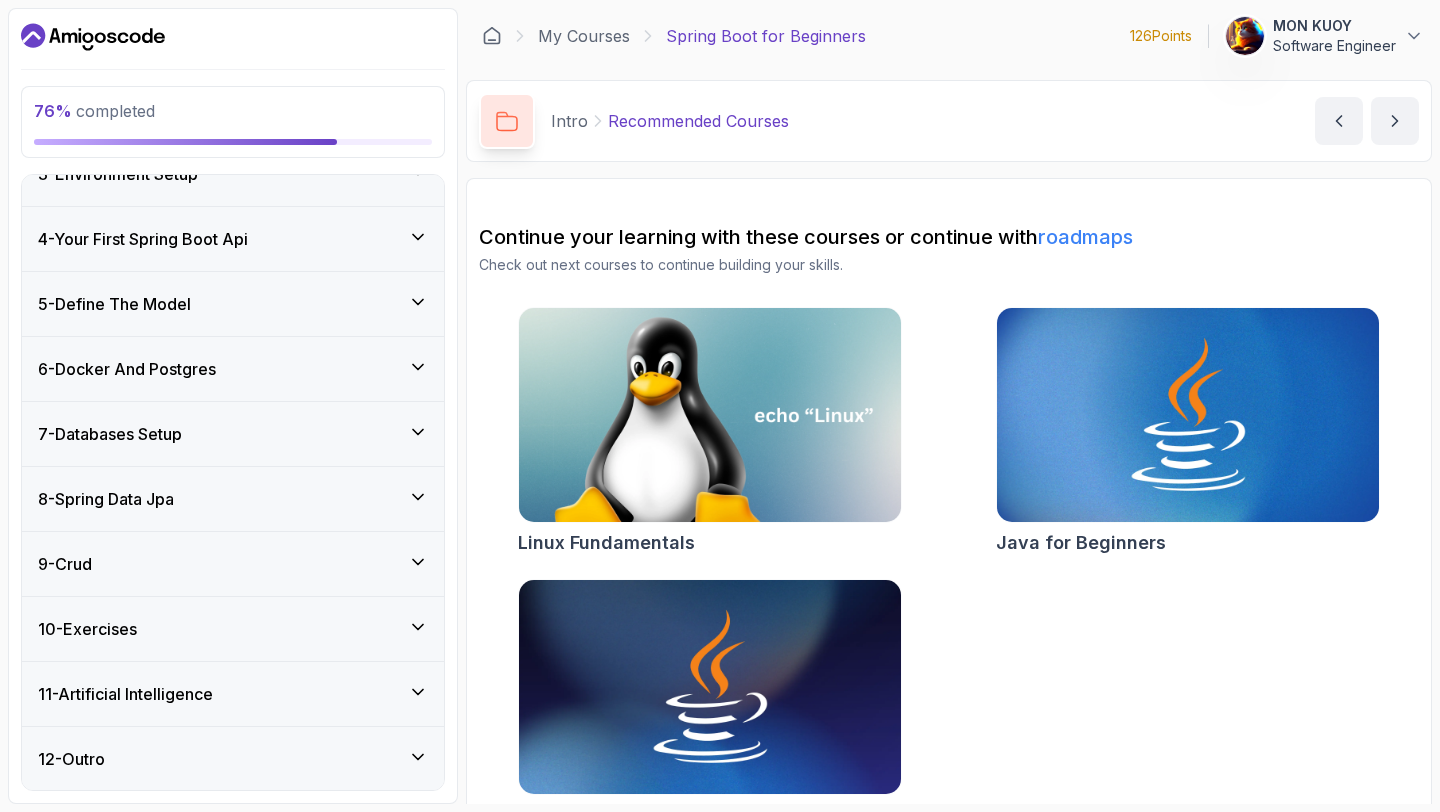 click on "10  -  Exercises" at bounding box center (233, 629) 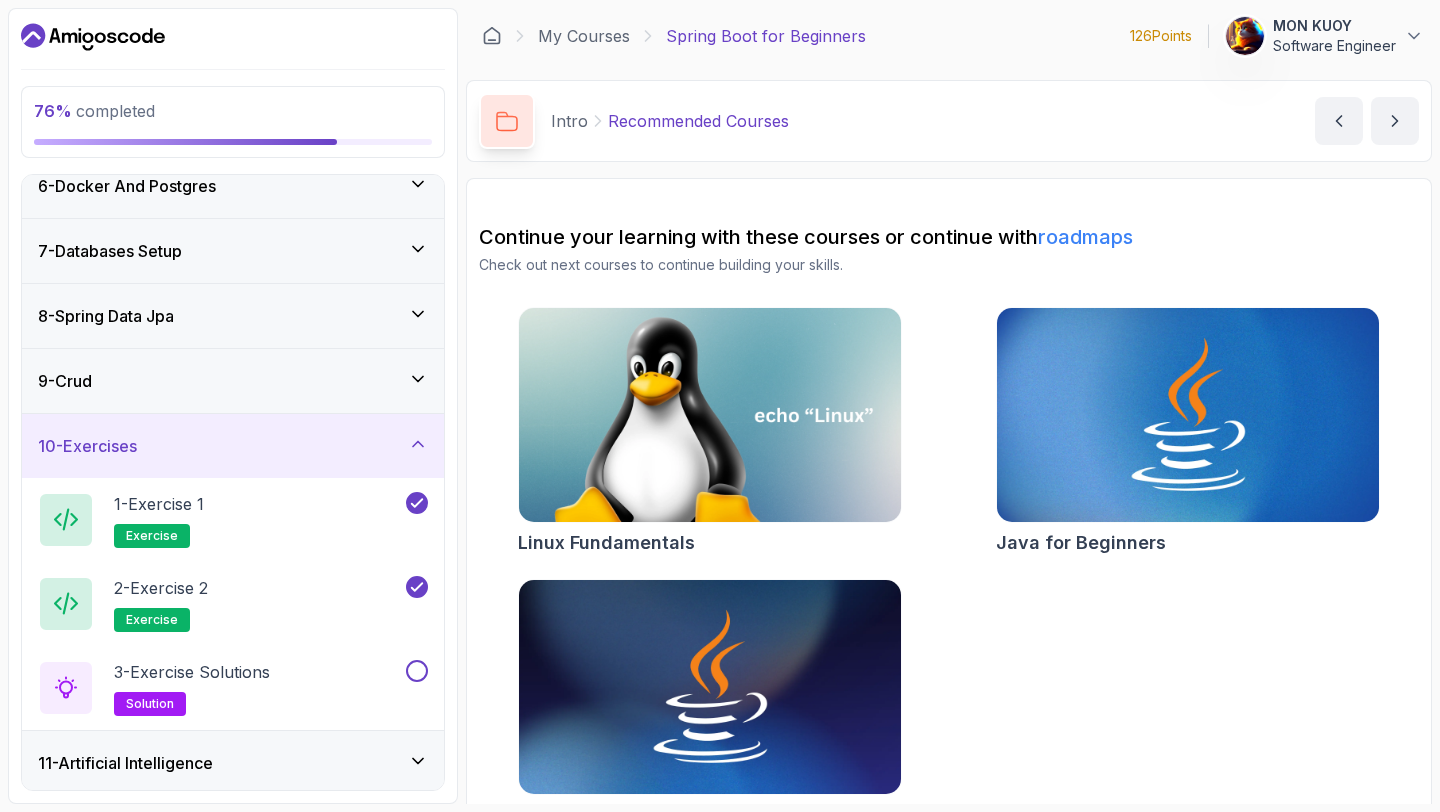 scroll, scrollTop: 411, scrollLeft: 0, axis: vertical 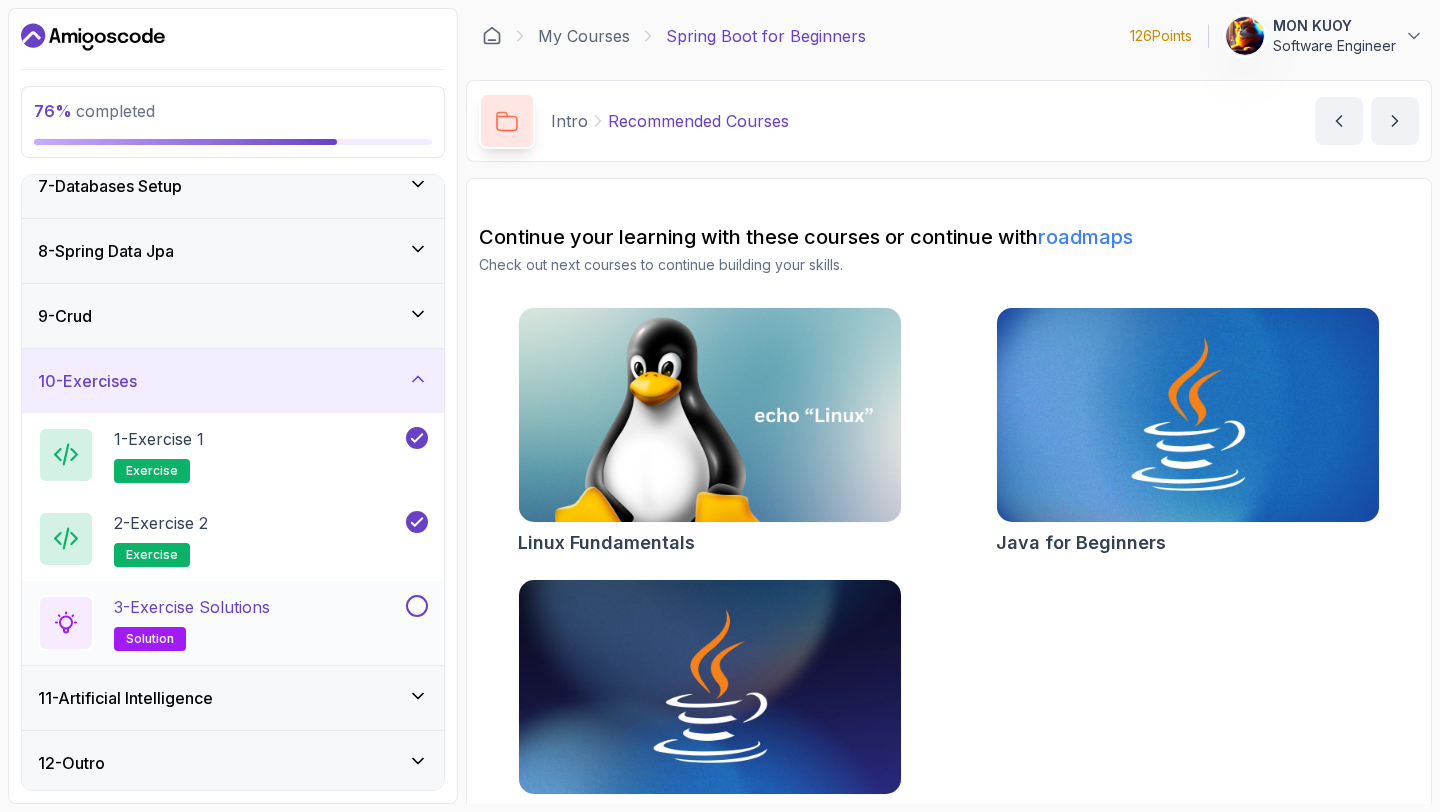 click at bounding box center (415, 606) 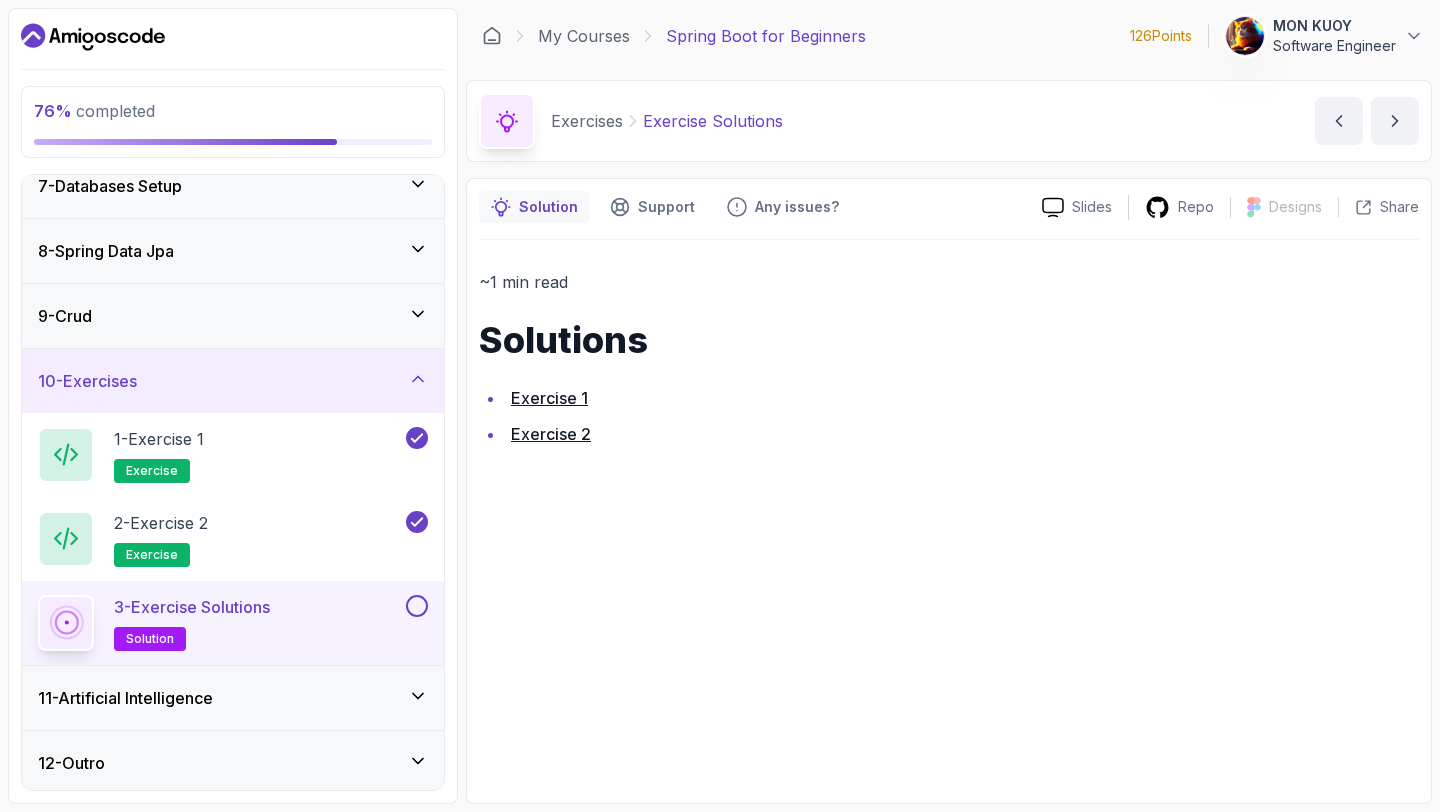 click at bounding box center [417, 606] 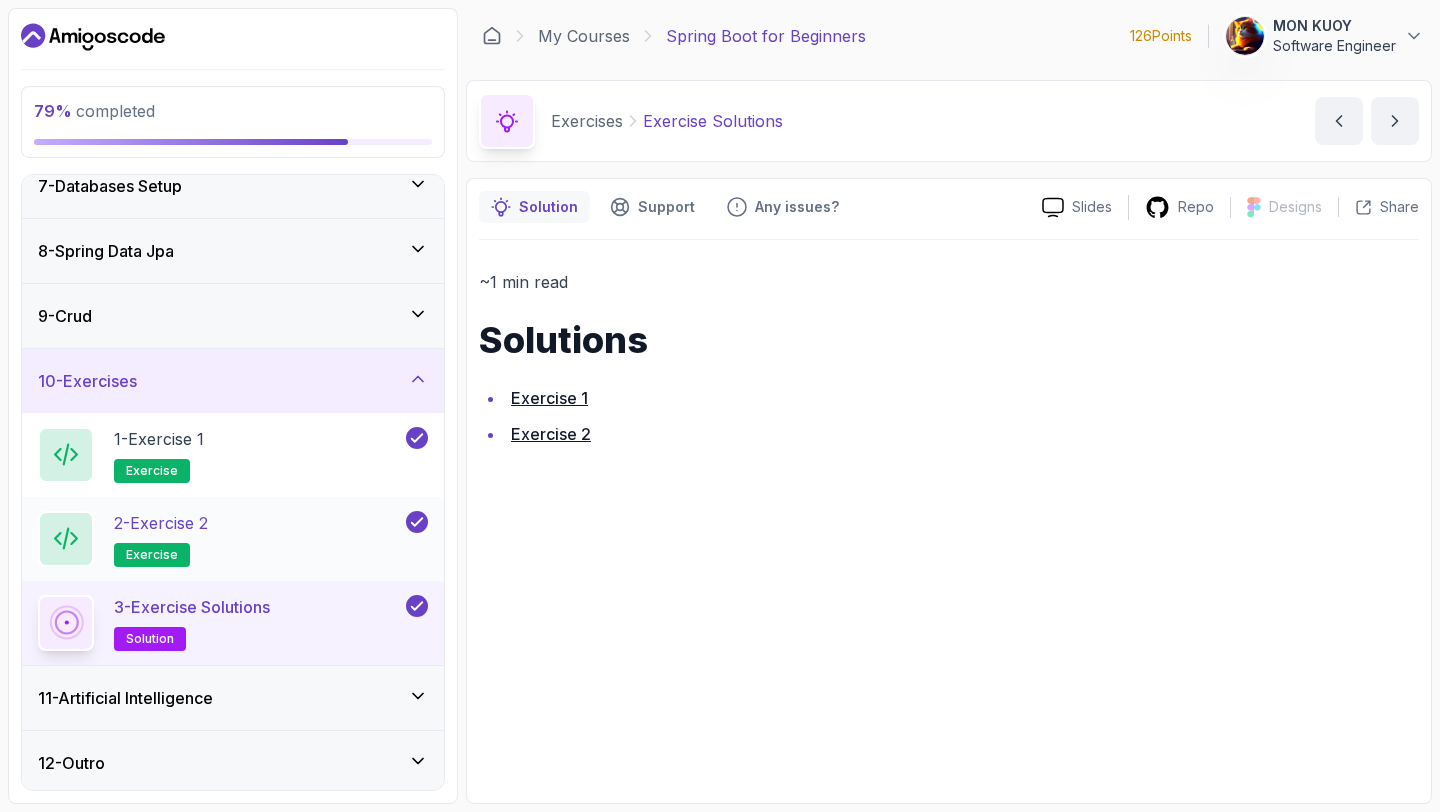 scroll, scrollTop: 415, scrollLeft: 0, axis: vertical 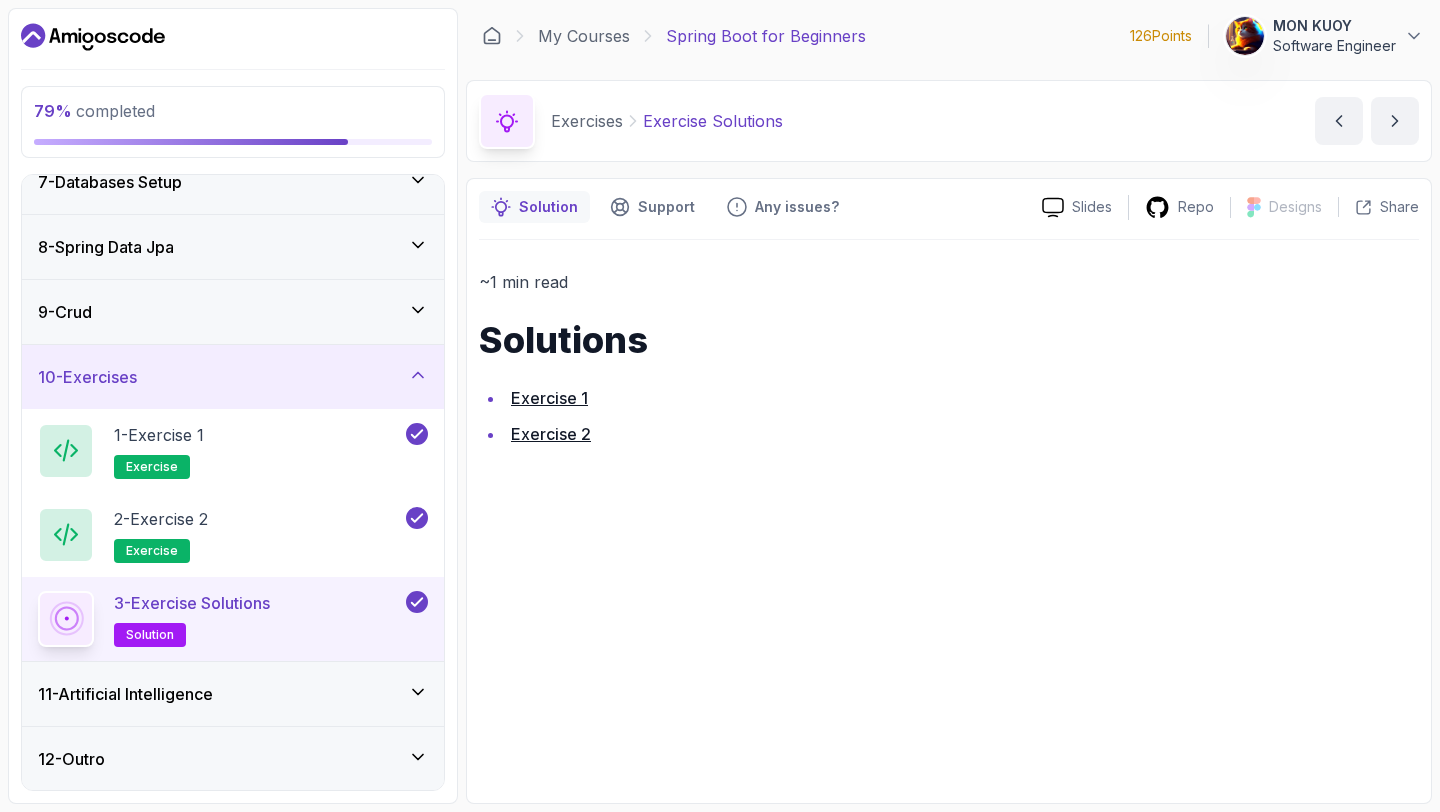 click on "11  -  Artificial Intelligence" at bounding box center [233, 694] 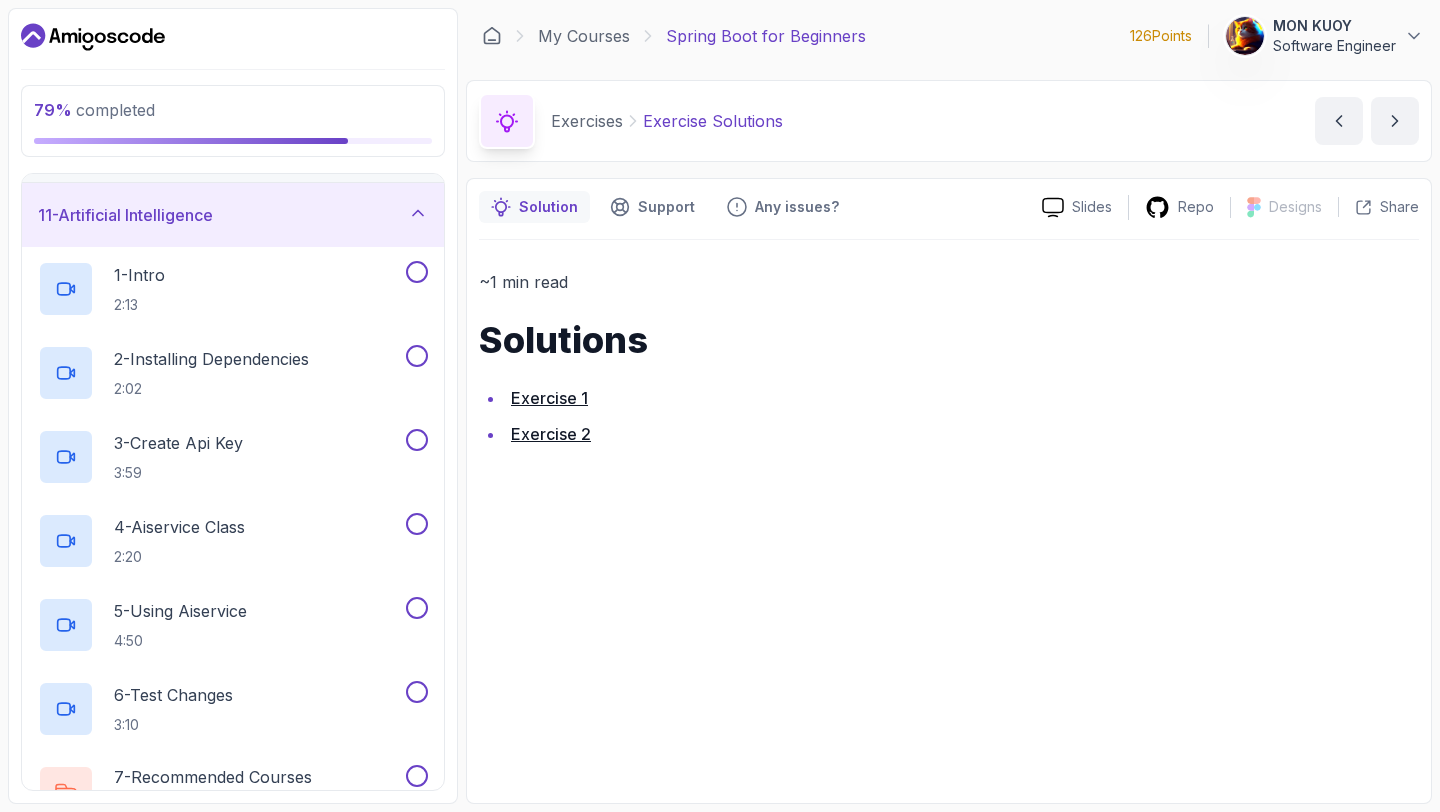 scroll, scrollTop: 610, scrollLeft: 0, axis: vertical 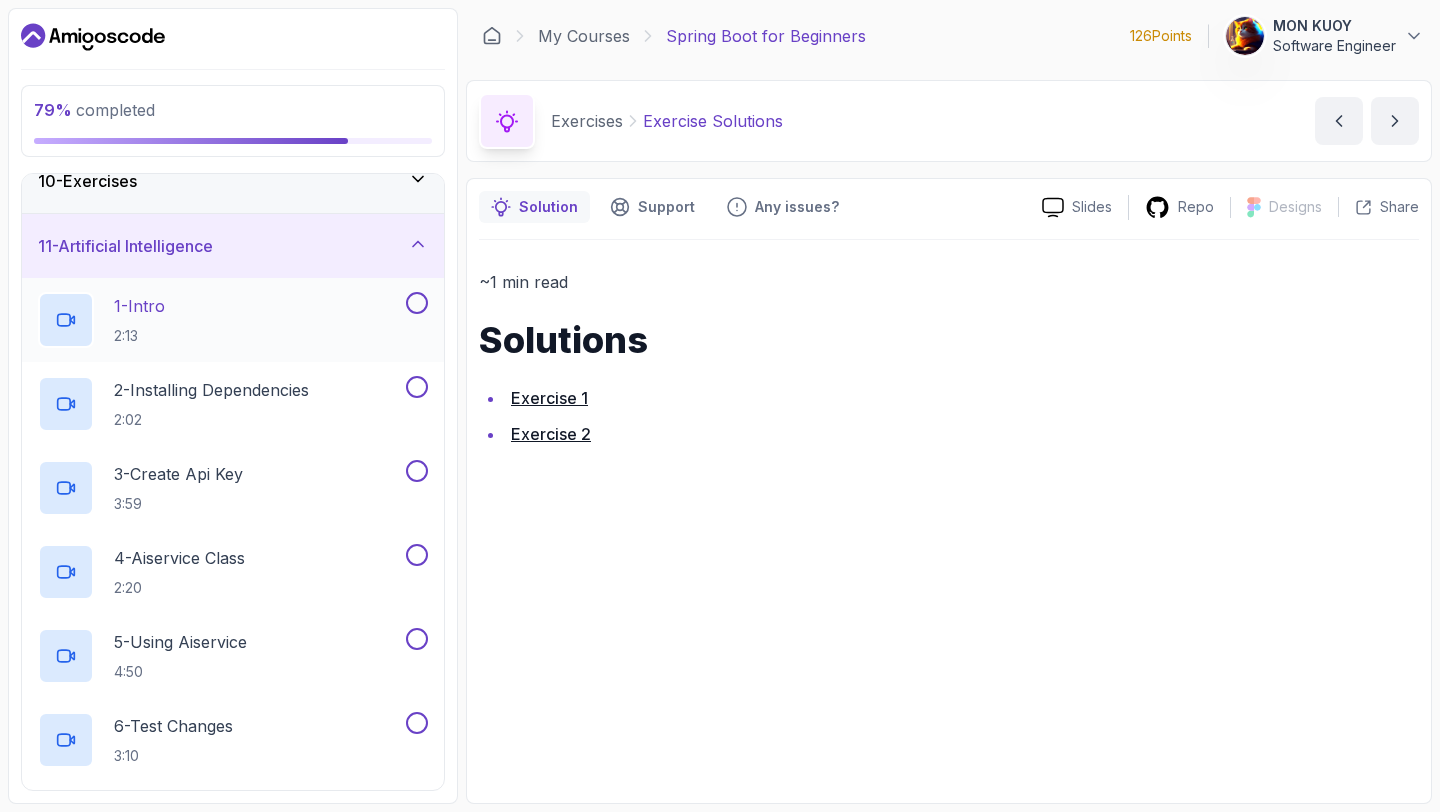 click on "1  -  Intro 2:13" at bounding box center (220, 320) 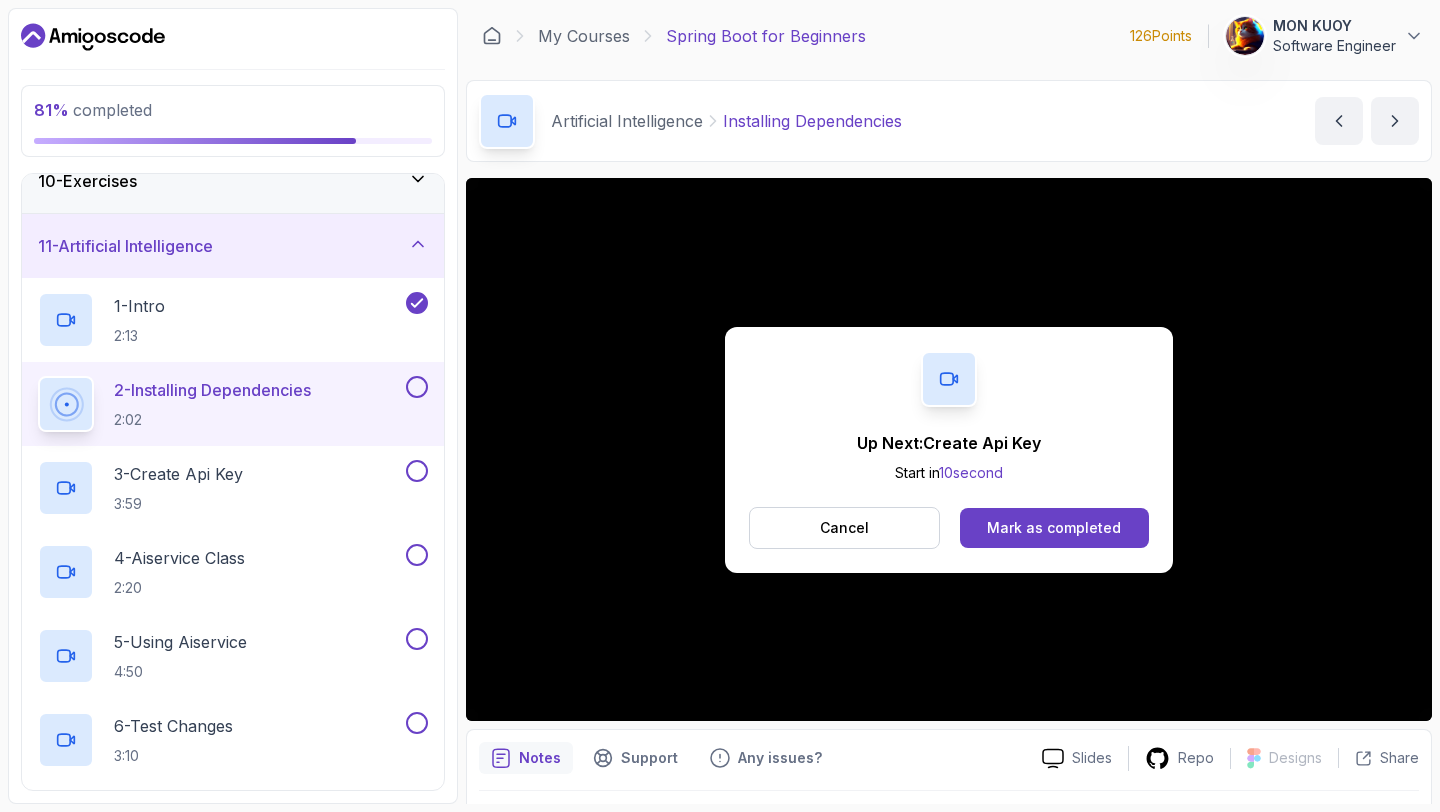 click on "Artificial Intelligence Installing Dependencies Installing Dependencies by  nelson" at bounding box center [949, 121] 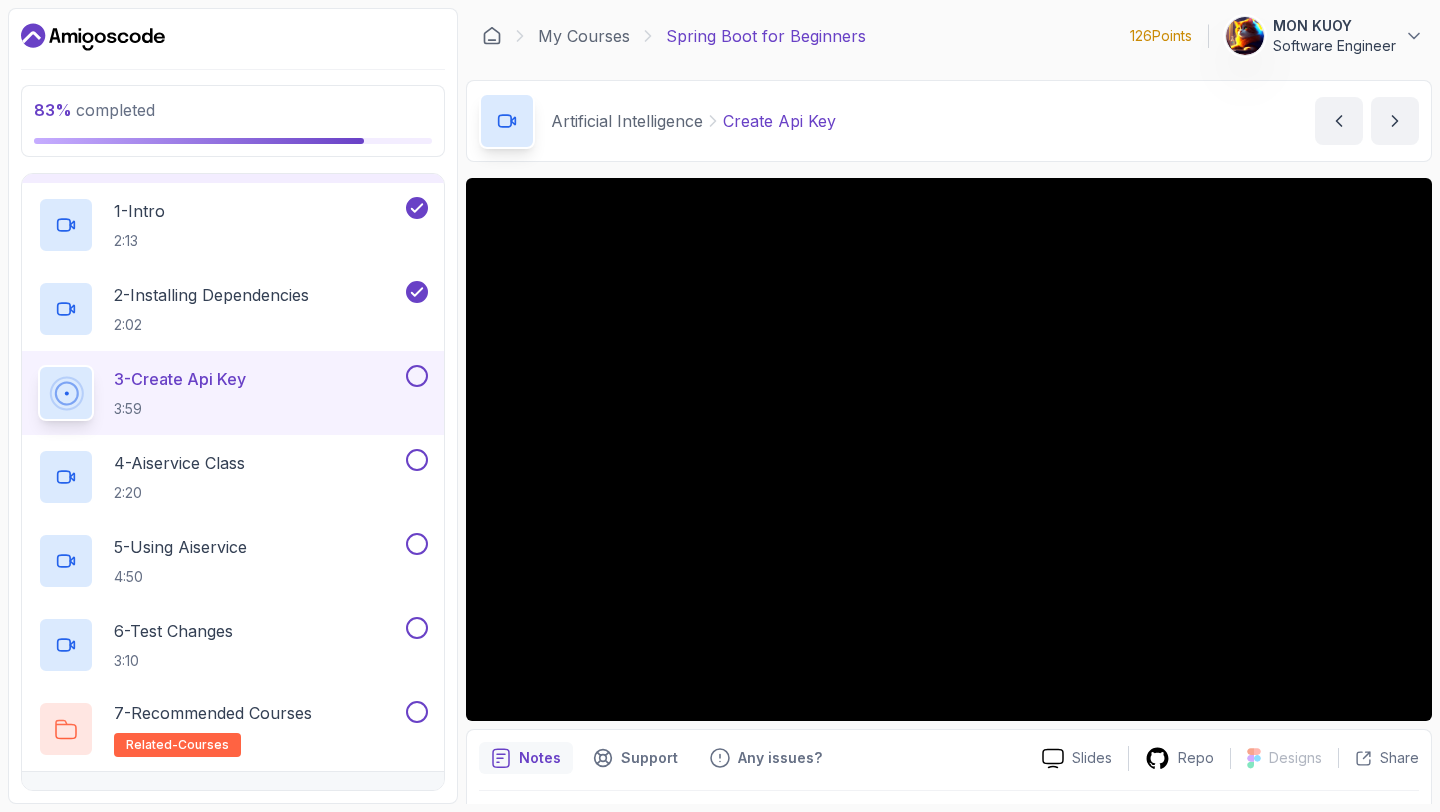 scroll, scrollTop: 710, scrollLeft: 0, axis: vertical 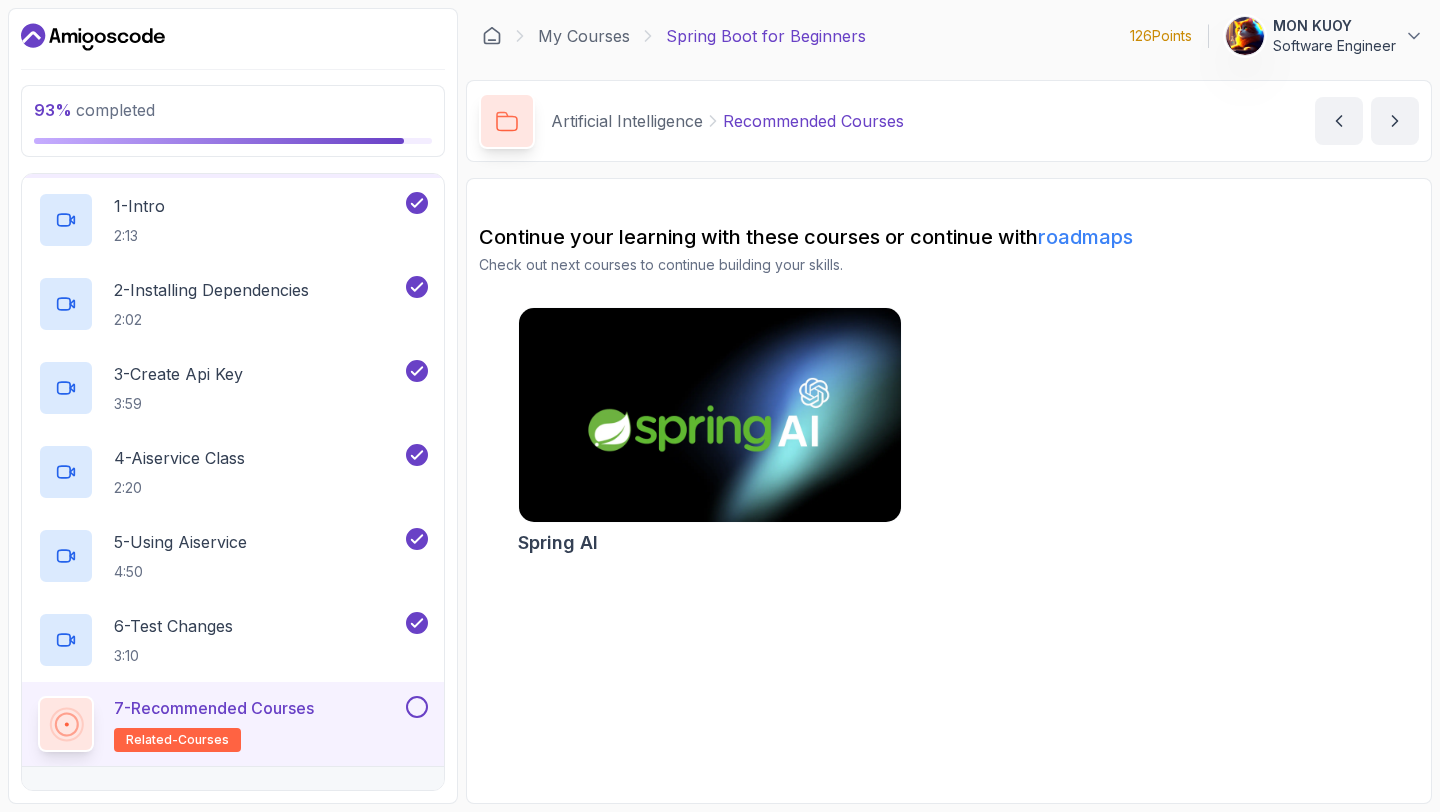 click at bounding box center [417, 707] 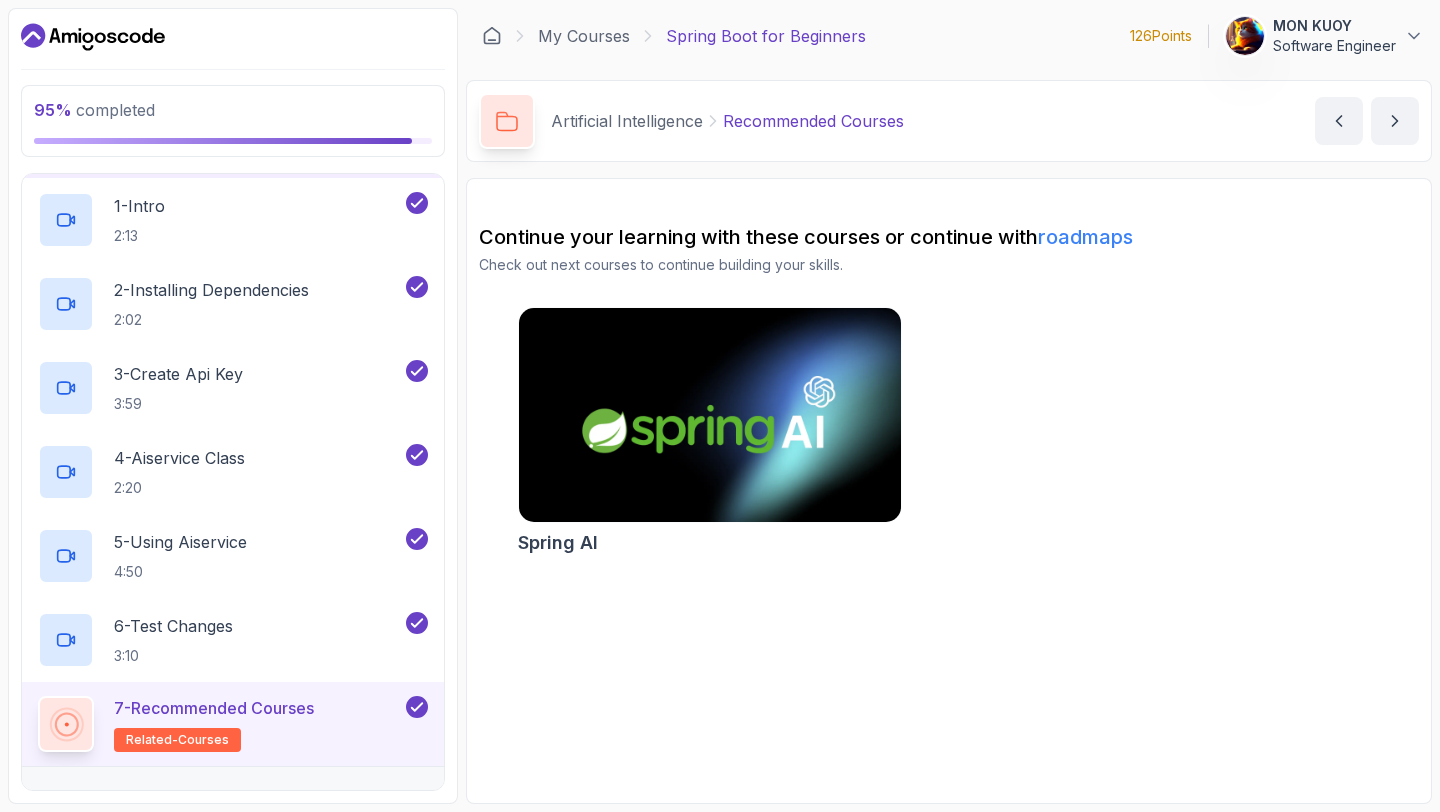 click at bounding box center (709, 415) 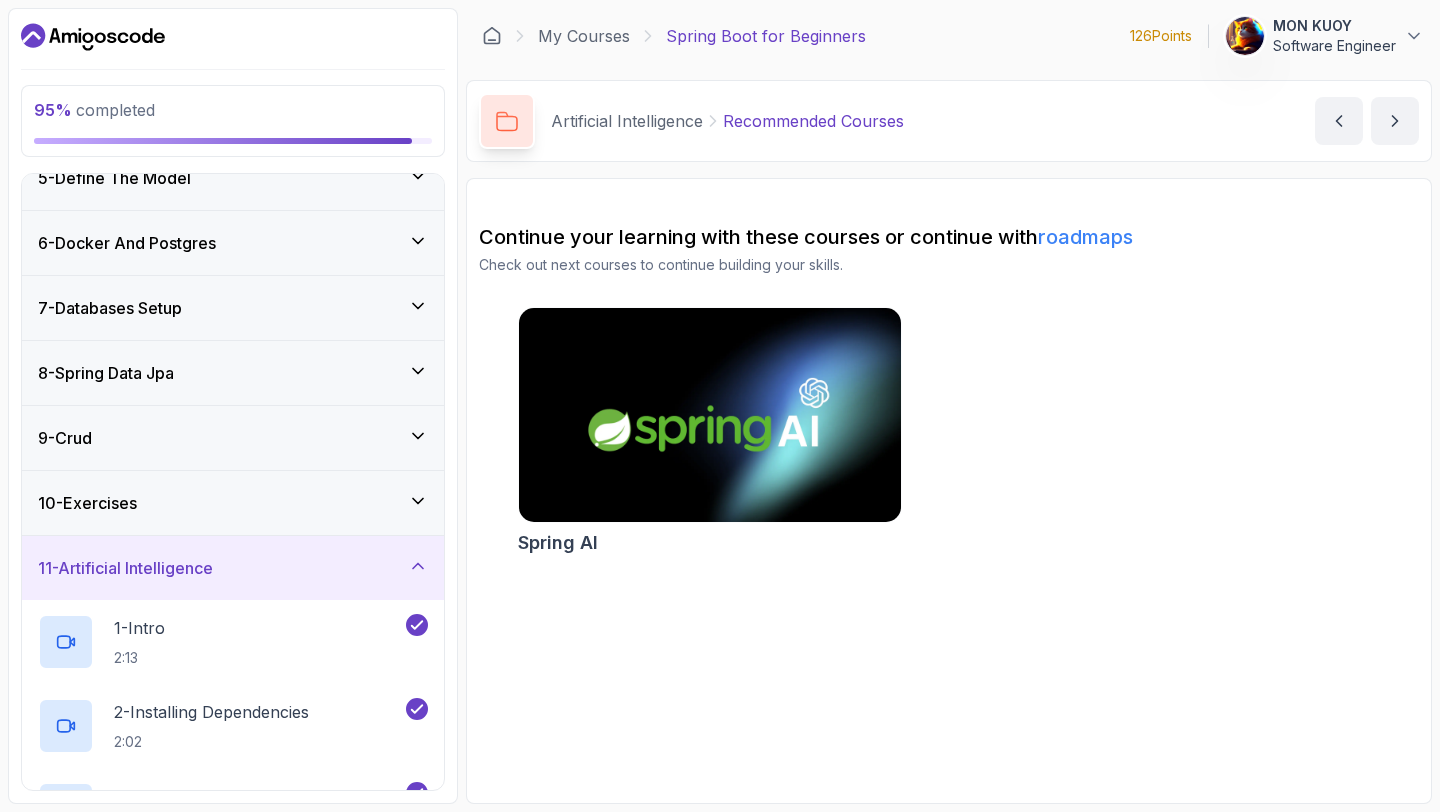 scroll, scrollTop: 751, scrollLeft: 0, axis: vertical 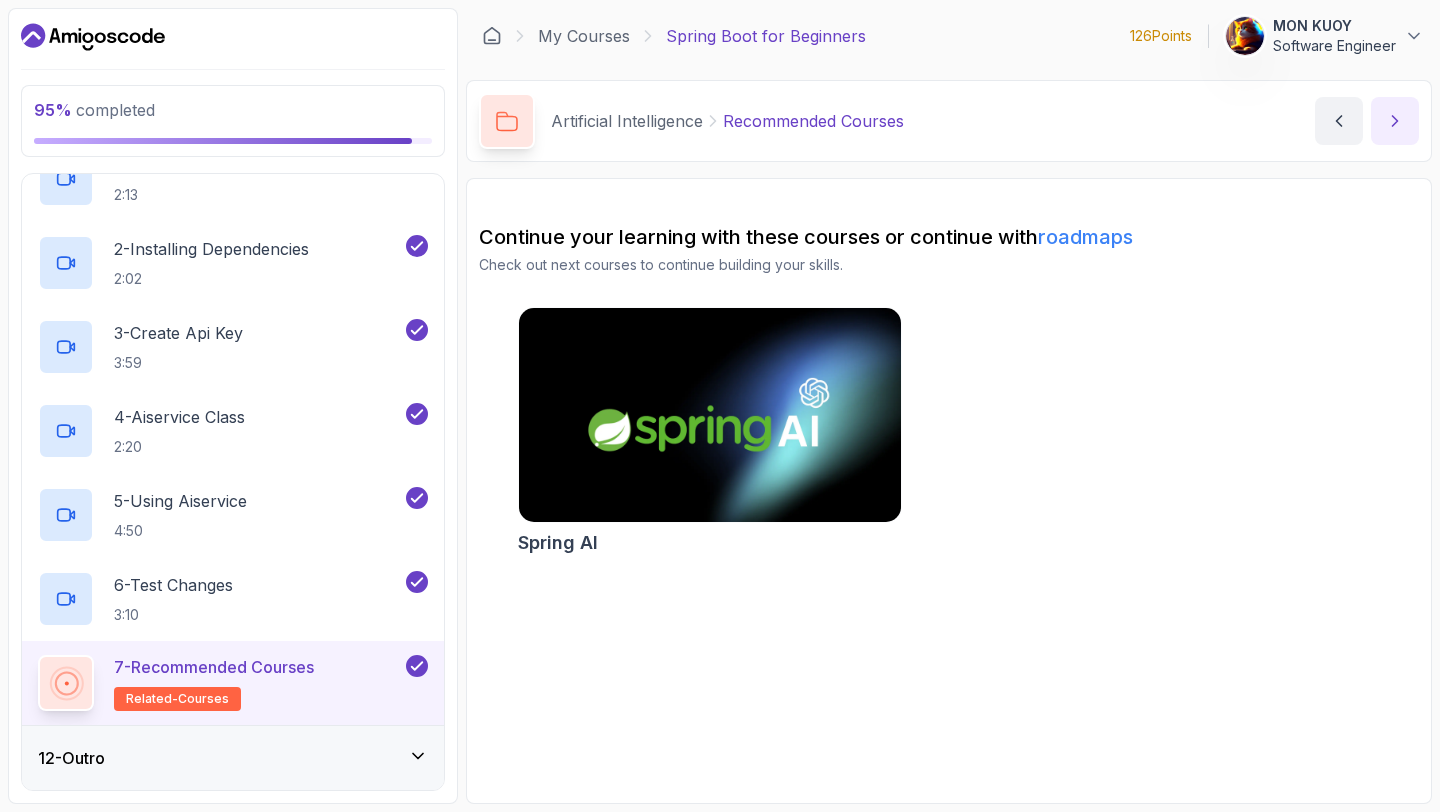 click 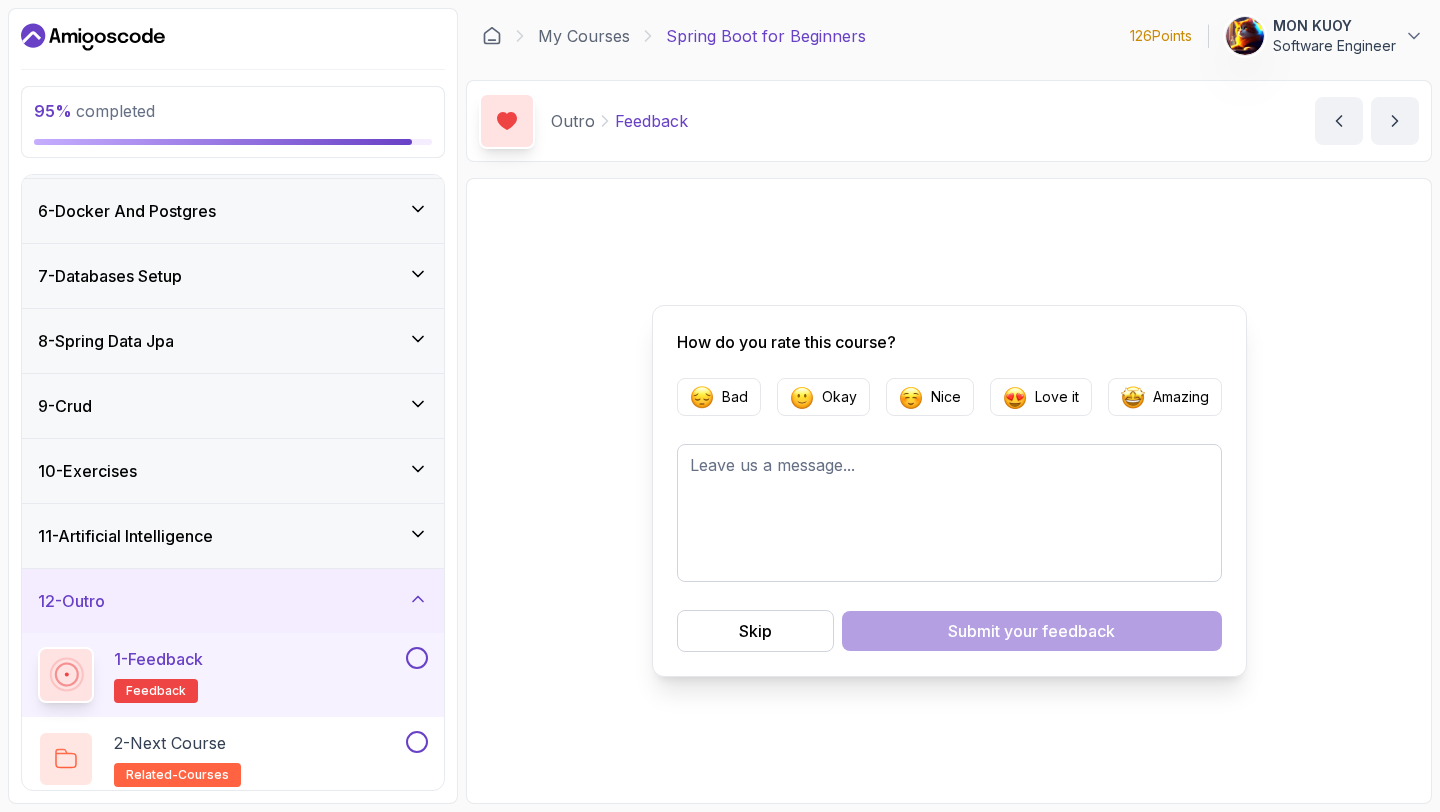 scroll, scrollTop: 331, scrollLeft: 0, axis: vertical 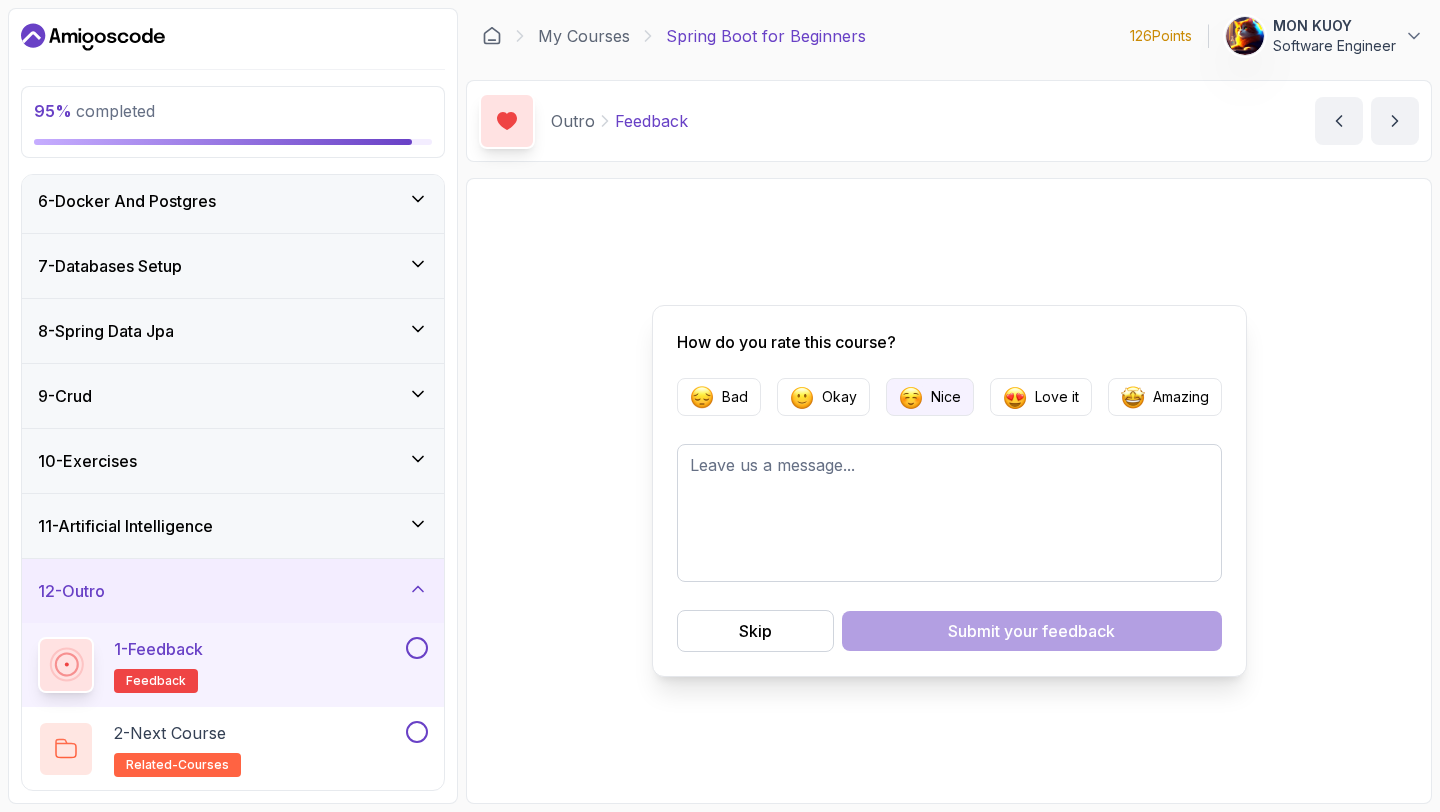 click on "Nice" at bounding box center [946, 397] 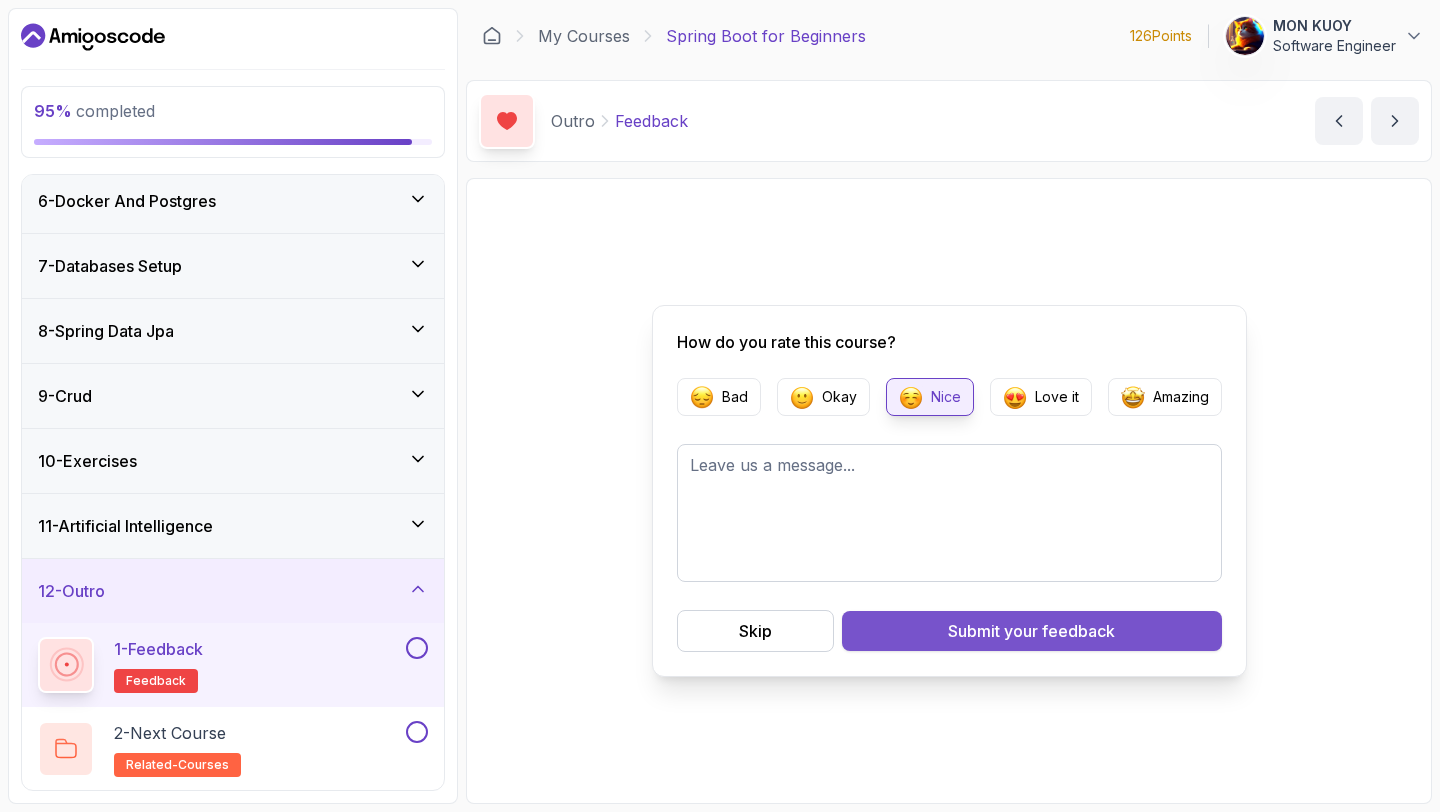 click on "your feedback" at bounding box center [1059, 631] 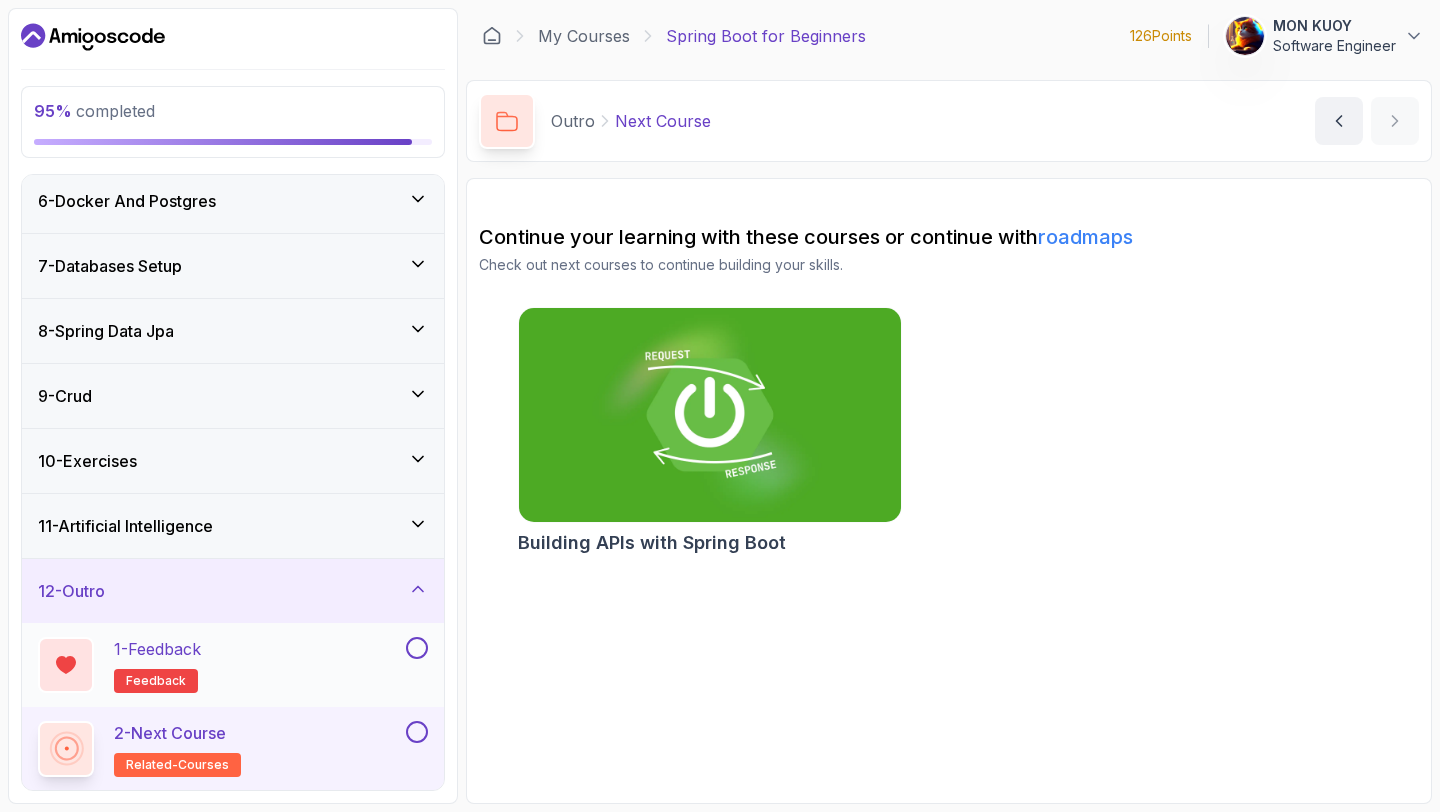 click on "1  -  Feedback feedback" at bounding box center [220, 665] 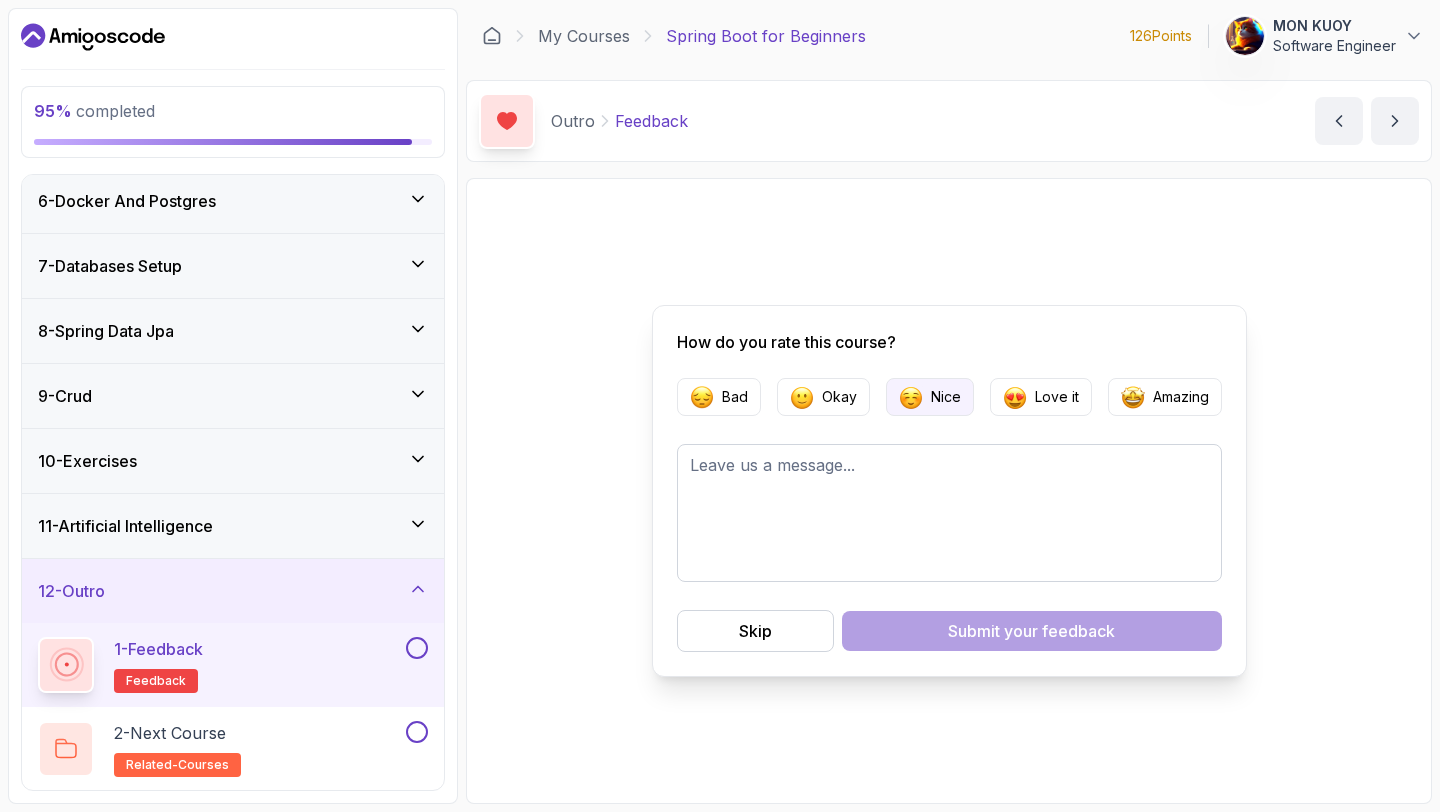 click on "Nice" at bounding box center [946, 397] 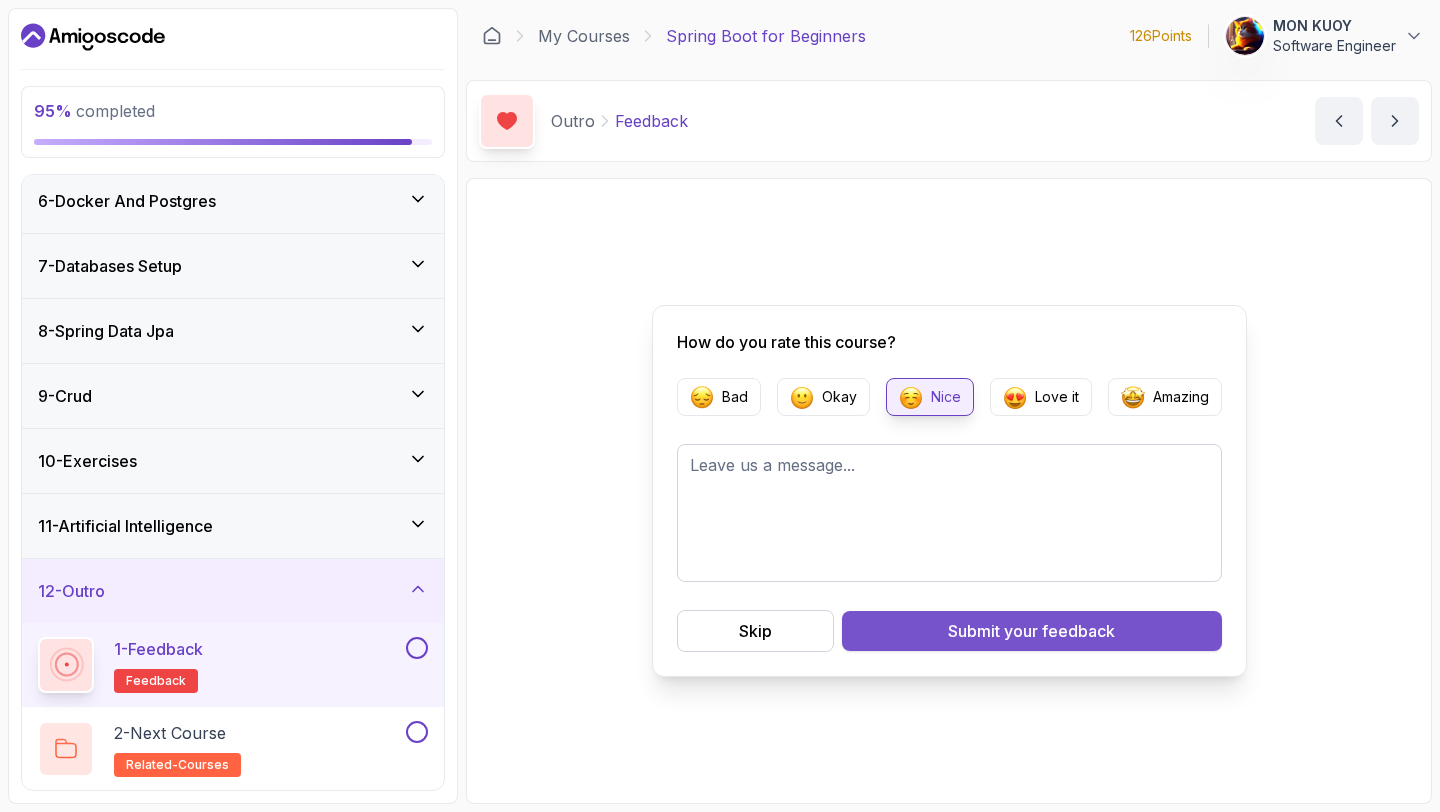 click on "your feedback" at bounding box center [1059, 631] 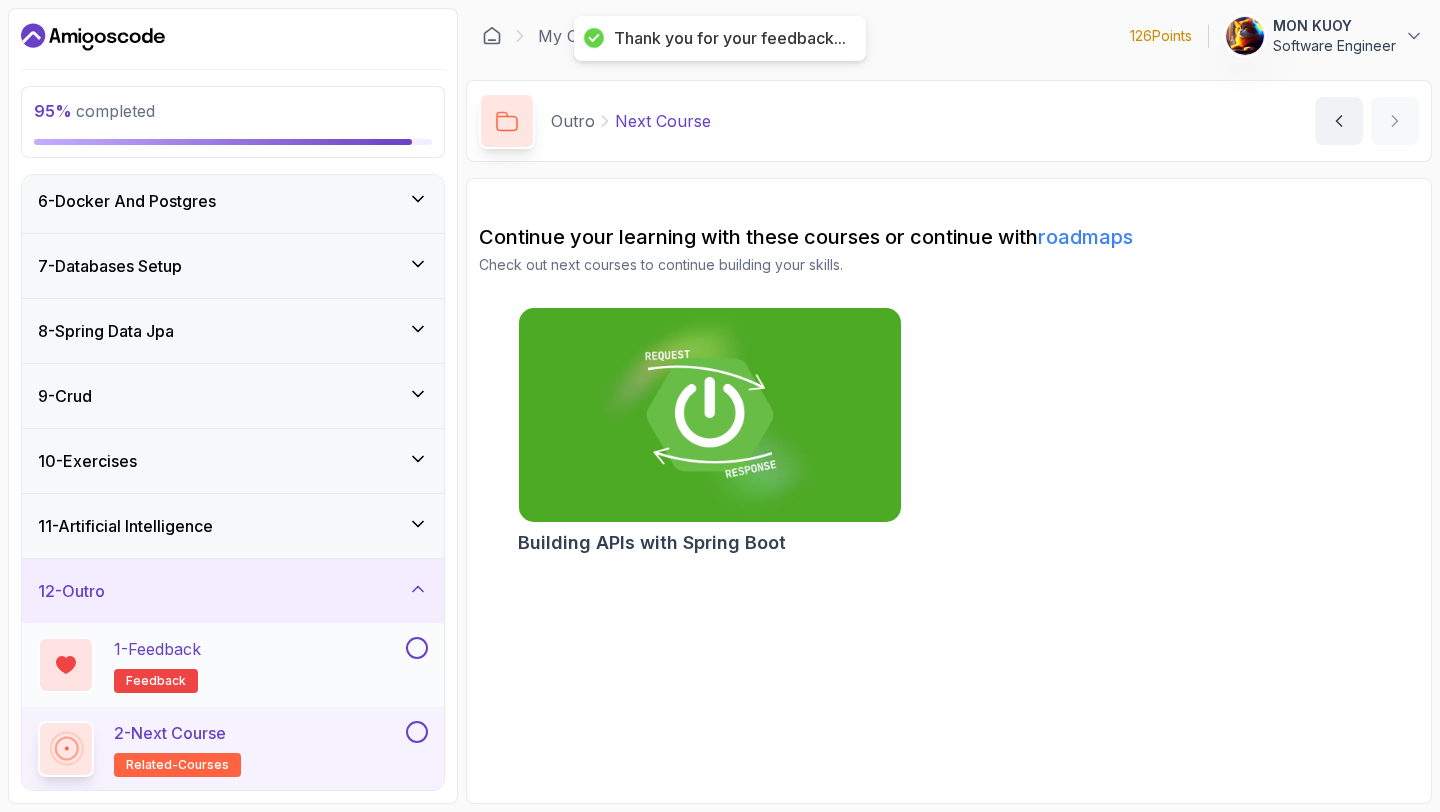 click at bounding box center [417, 648] 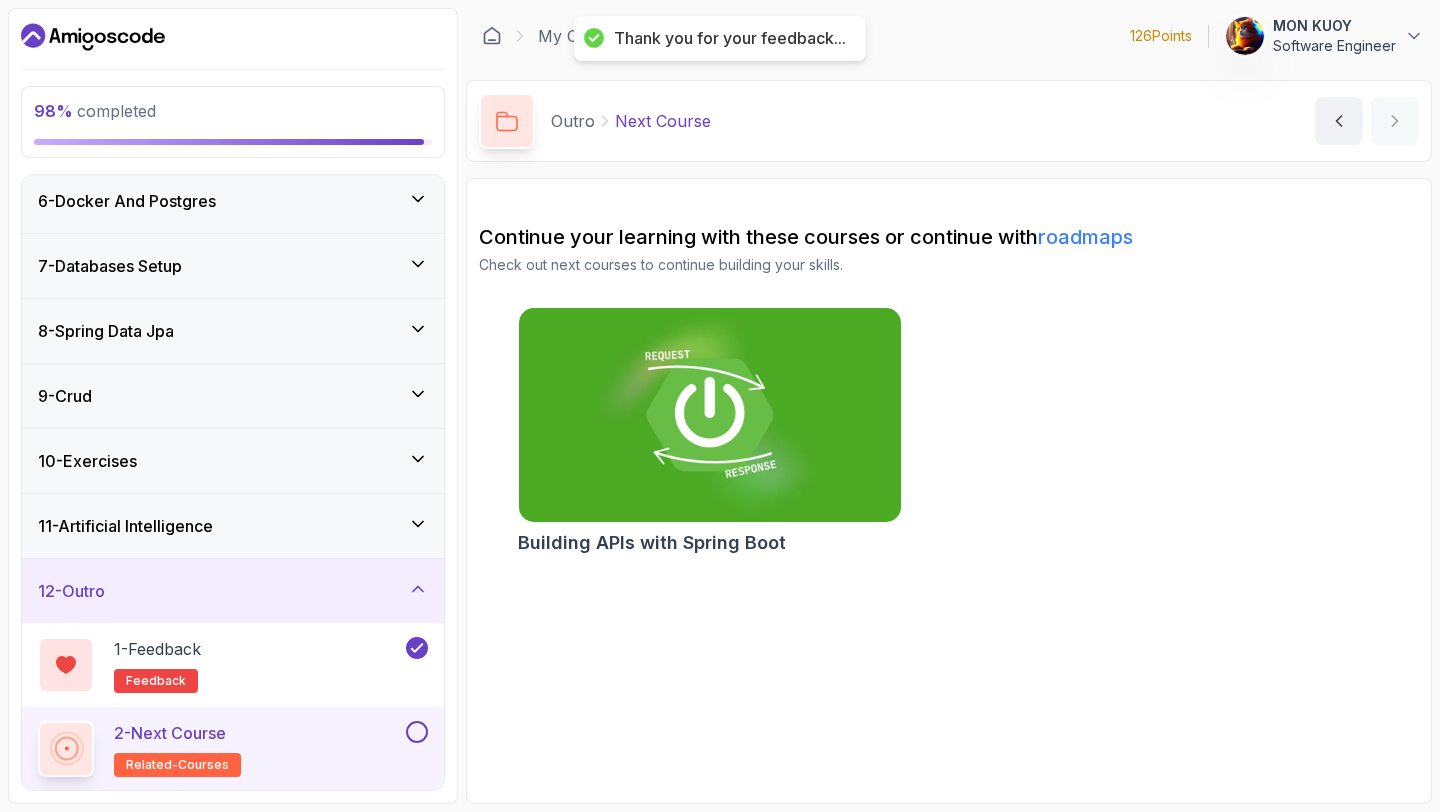 click at bounding box center [417, 732] 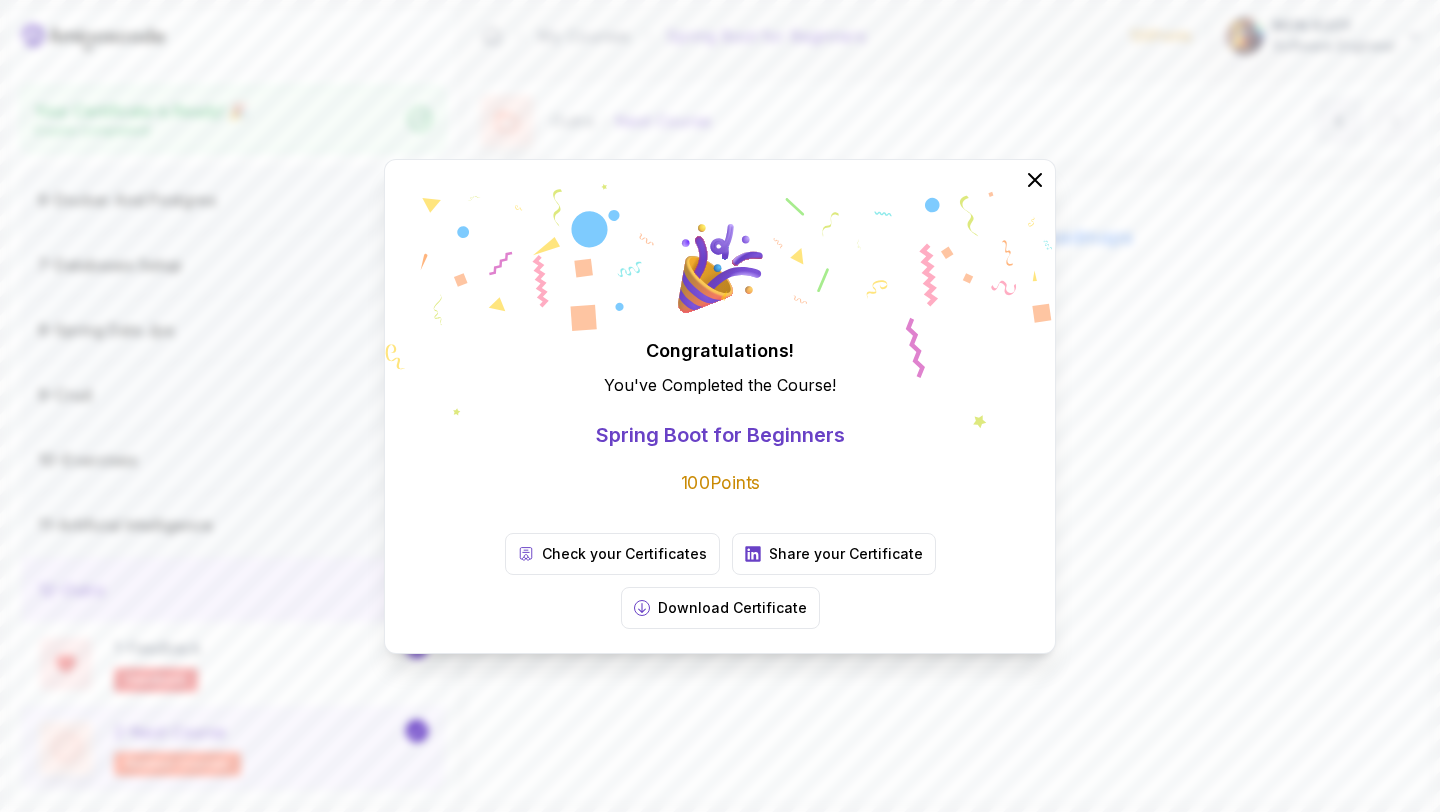 scroll, scrollTop: 325, scrollLeft: 0, axis: vertical 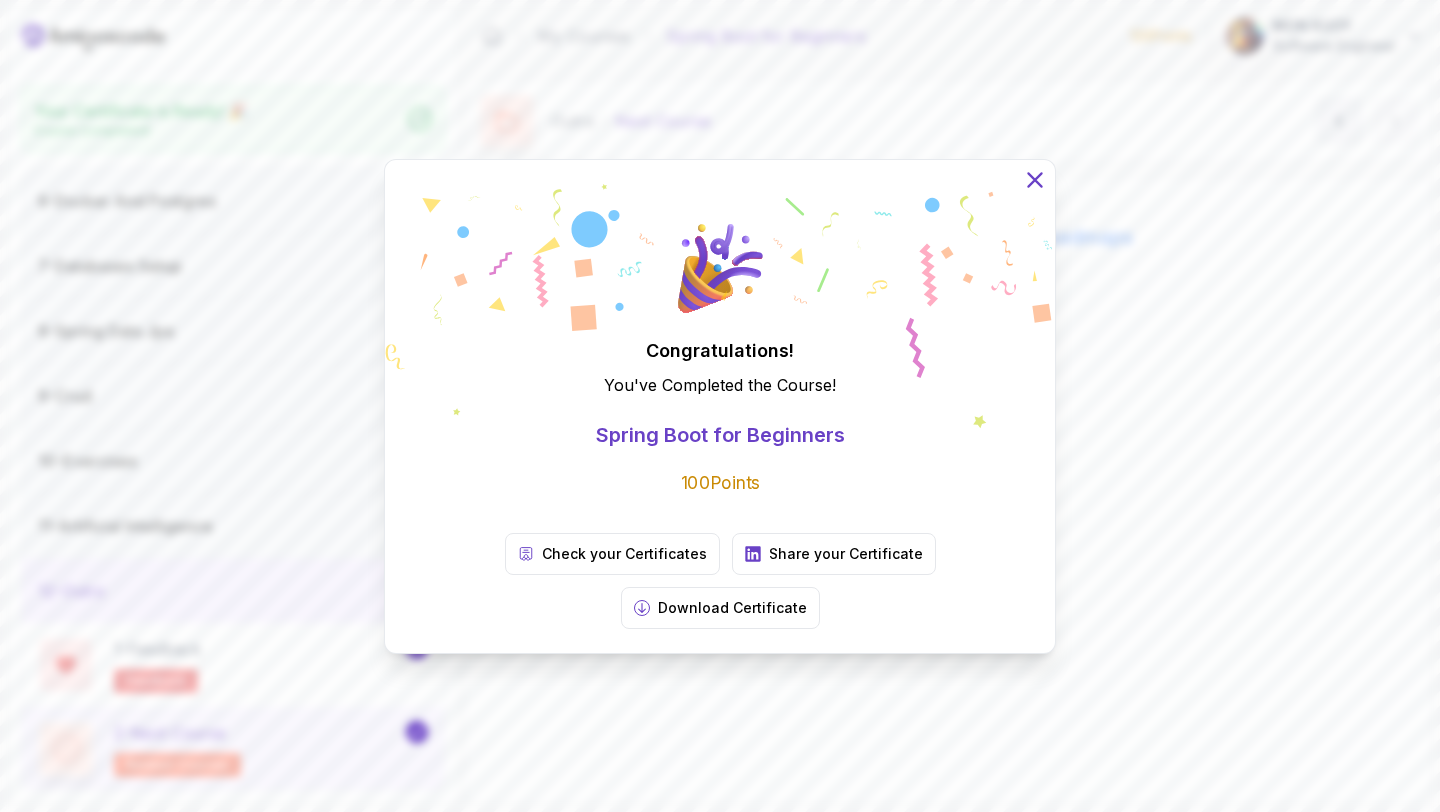 click 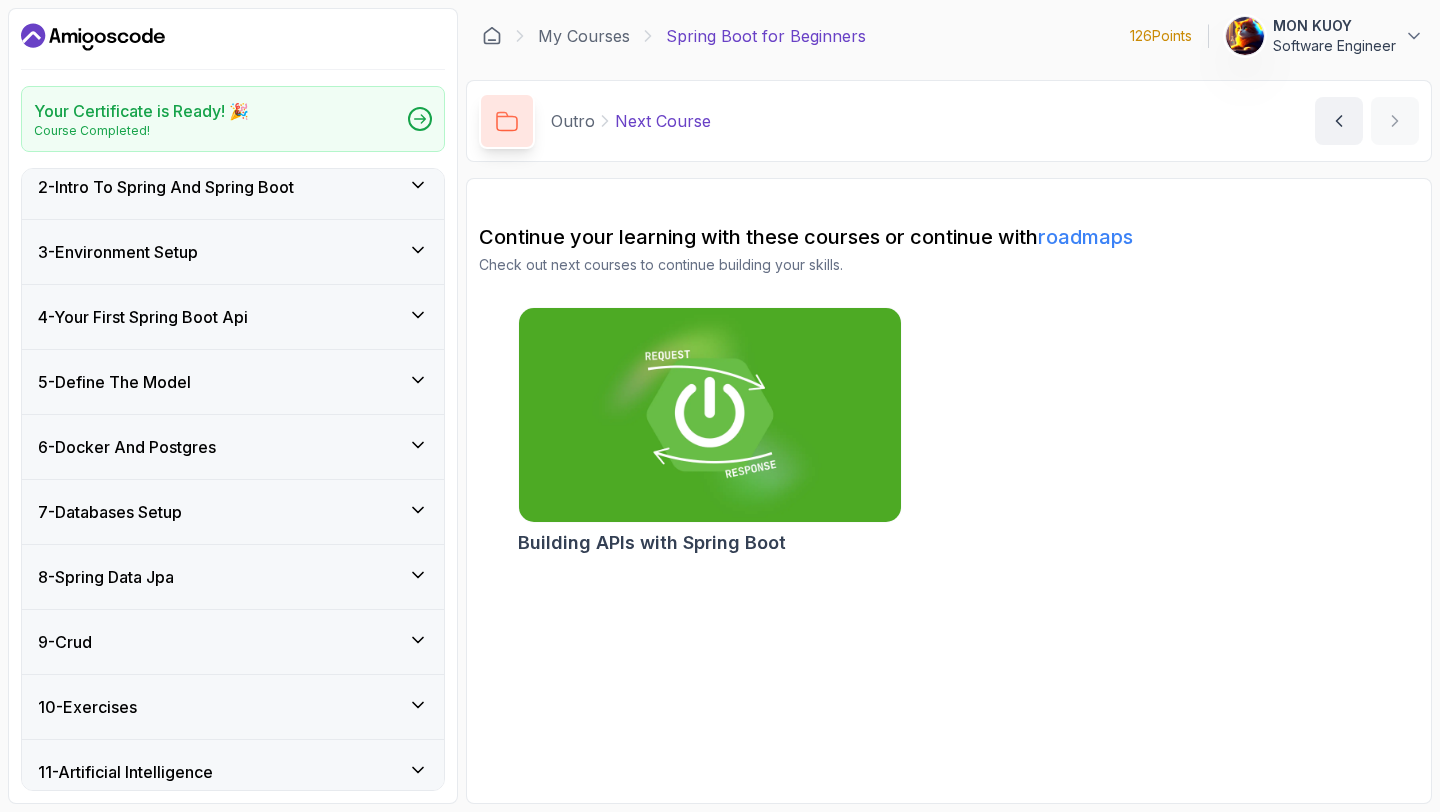 scroll, scrollTop: 0, scrollLeft: 0, axis: both 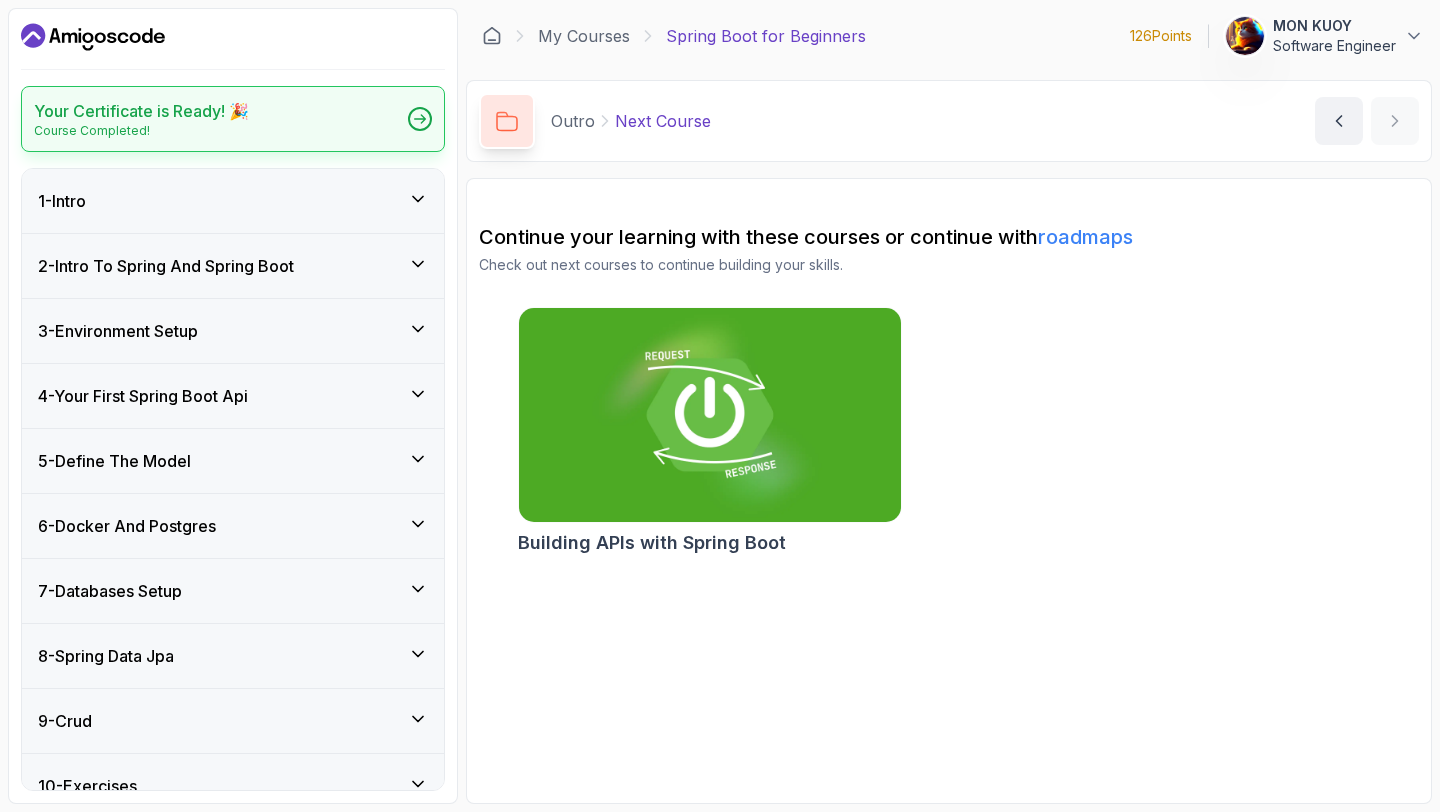 click at bounding box center (420, 119) 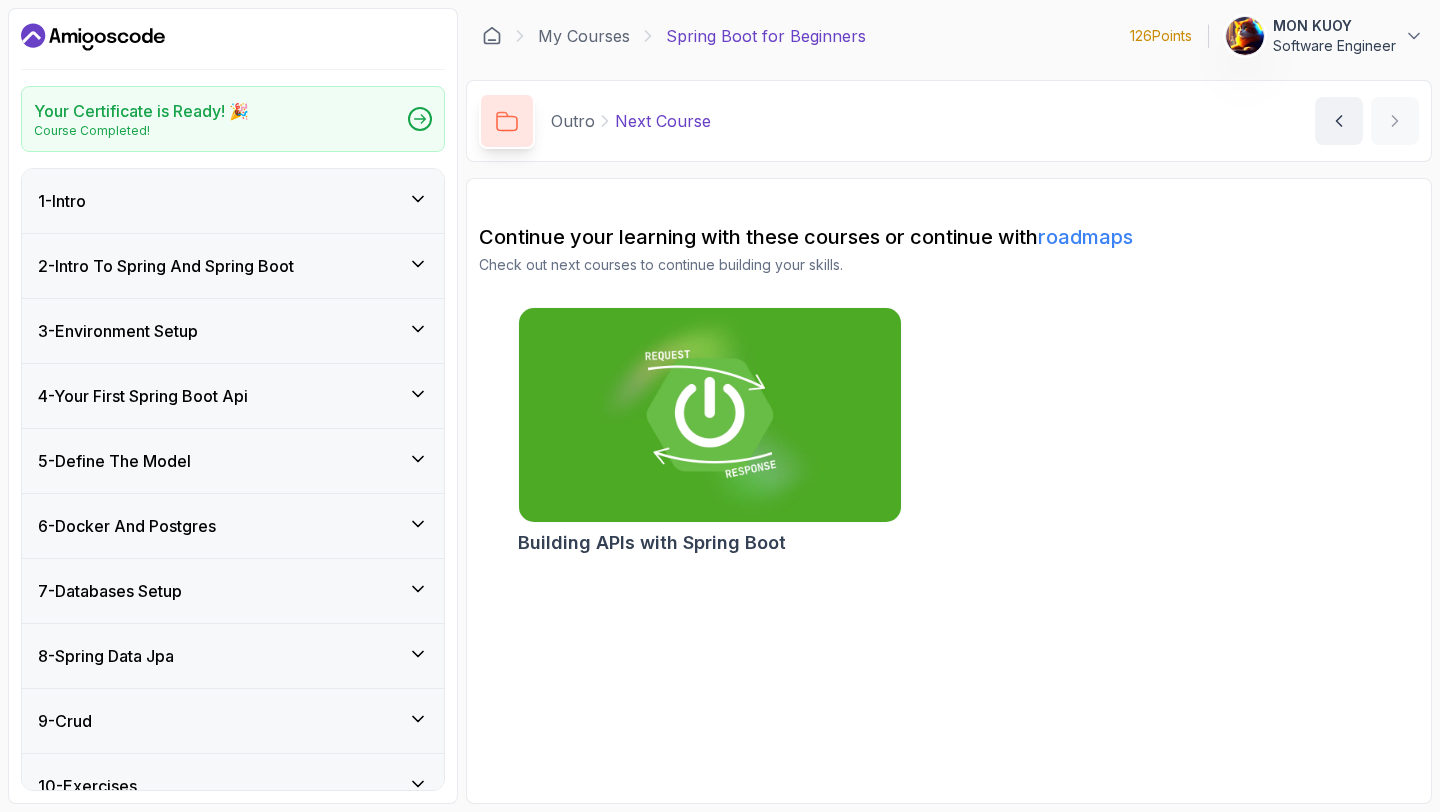 click 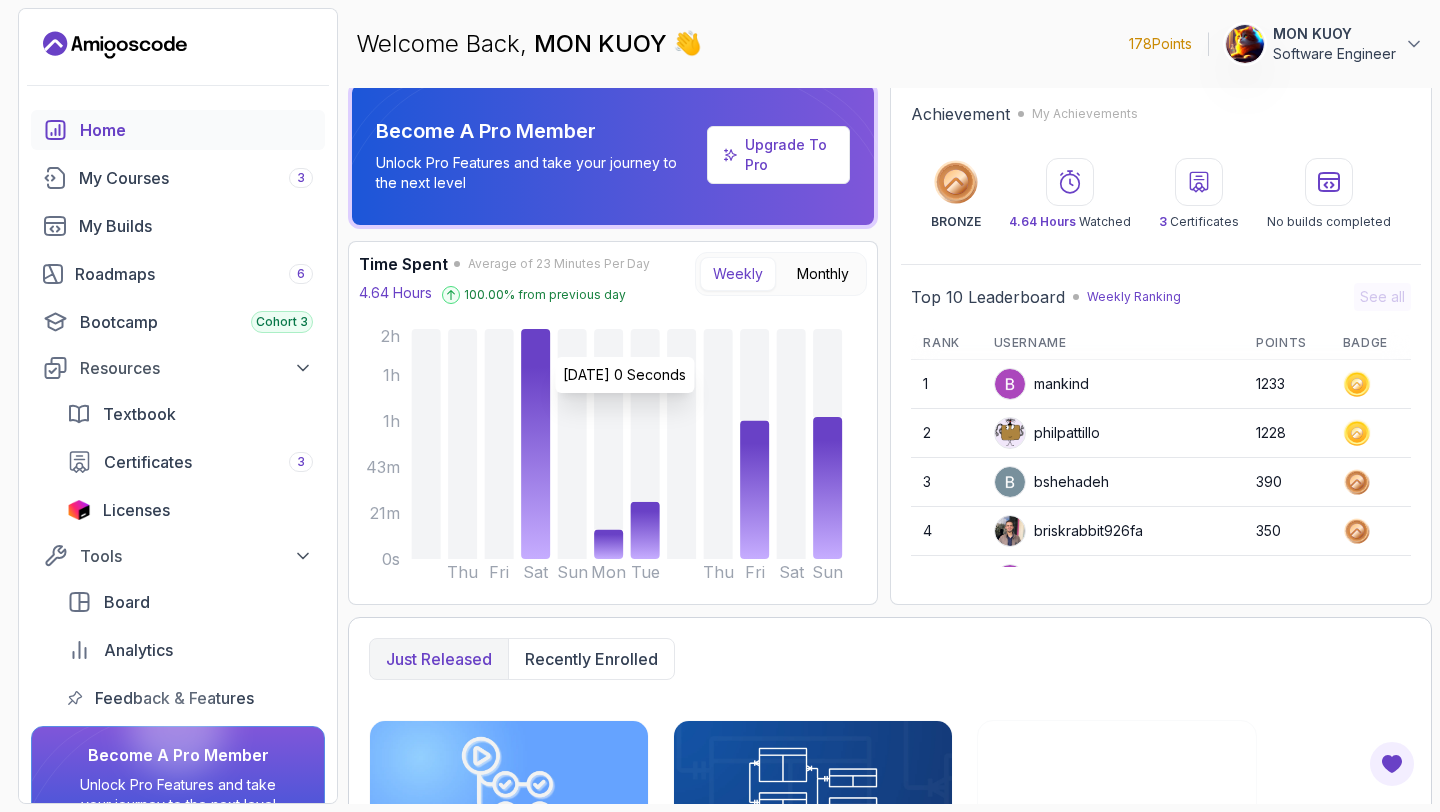 scroll, scrollTop: 0, scrollLeft: 0, axis: both 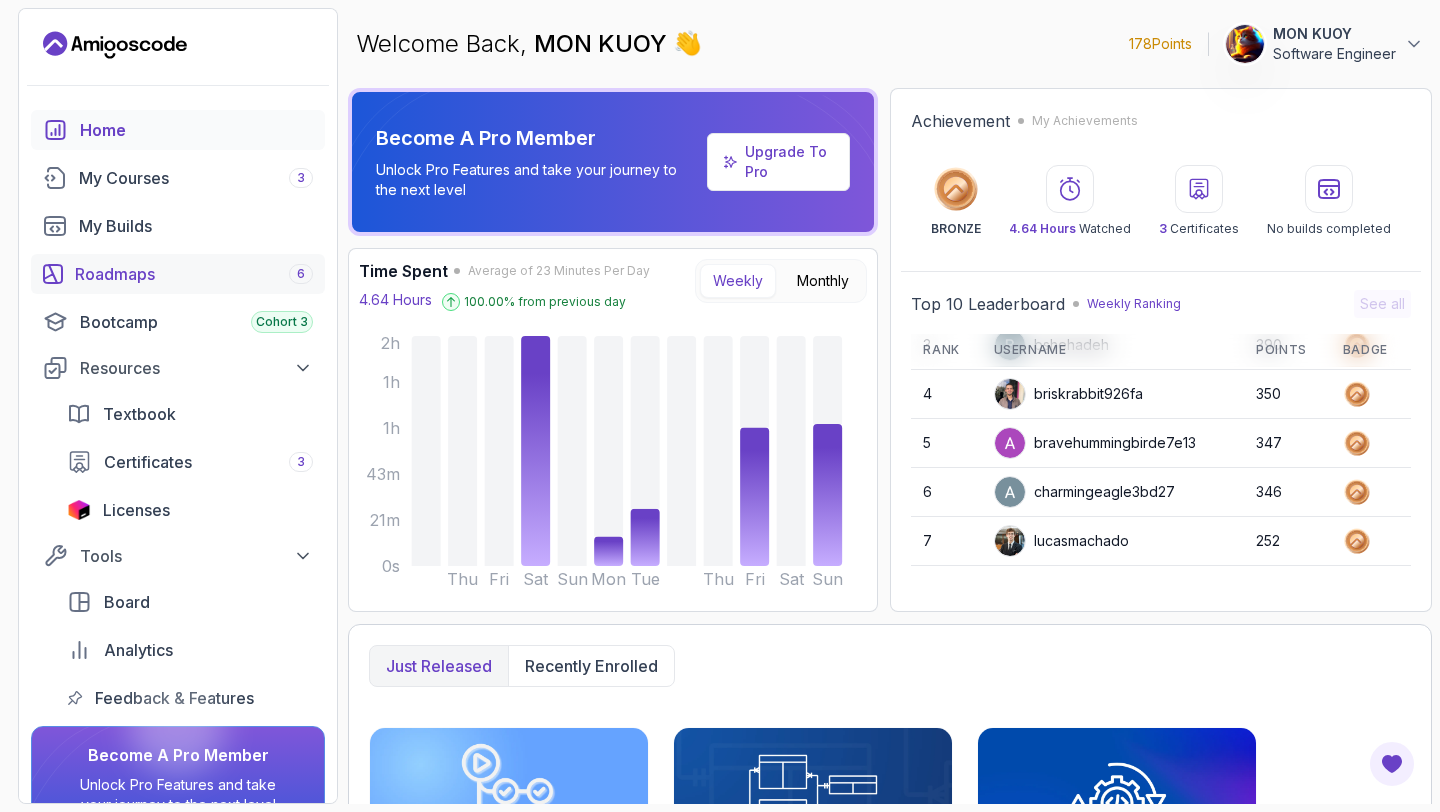click on "Roadmaps 6" at bounding box center [194, 274] 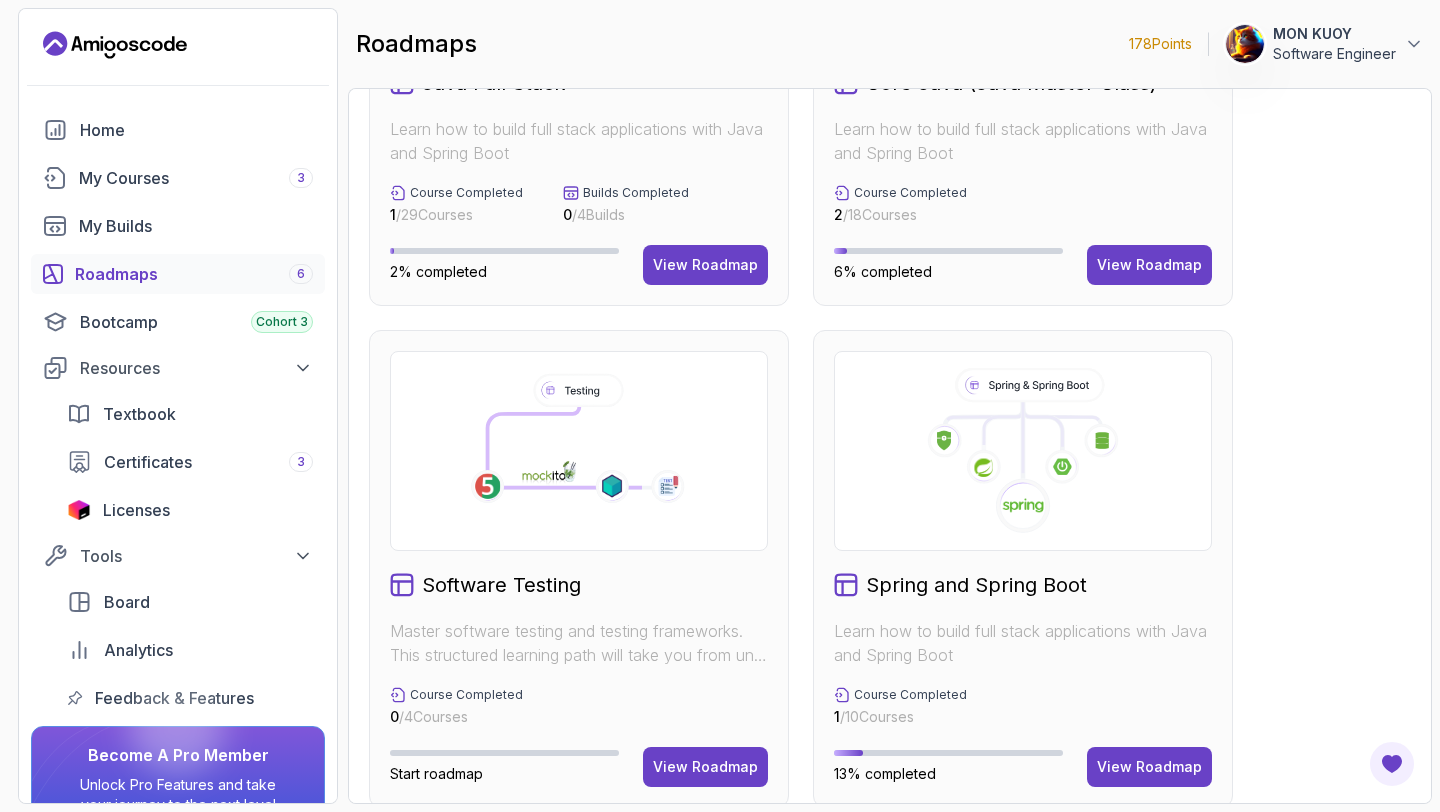 scroll, scrollTop: 808, scrollLeft: 0, axis: vertical 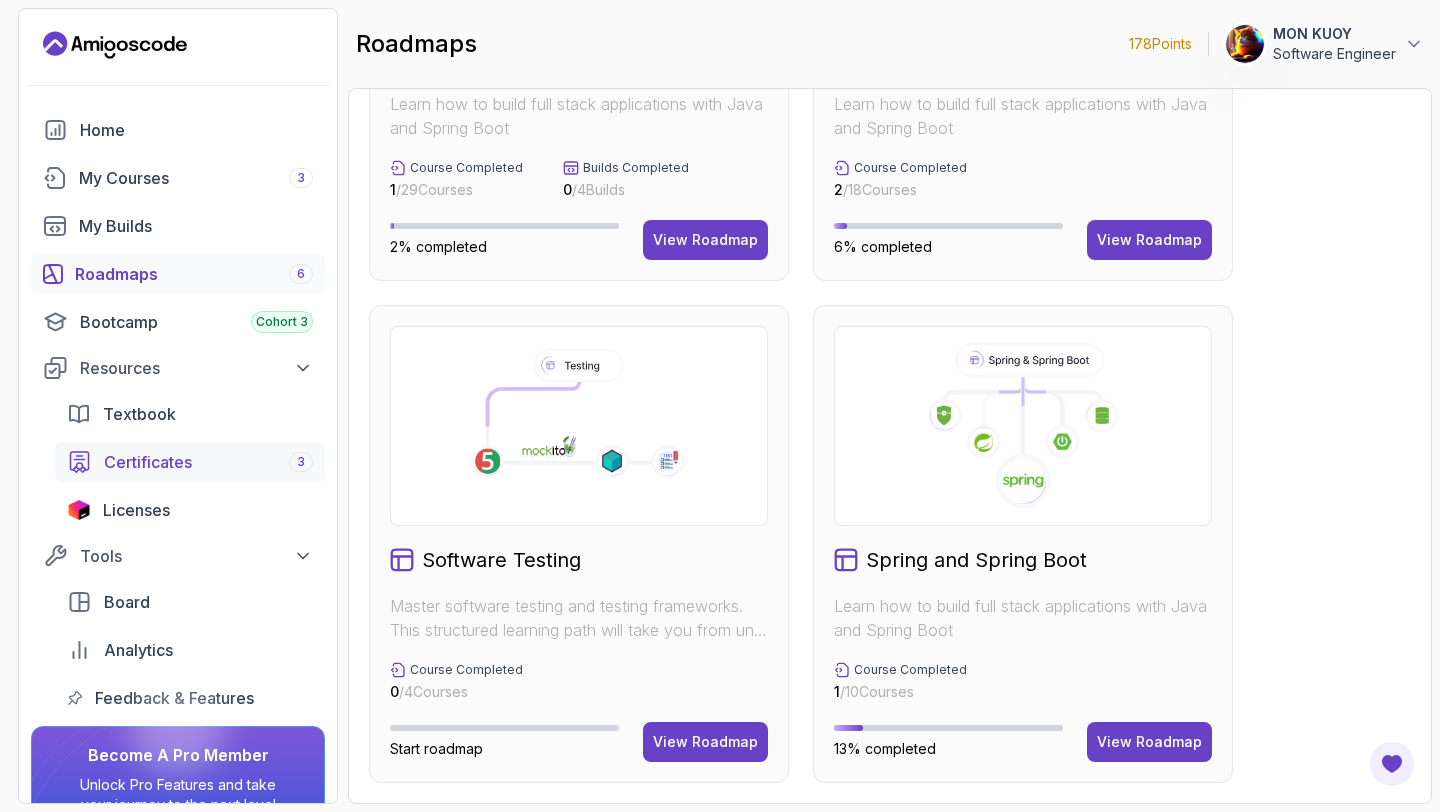 click on "Certificates" at bounding box center [148, 462] 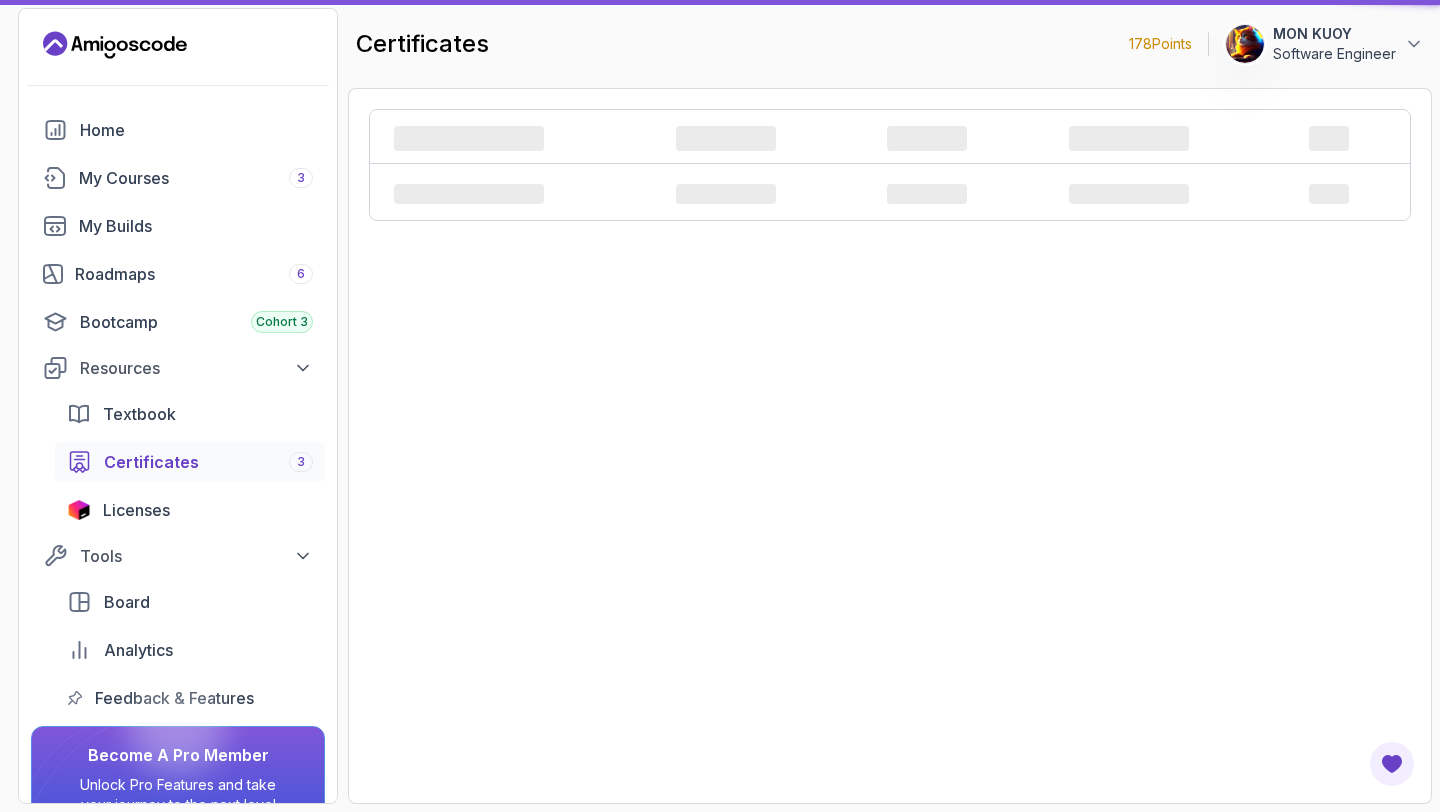 scroll, scrollTop: 0, scrollLeft: 0, axis: both 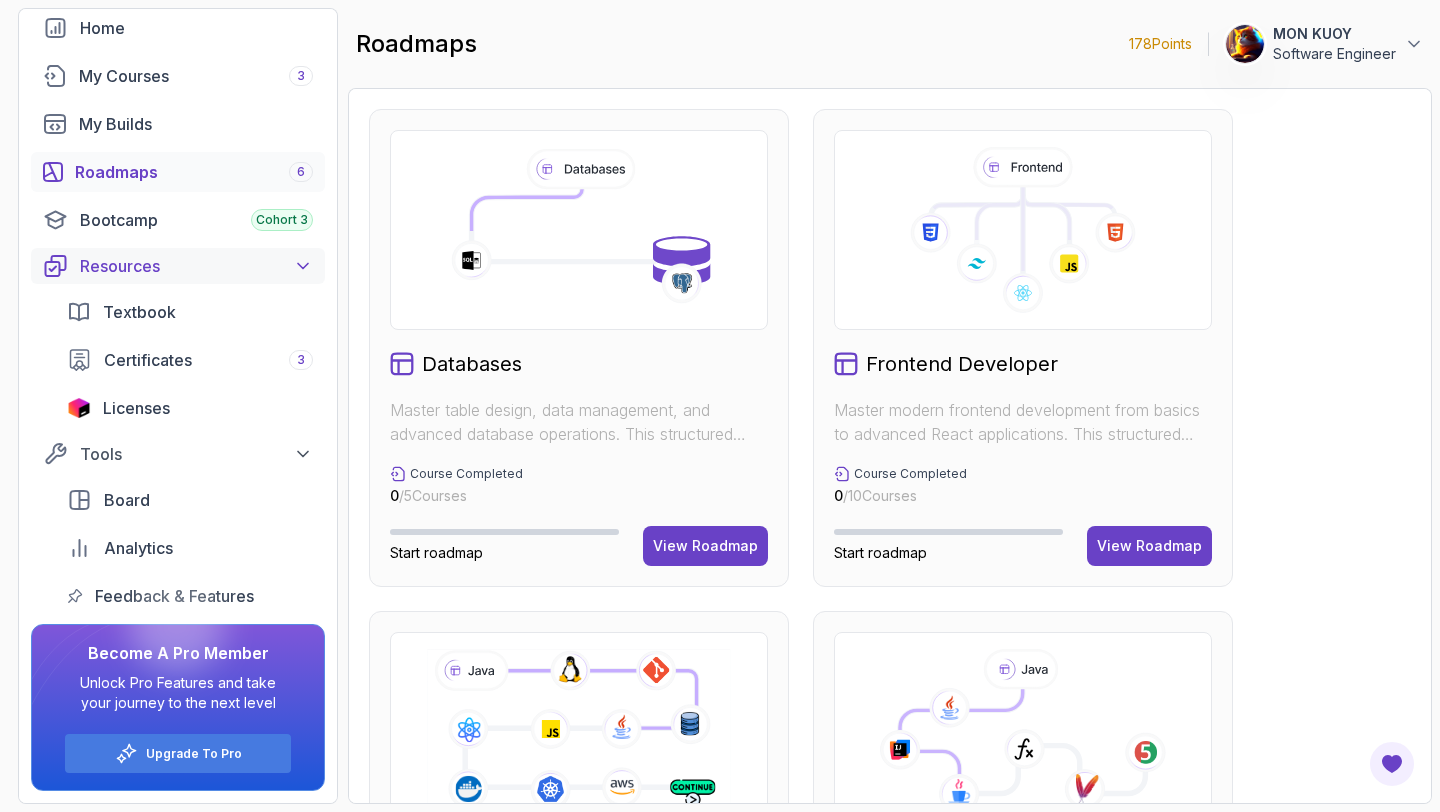 click on "Resources" at bounding box center (196, 266) 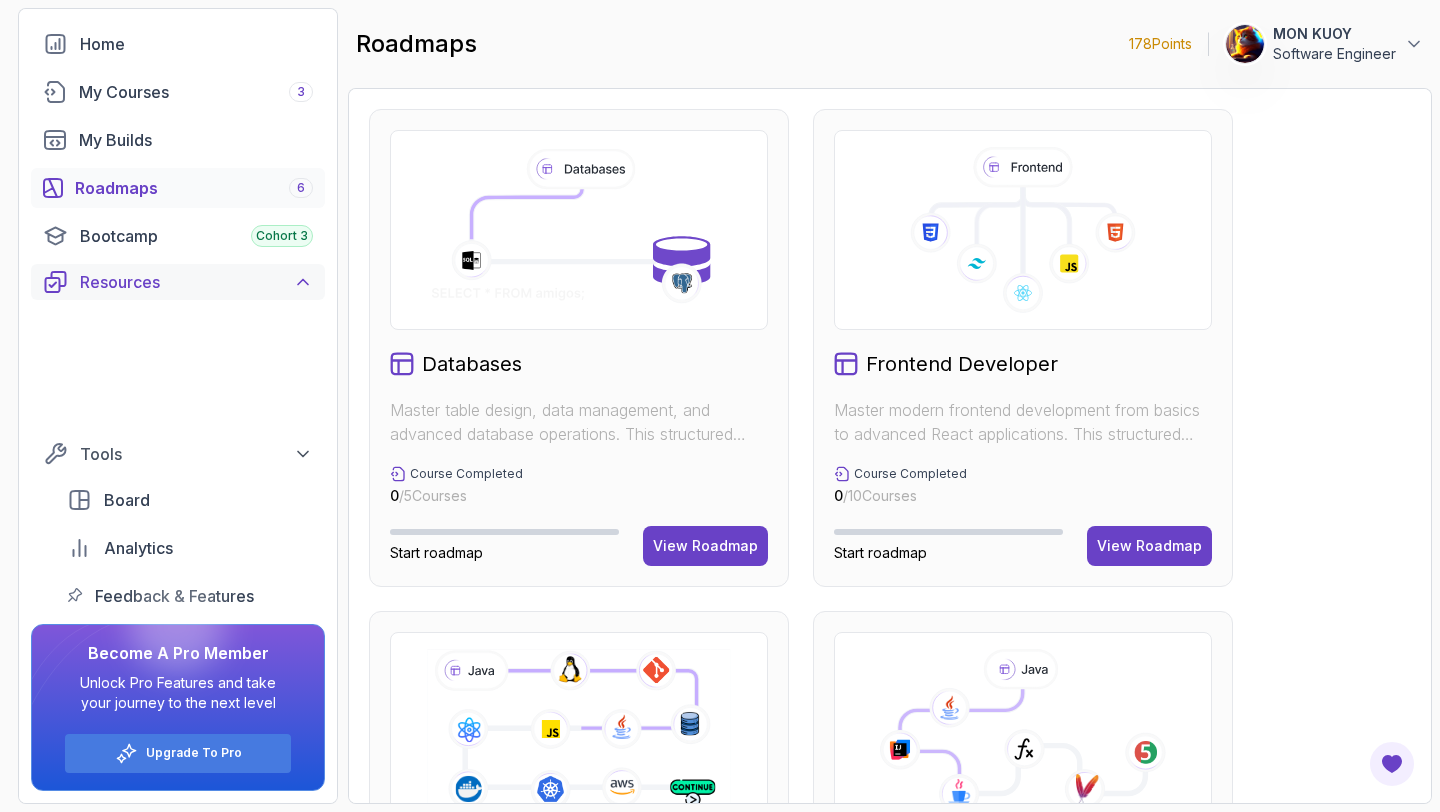 scroll, scrollTop: 0, scrollLeft: 0, axis: both 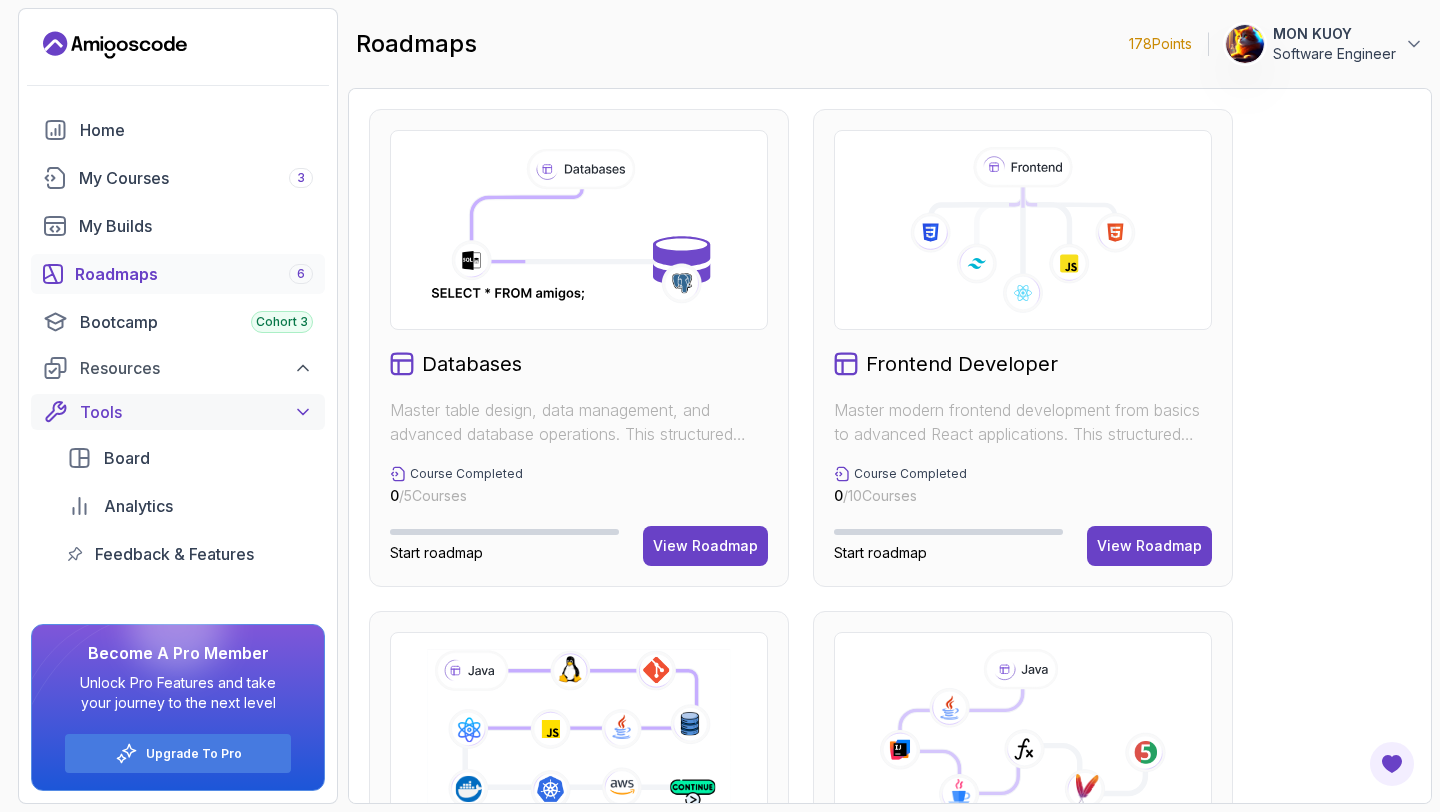 click on "Tools" at bounding box center [196, 412] 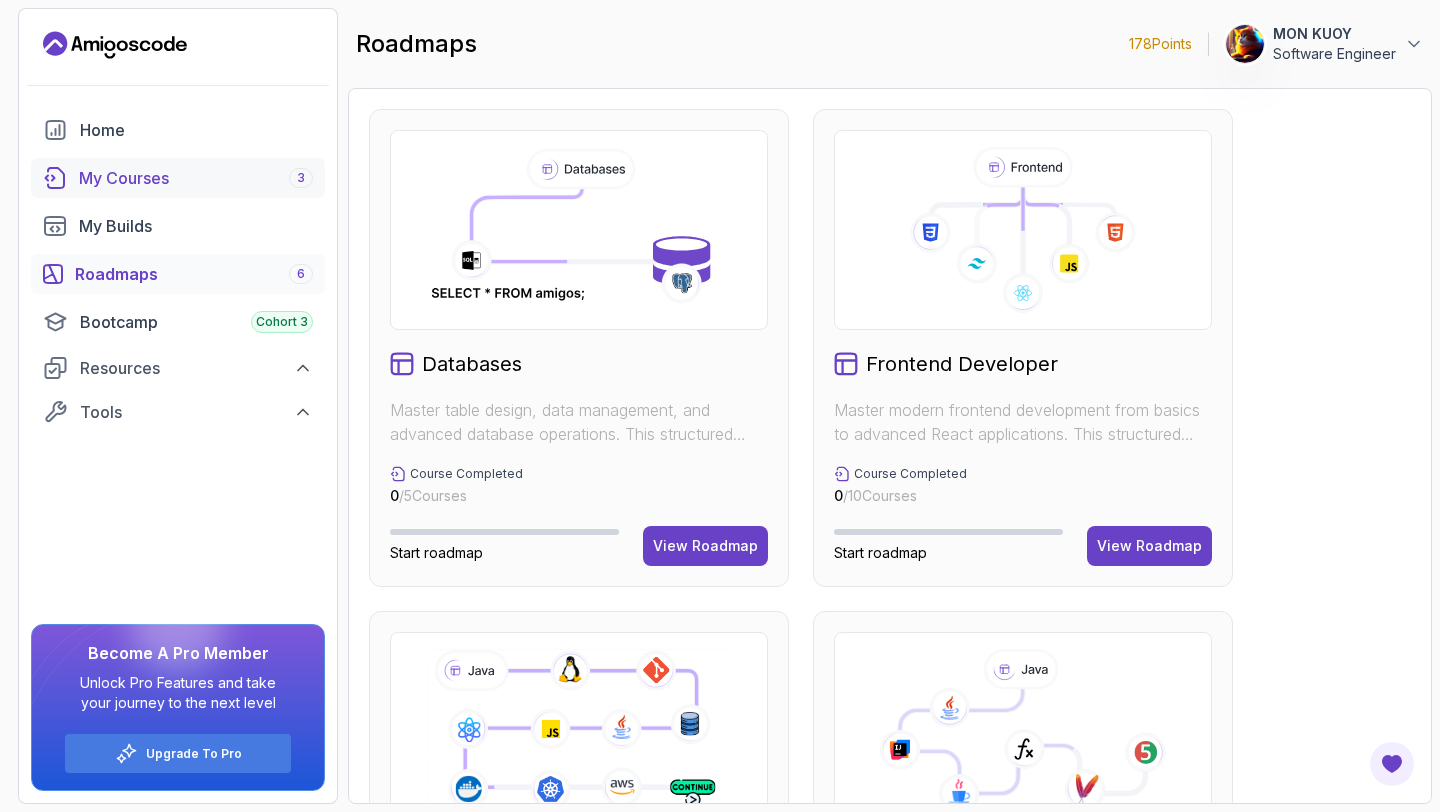 click on "My Courses 3" at bounding box center [196, 178] 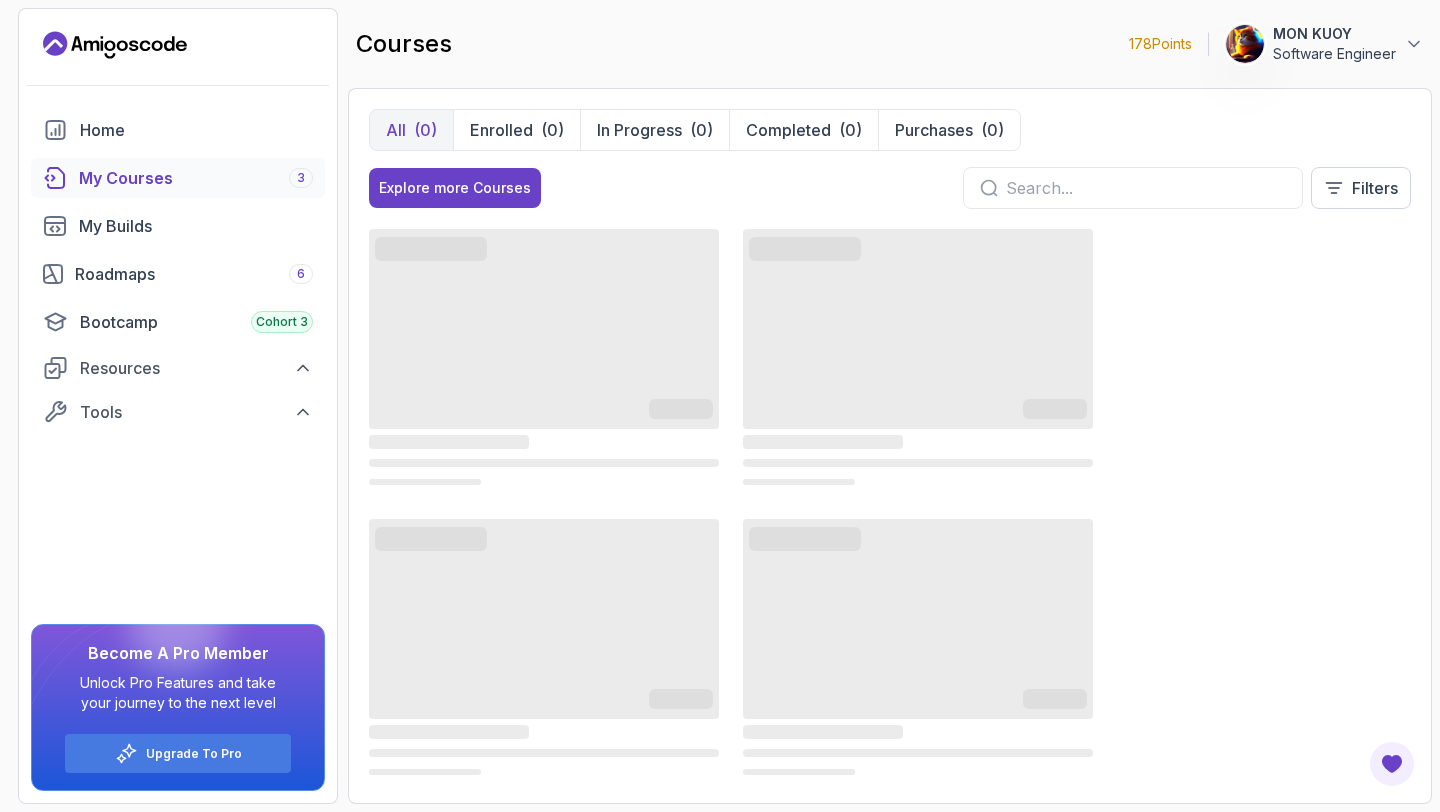 click on "courses   178  Points MON KUOY Software Engineer" at bounding box center (890, 44) 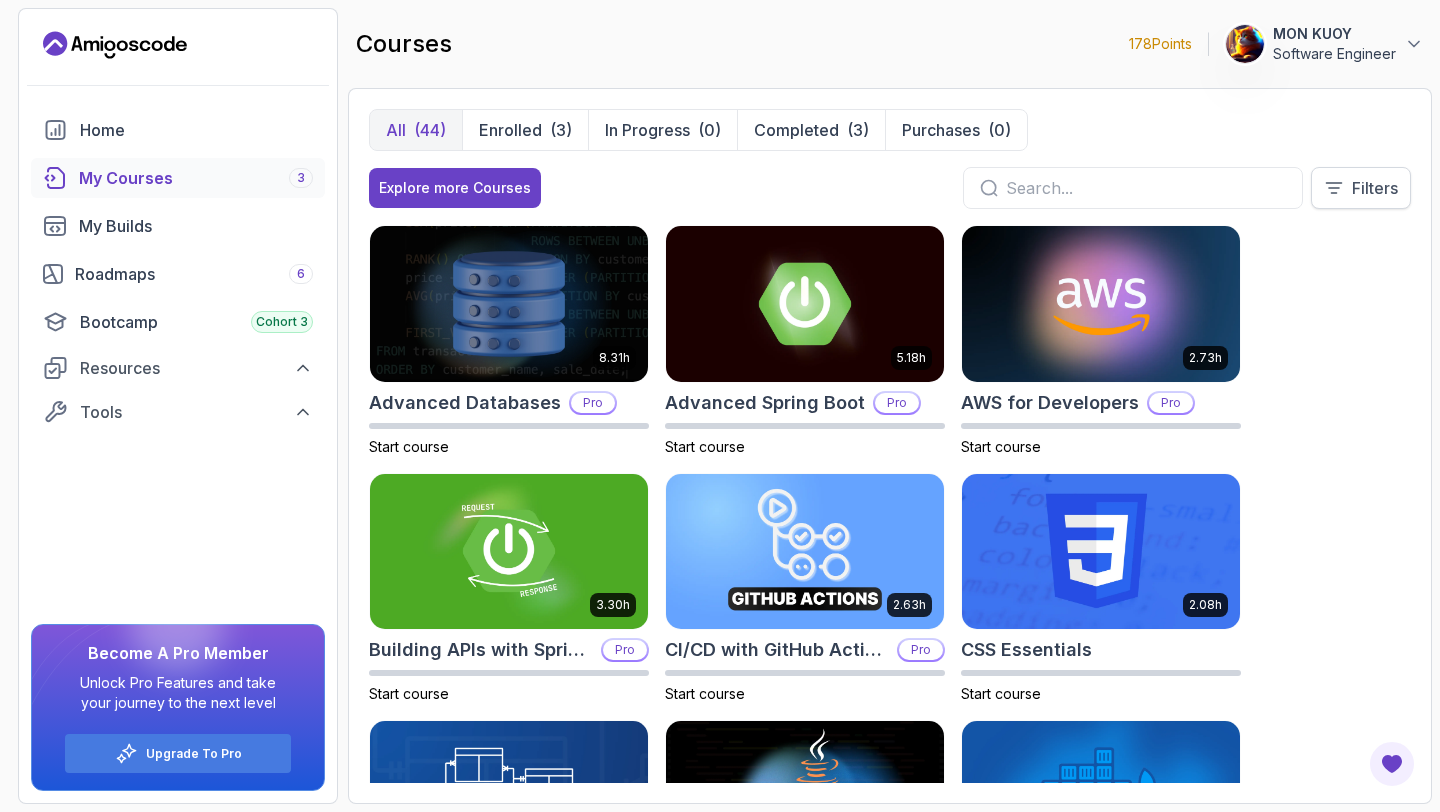 click on "Filters" at bounding box center (1361, 188) 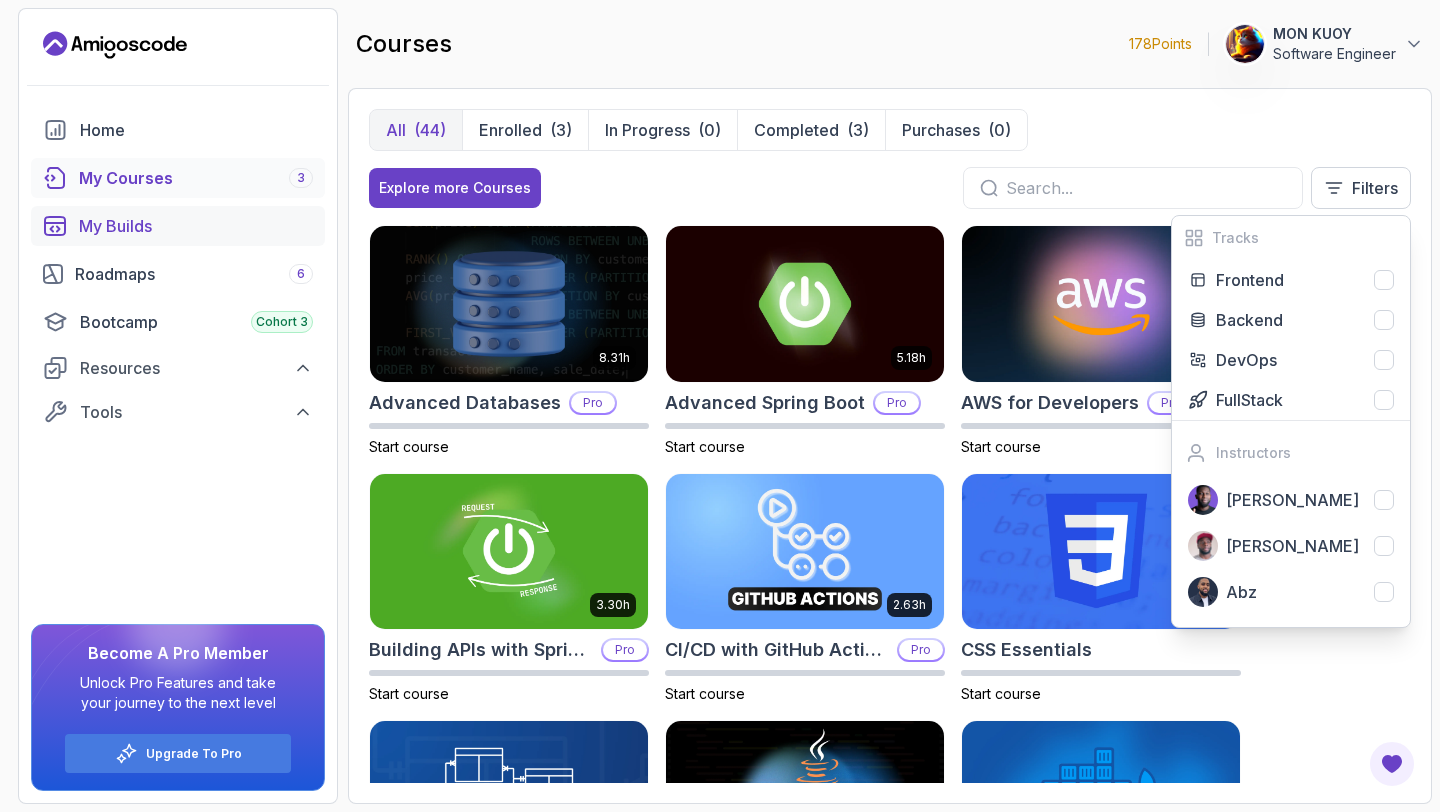 click on "My Builds" at bounding box center (196, 226) 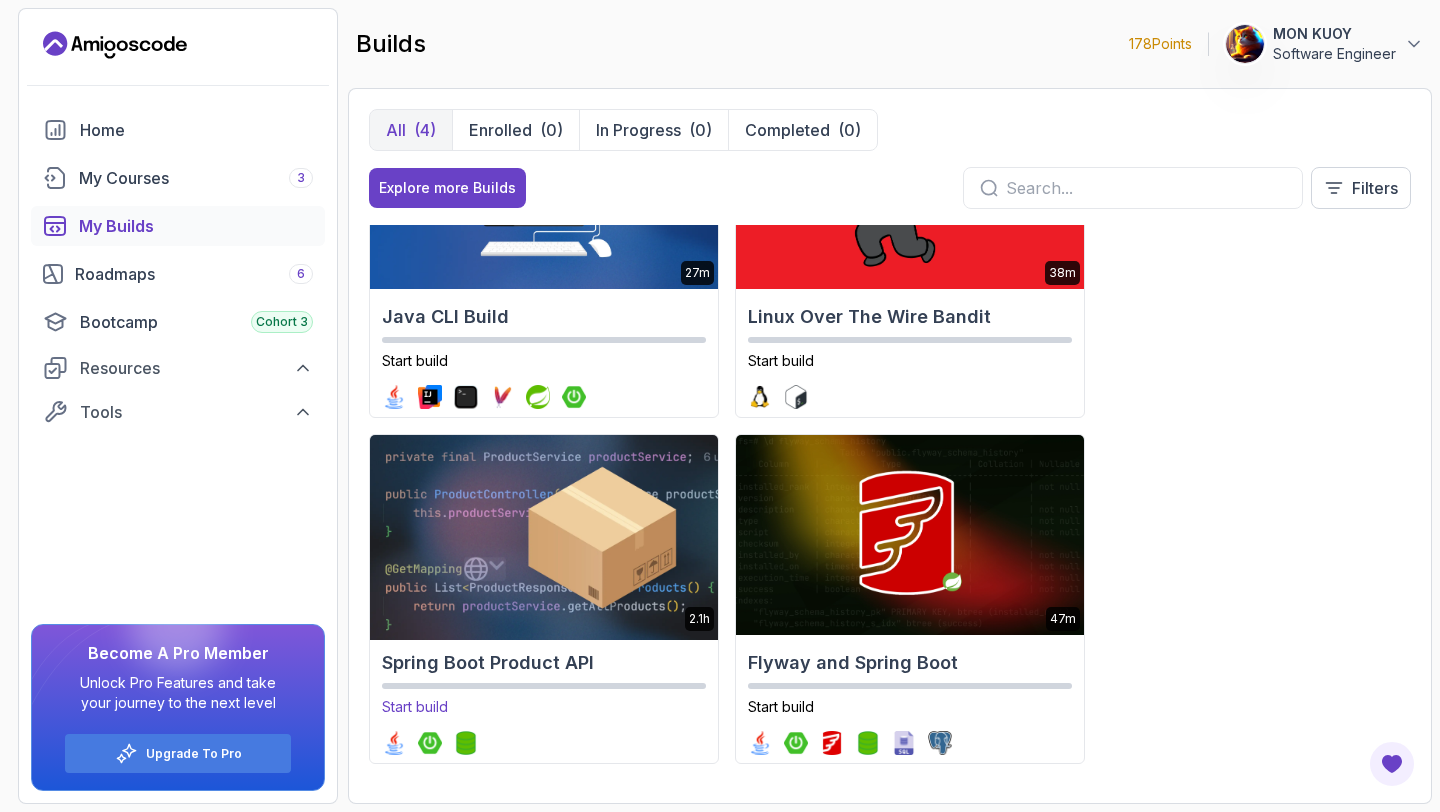 scroll, scrollTop: 142, scrollLeft: 0, axis: vertical 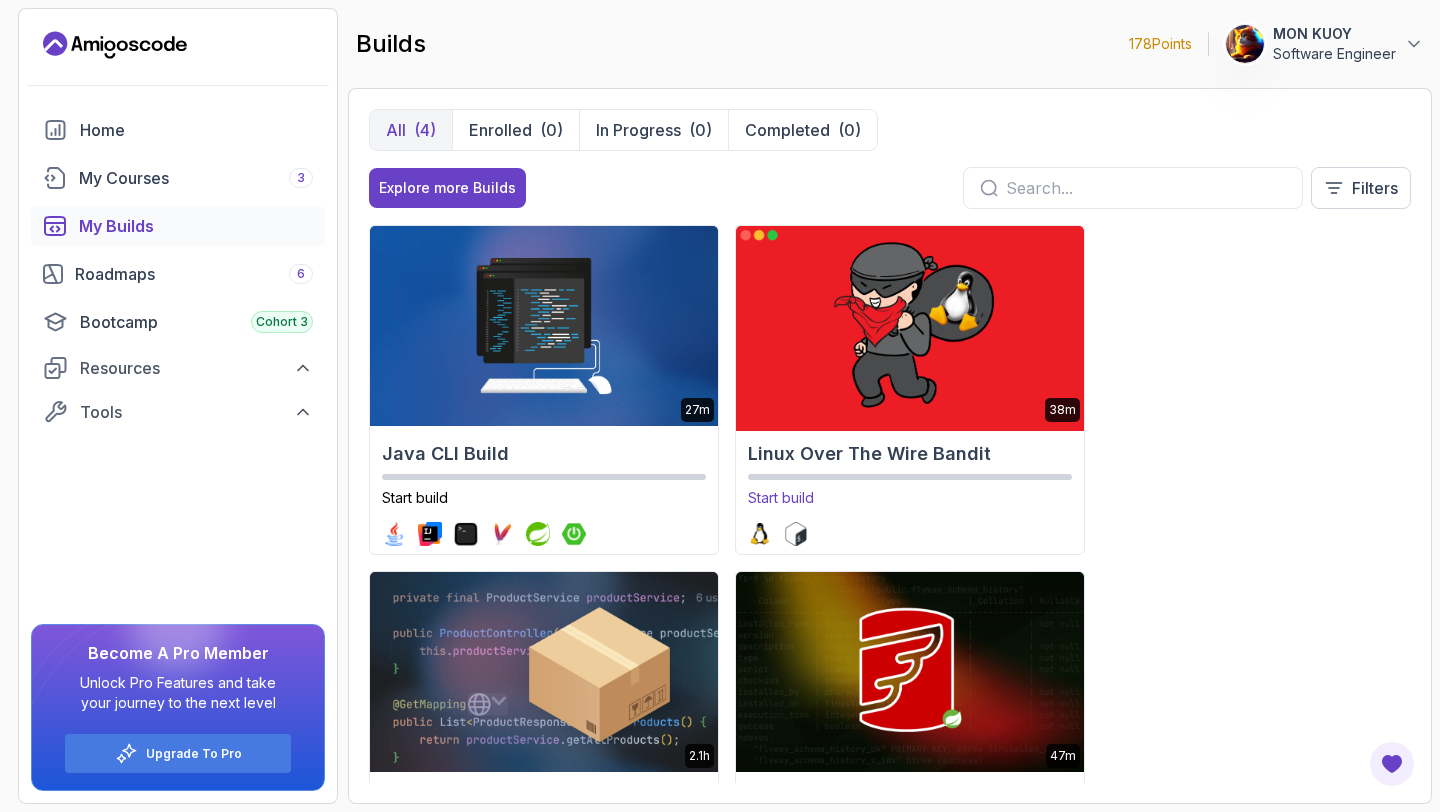 click at bounding box center [909, 326] 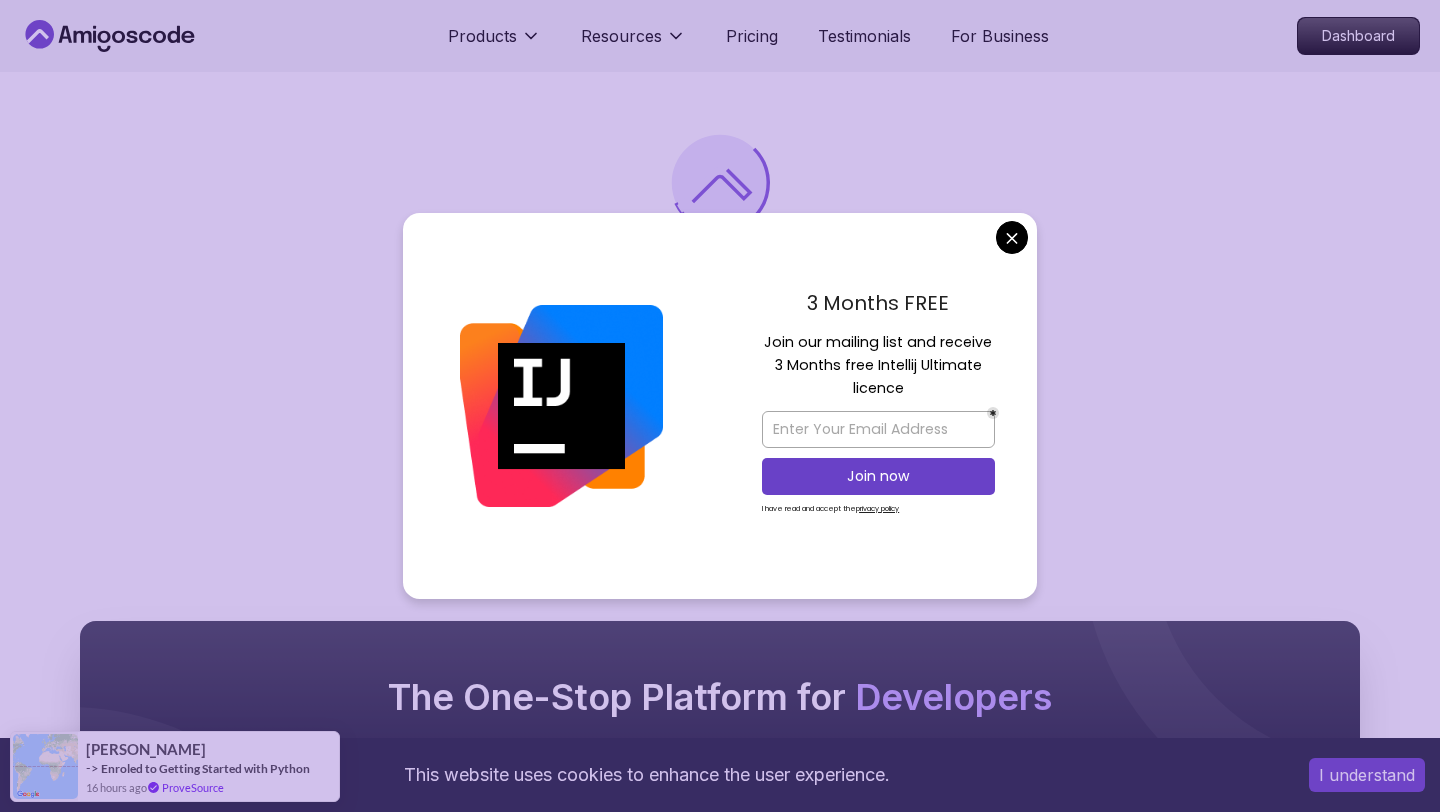 scroll, scrollTop: 284, scrollLeft: 0, axis: vertical 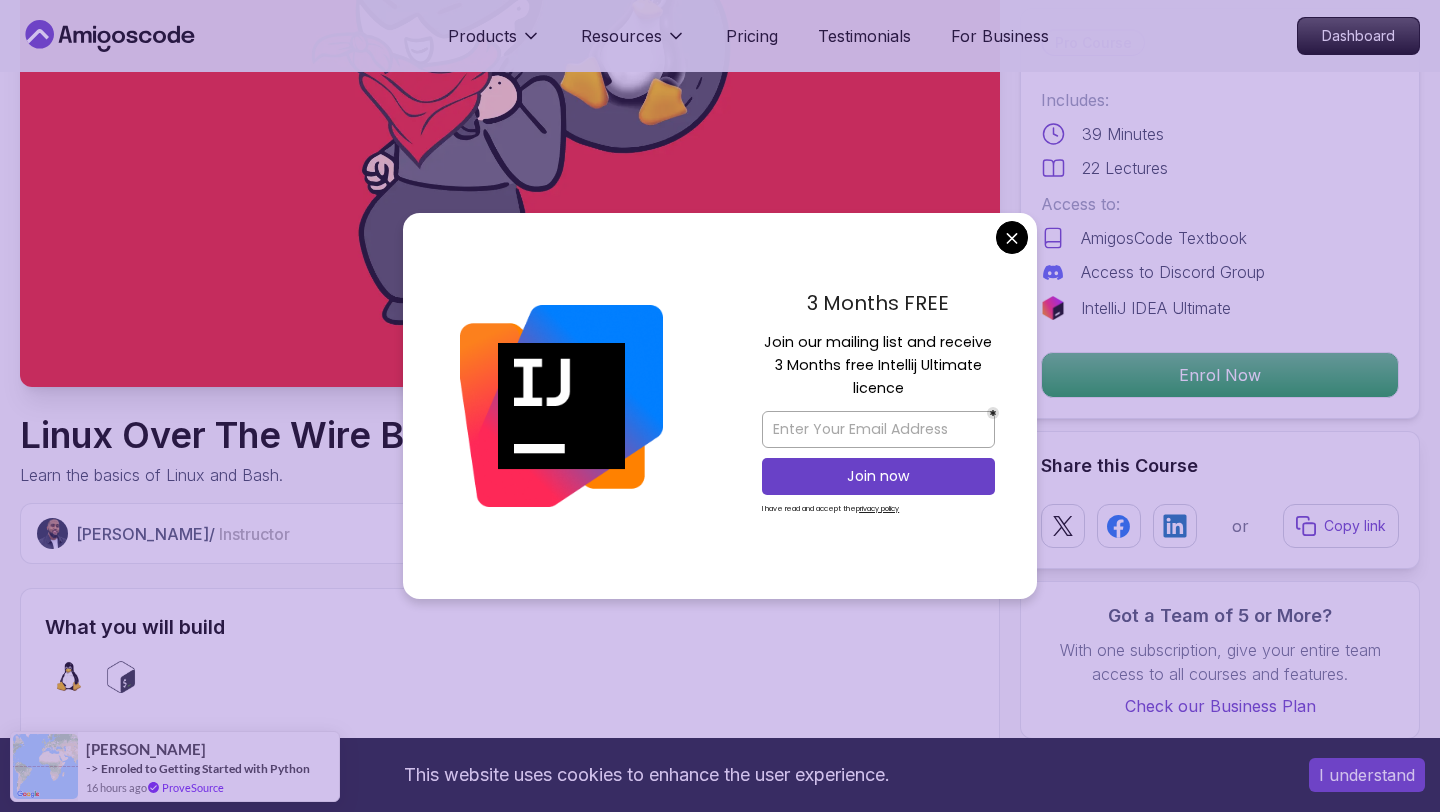 click on "This website uses cookies to enhance the user experience. I understand Products Resources Pricing Testimonials For Business Dashboard Products Resources Pricing Testimonials For Business Dashboard Linux Over The Wire Bandit Learn the basics of Linux and Bash. Abdurahman Abukar  /   Instructor View Profile Pro Course Includes: 39 Minutes 22 Lectures Access to: AmigosCode Textbook Access to Discord Group IntelliJ IDEA Ultimate Enrol Now Share this Course or Copy link Got a Team of 5 or More? With one subscription, give your entire team access to all courses and features. Check our Business Plan Abdurahman Abukar  /   Instructor View Profile What you will build linux bash Practical Linux Skills - Master essential Linux commands and techniques to navigate and manipulate files, directories, and processes. Problem-Solving Mastery - Tackle real-world scenarios through engaging and progressively challenging levels. Secure Connections - Learn to establish and manage SSH sessions effectively." at bounding box center [720, 3226] 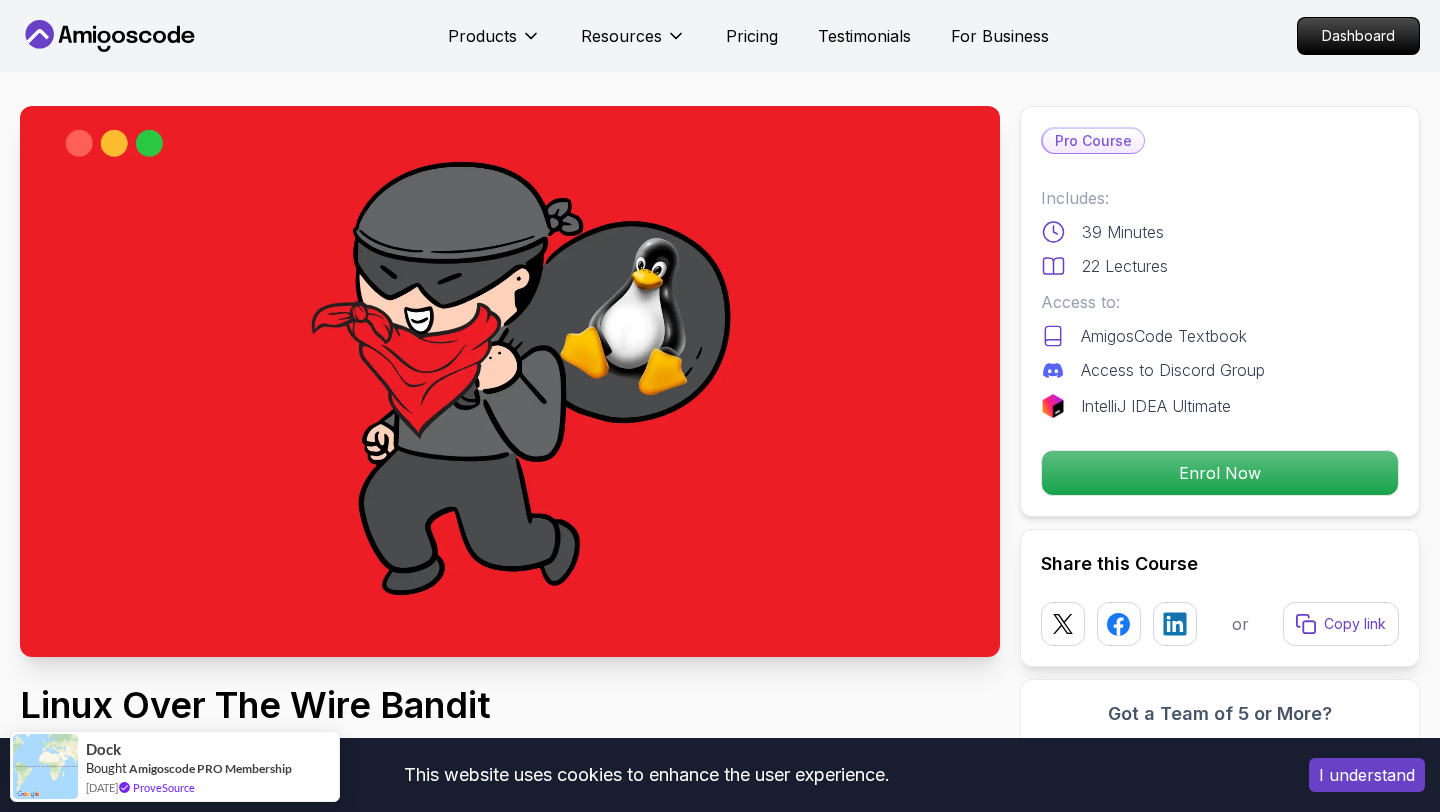 scroll, scrollTop: 0, scrollLeft: 0, axis: both 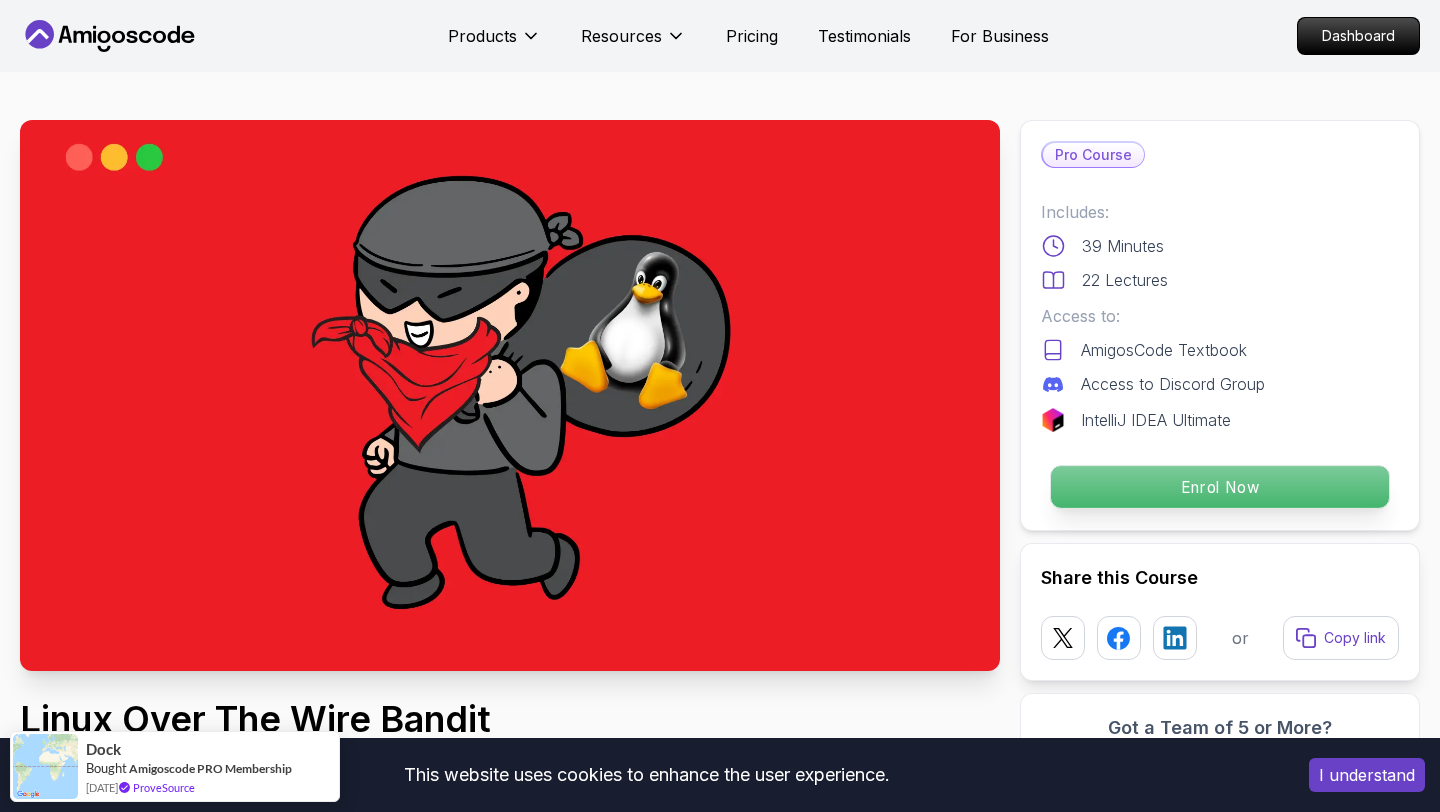 click on "Enrol Now" at bounding box center (1220, 487) 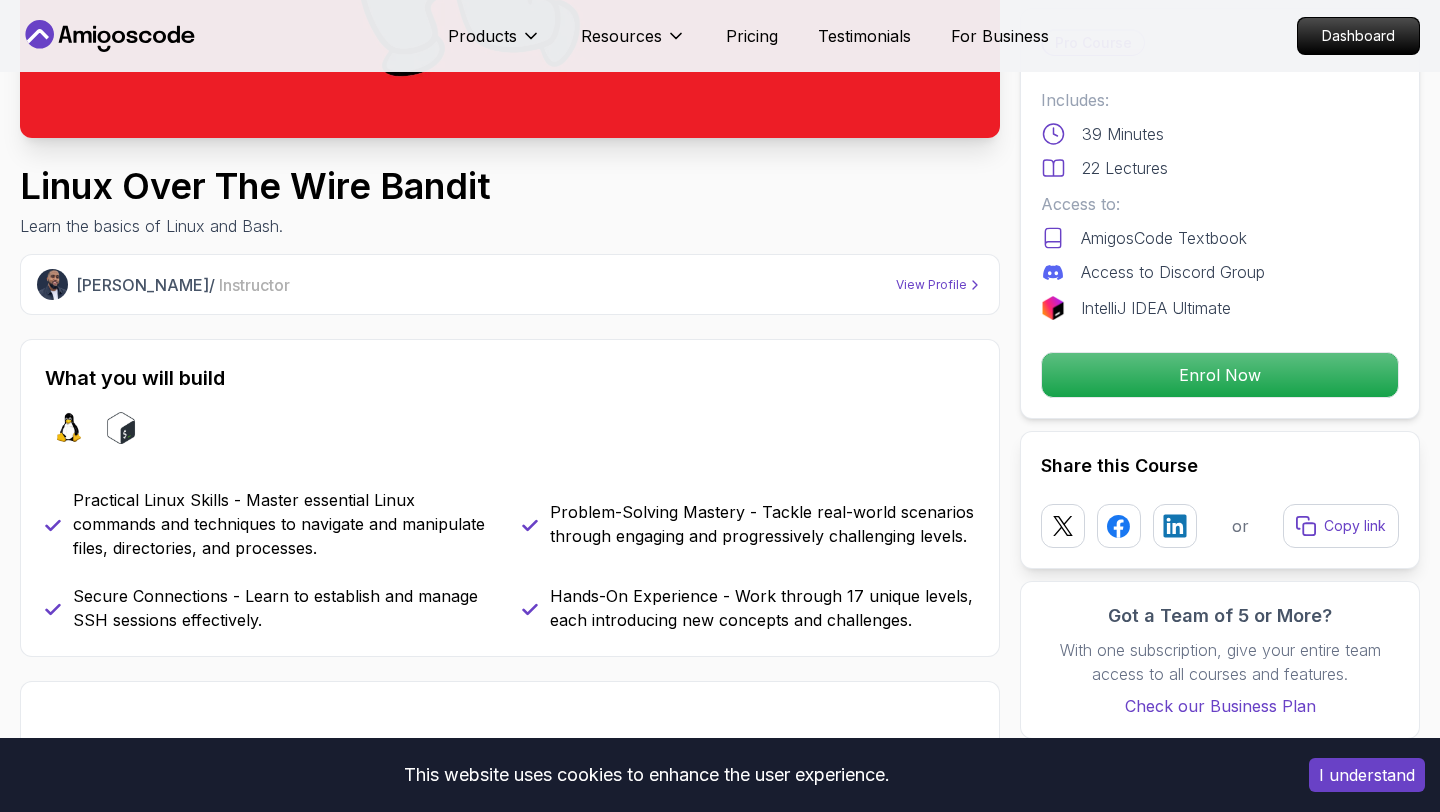 scroll, scrollTop: 0, scrollLeft: 0, axis: both 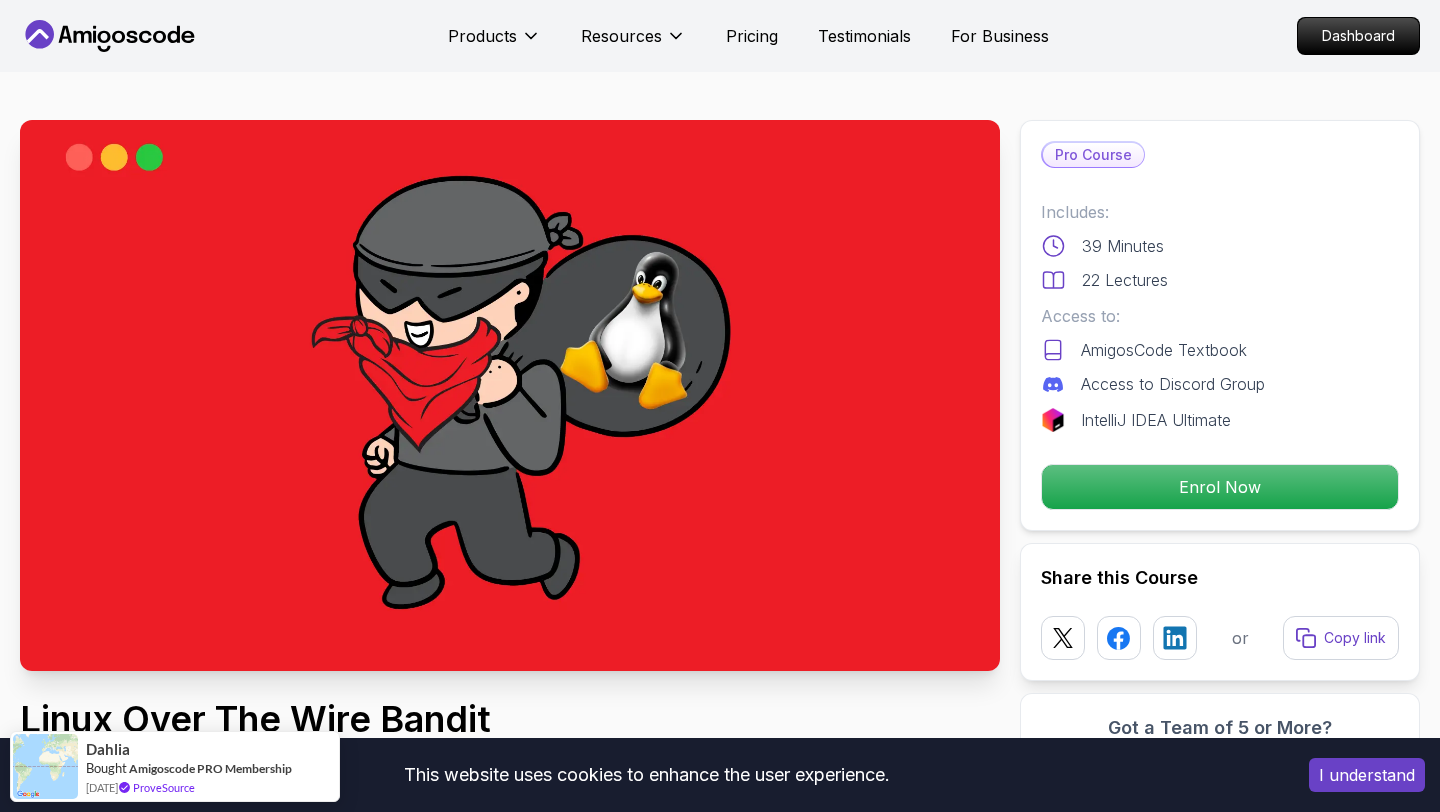 click on "Products Resources Pricing Testimonials For Business Dashboard" at bounding box center [720, 36] 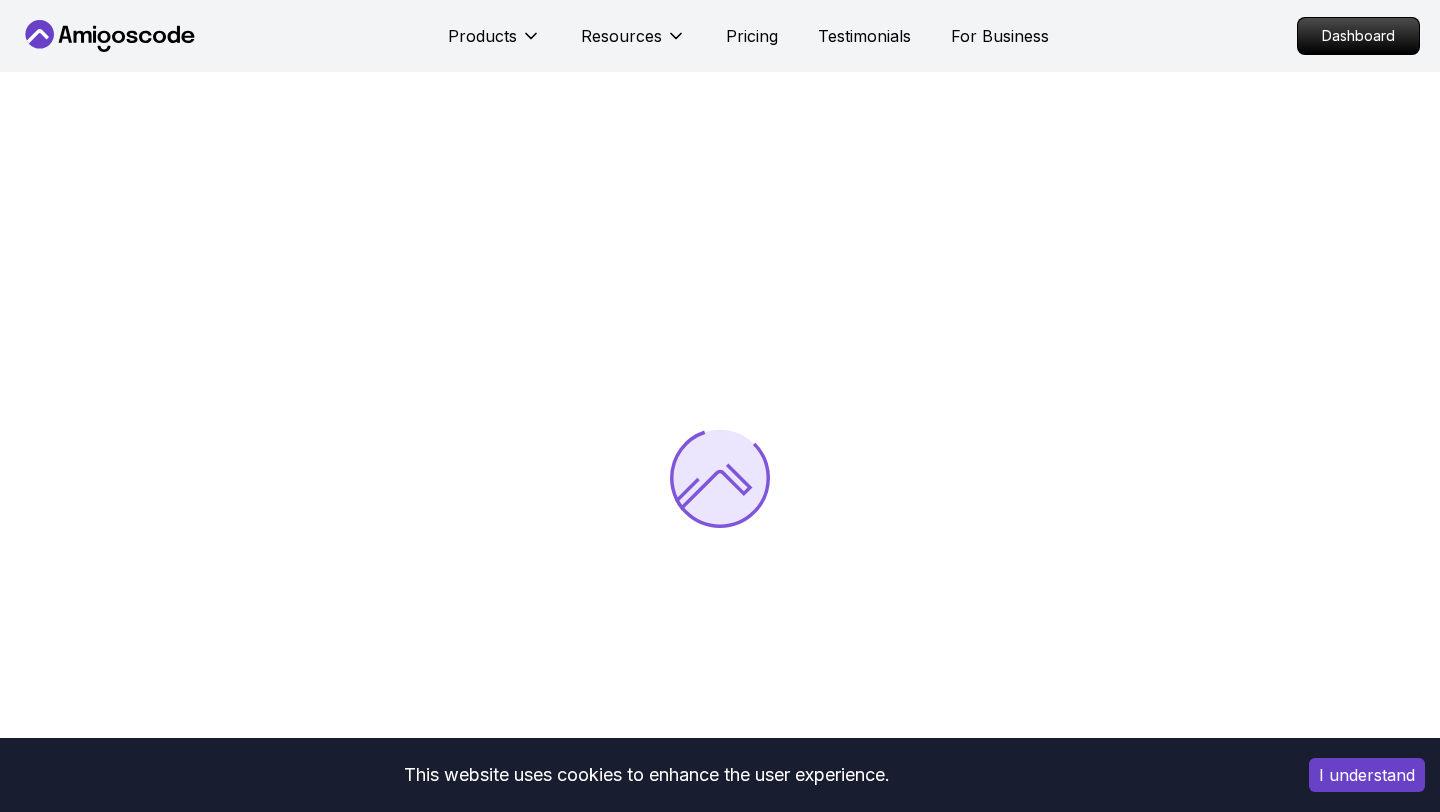 scroll, scrollTop: 0, scrollLeft: 0, axis: both 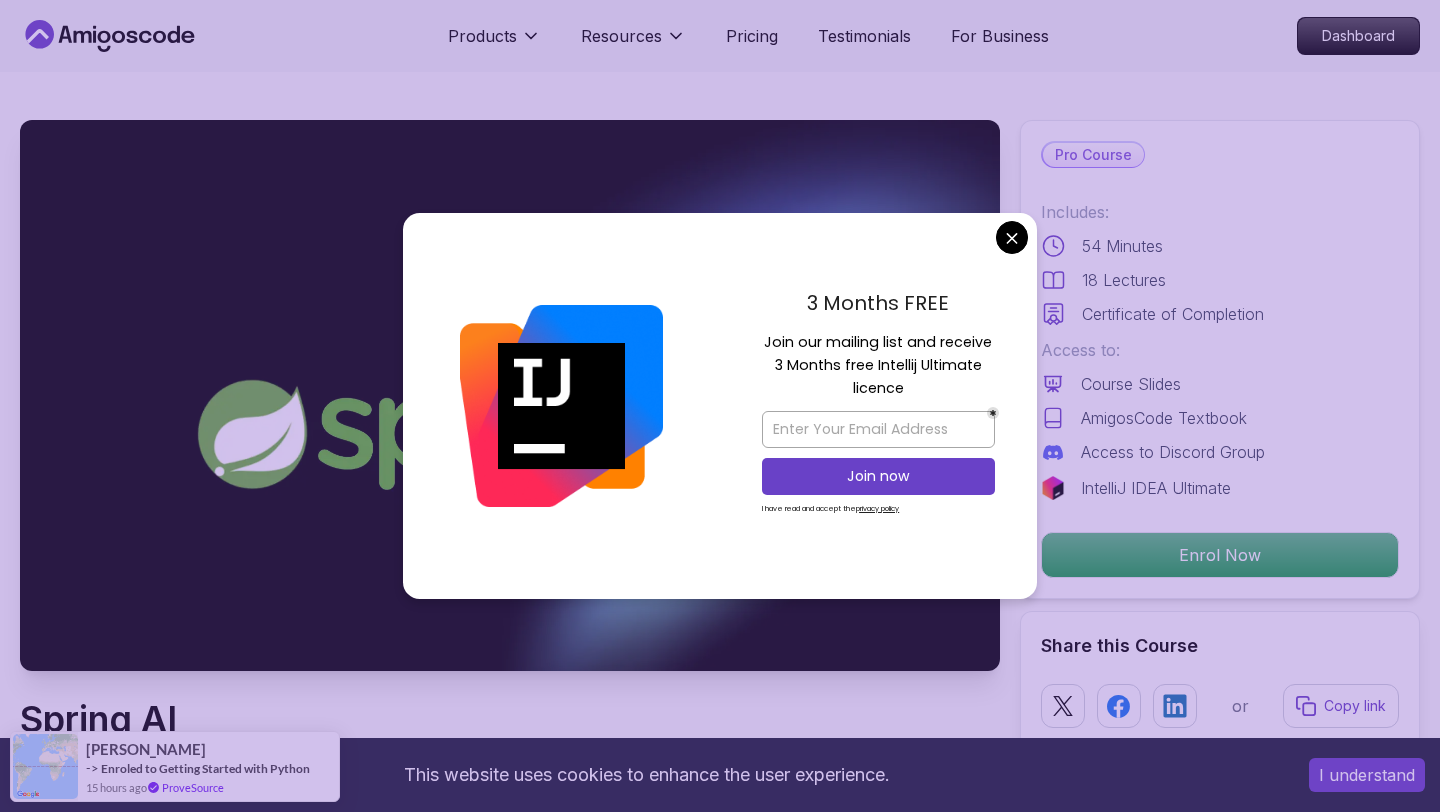 click on "This website uses cookies to enhance the user experience. I understand Products Resources Pricing Testimonials For Business Dashboard Products Resources Pricing Testimonials For Business Dashboard Spring AI Welcome to the Spring AI course! Learn to build intelligent applications with the Spring framework effortlessly. Mama Samba Braima Djalo  /   Instructor Pro Course Includes: 54 Minutes 18 Lectures Certificate of Completion Access to: Course Slides AmigosCode Textbook Access to Discord Group IntelliJ IDEA Ultimate Enrol Now Share this Course or Copy link Got a Team of 5 or More? With one subscription, give your entire team access to all courses and features. Check our Business Plan Mama Samba Braima Djalo  /   Instructor What you will learn spring-boot spring-ai spring-framework ai openai AI Fundamentals - Grasp the core concepts of Artificial Intelligence and how it integrates with Spring. OpenAI Integration - Learn to set up OpenAI API keys and configure models for text, image, and audio processing." at bounding box center (720, 3947) 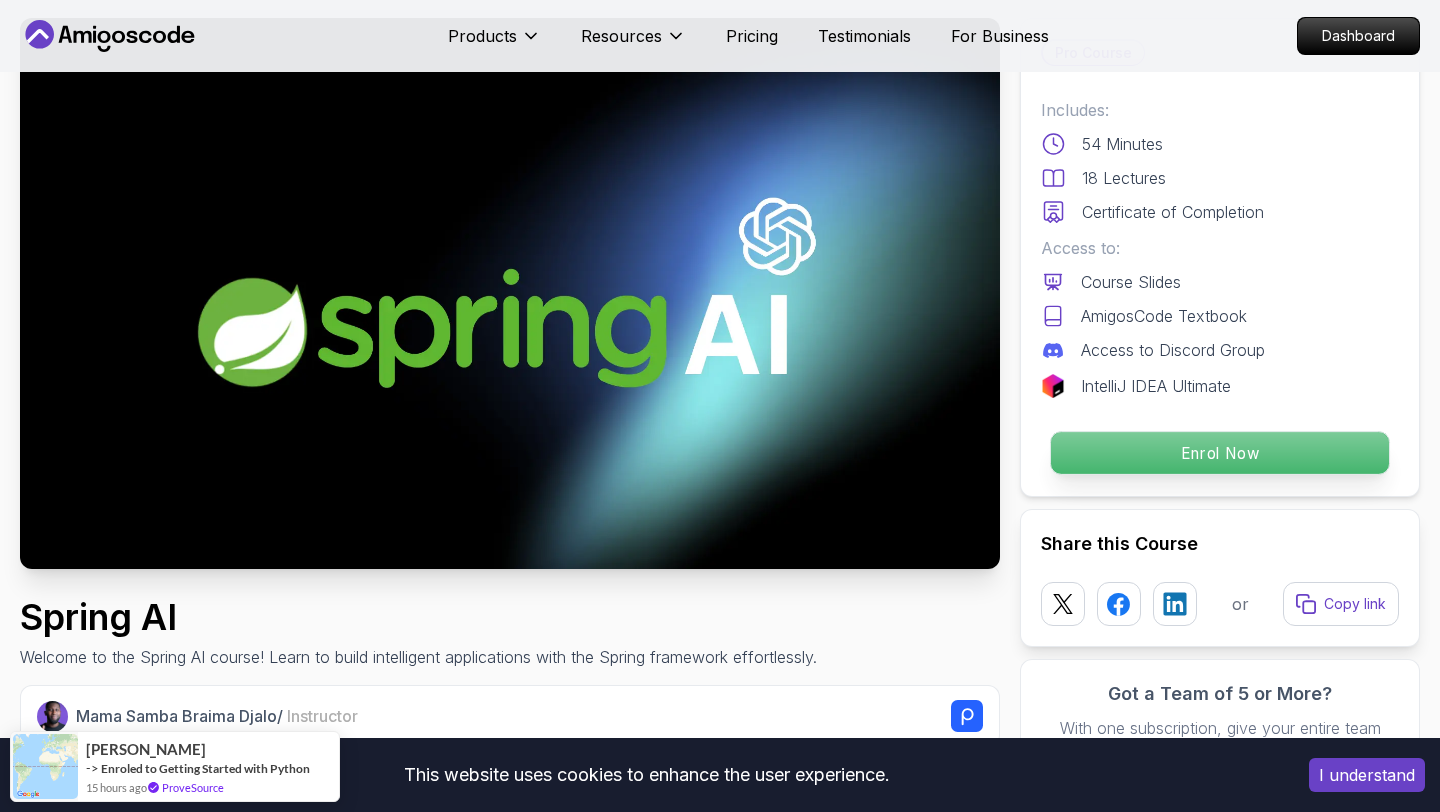 click on "Enrol Now" at bounding box center (1220, 453) 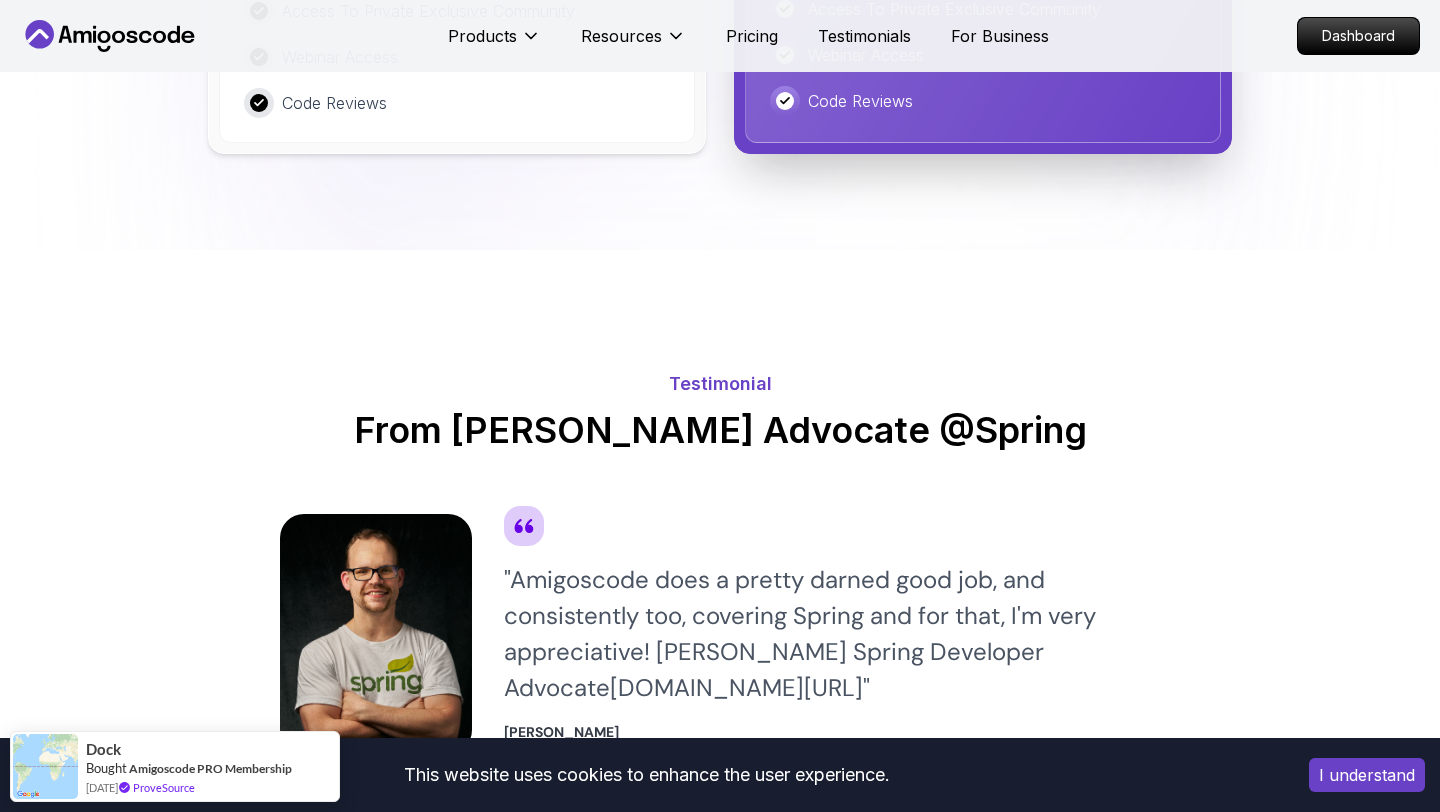 scroll, scrollTop: 4058, scrollLeft: 0, axis: vertical 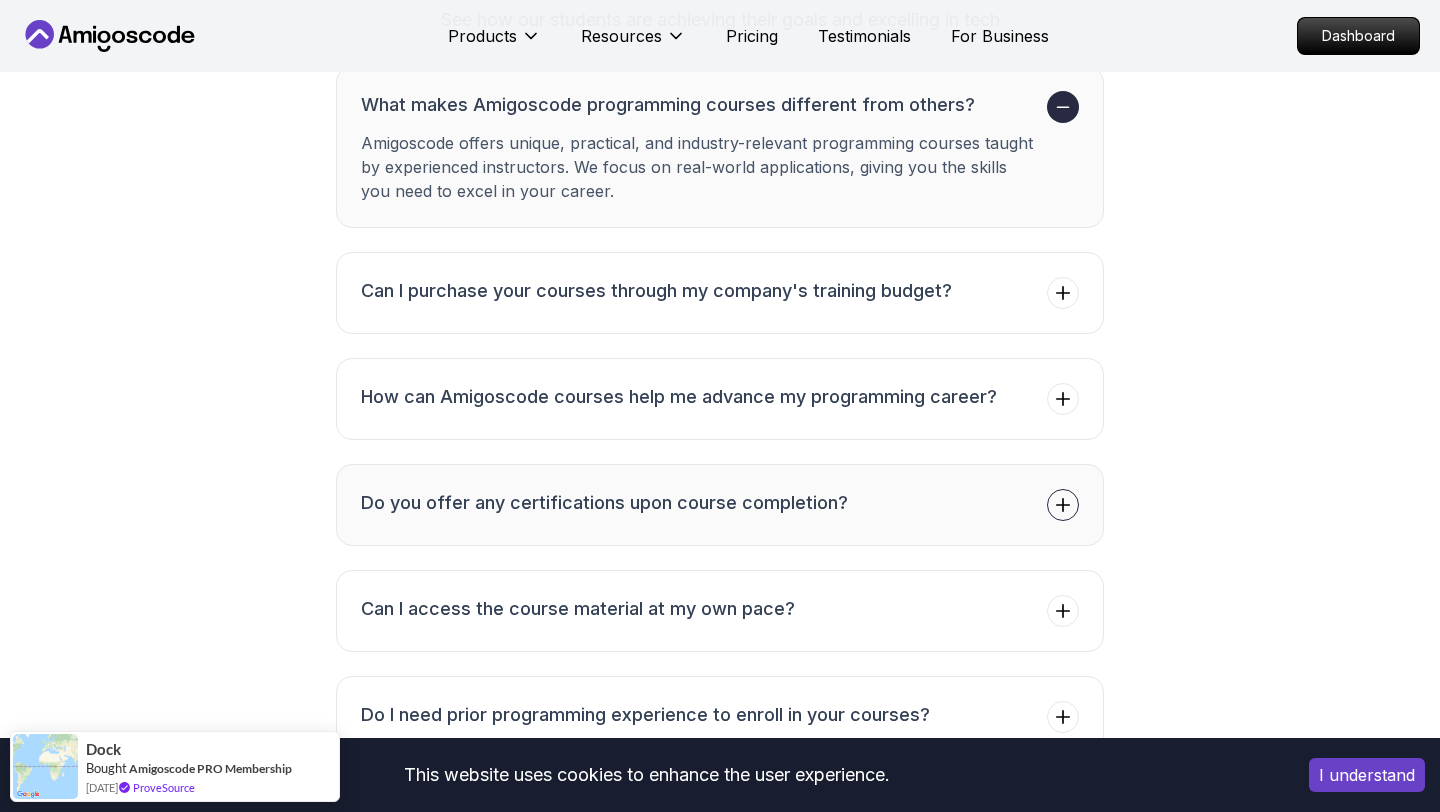 click on "Do you offer any certifications upon course completion?" at bounding box center (604, 505) 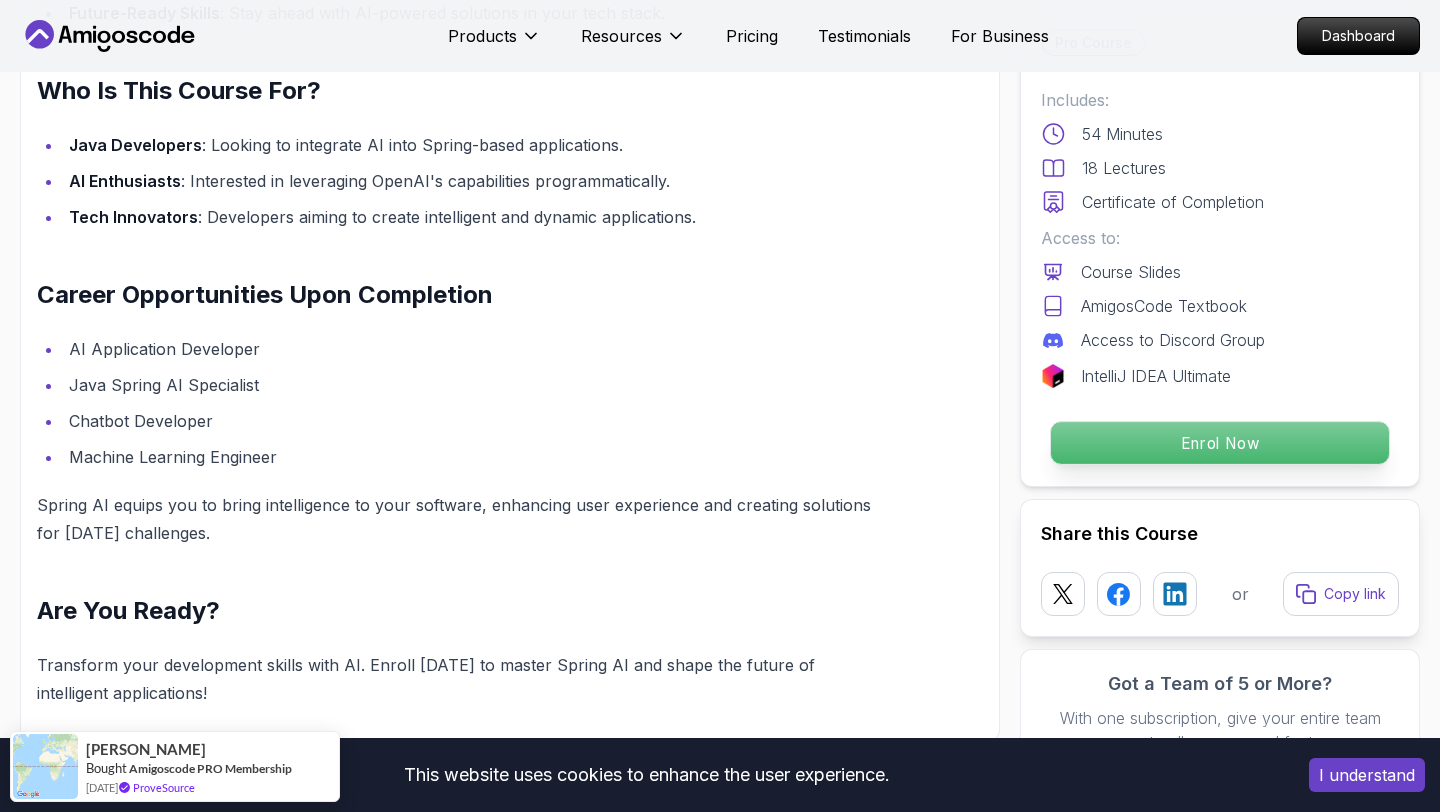 scroll, scrollTop: 1776, scrollLeft: 0, axis: vertical 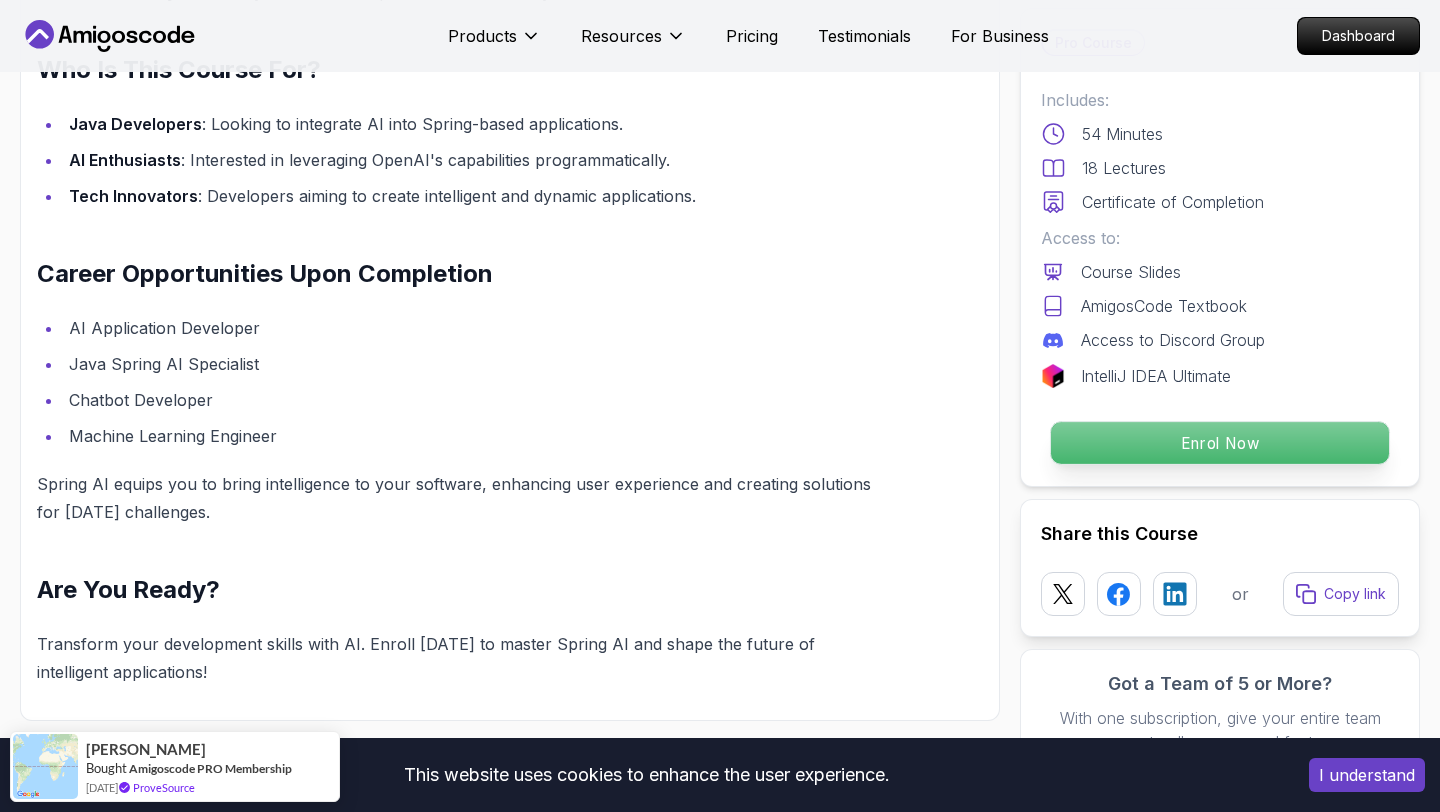 click on "Enrol Now" at bounding box center [1220, 443] 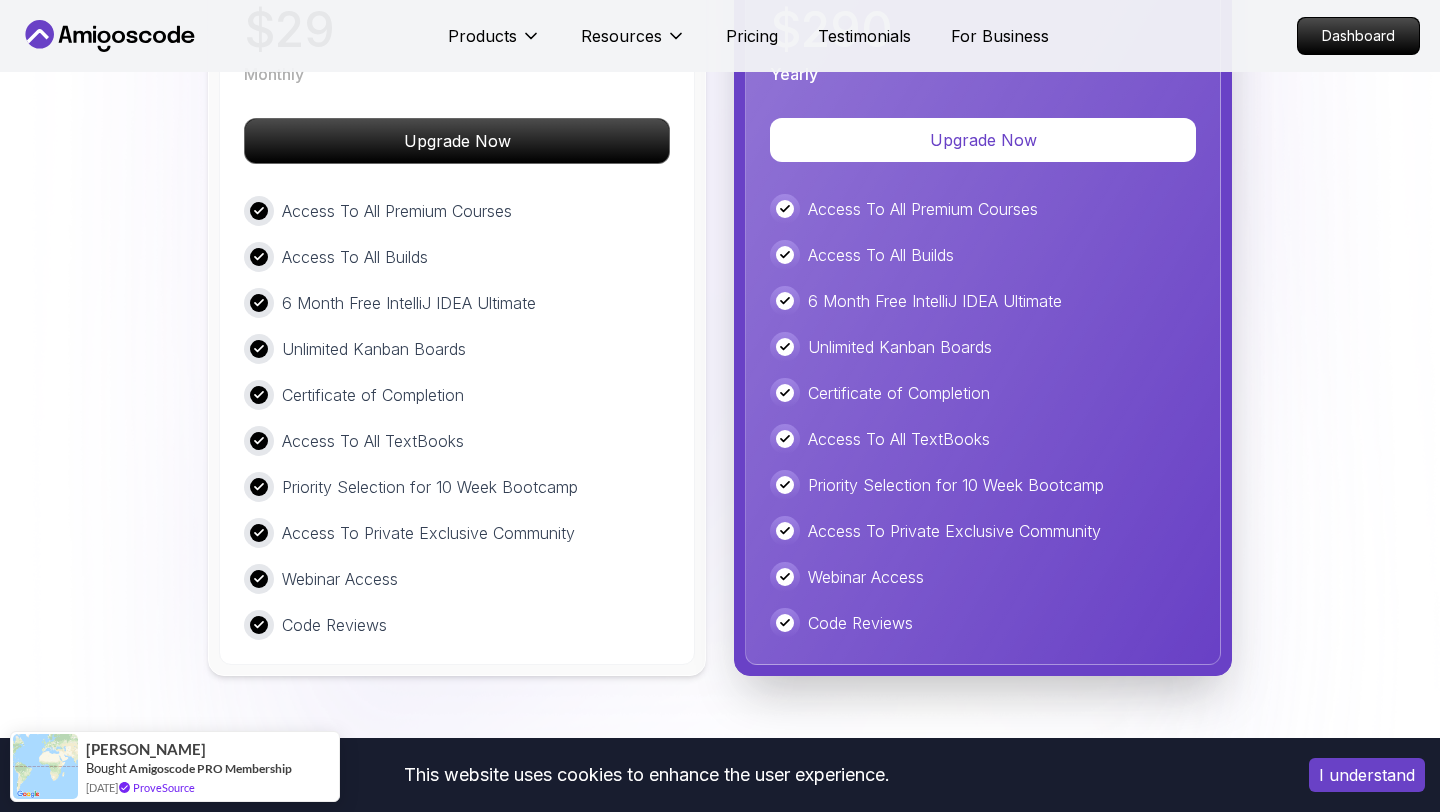 scroll, scrollTop: 3659, scrollLeft: 0, axis: vertical 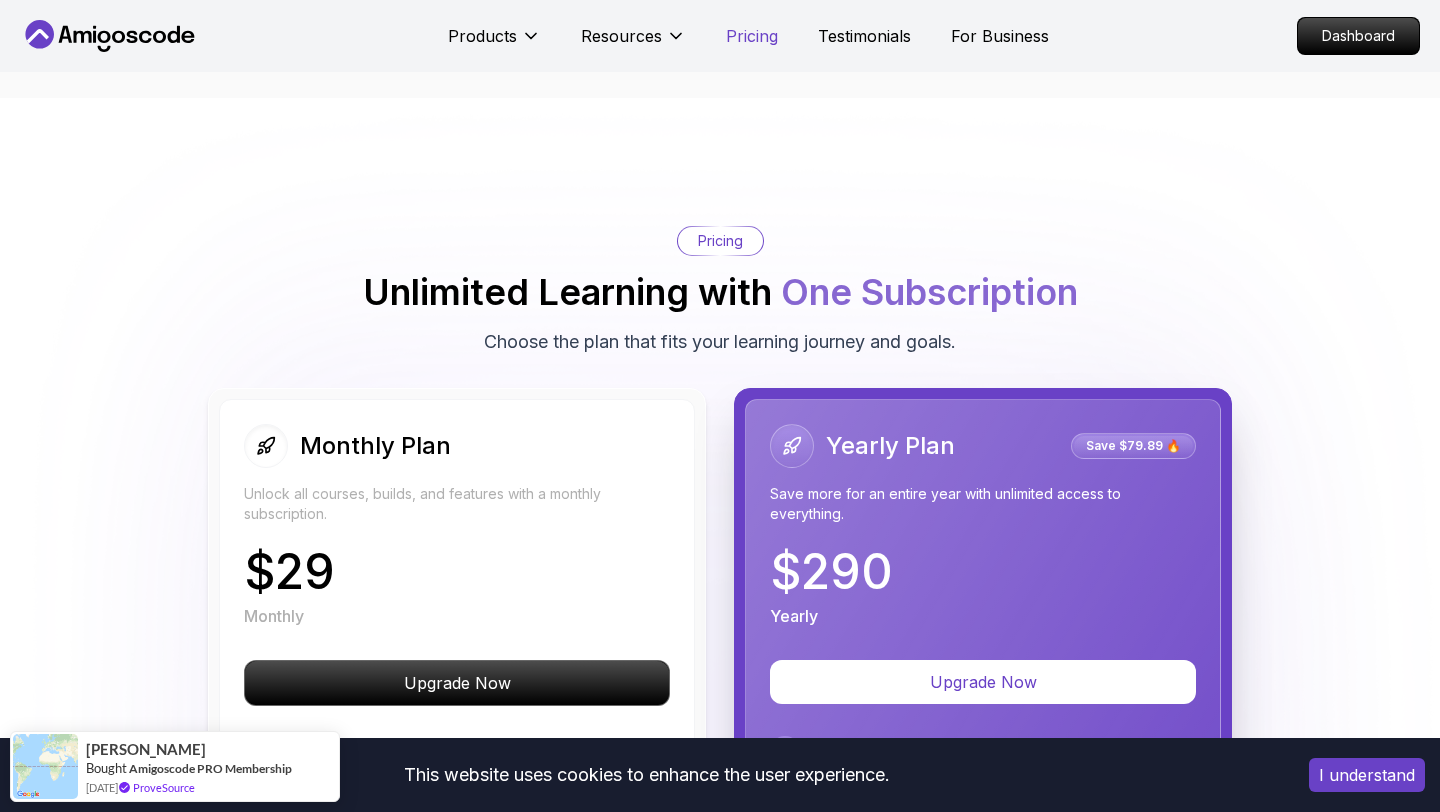 click on "Pricing" at bounding box center (752, 36) 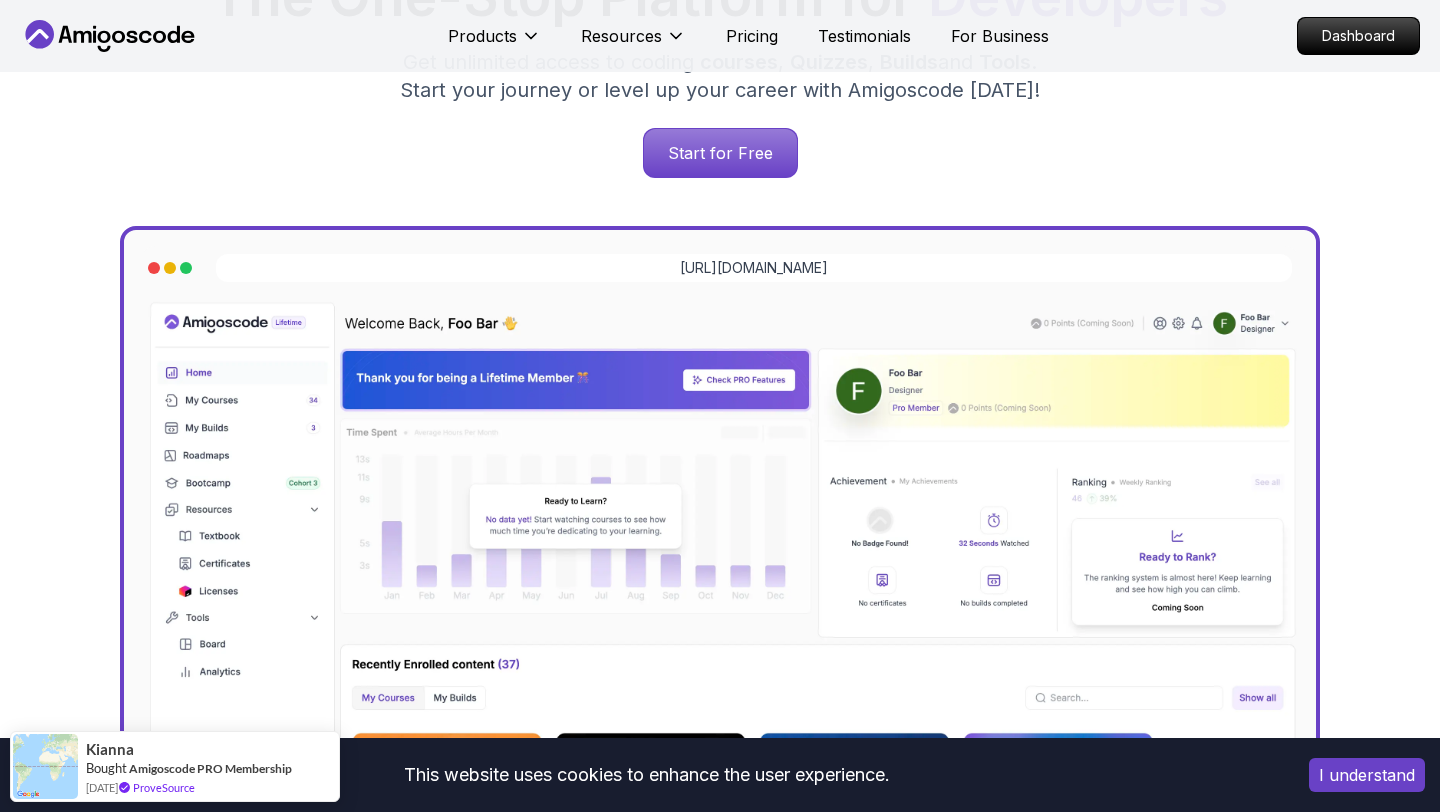 scroll, scrollTop: 0, scrollLeft: 0, axis: both 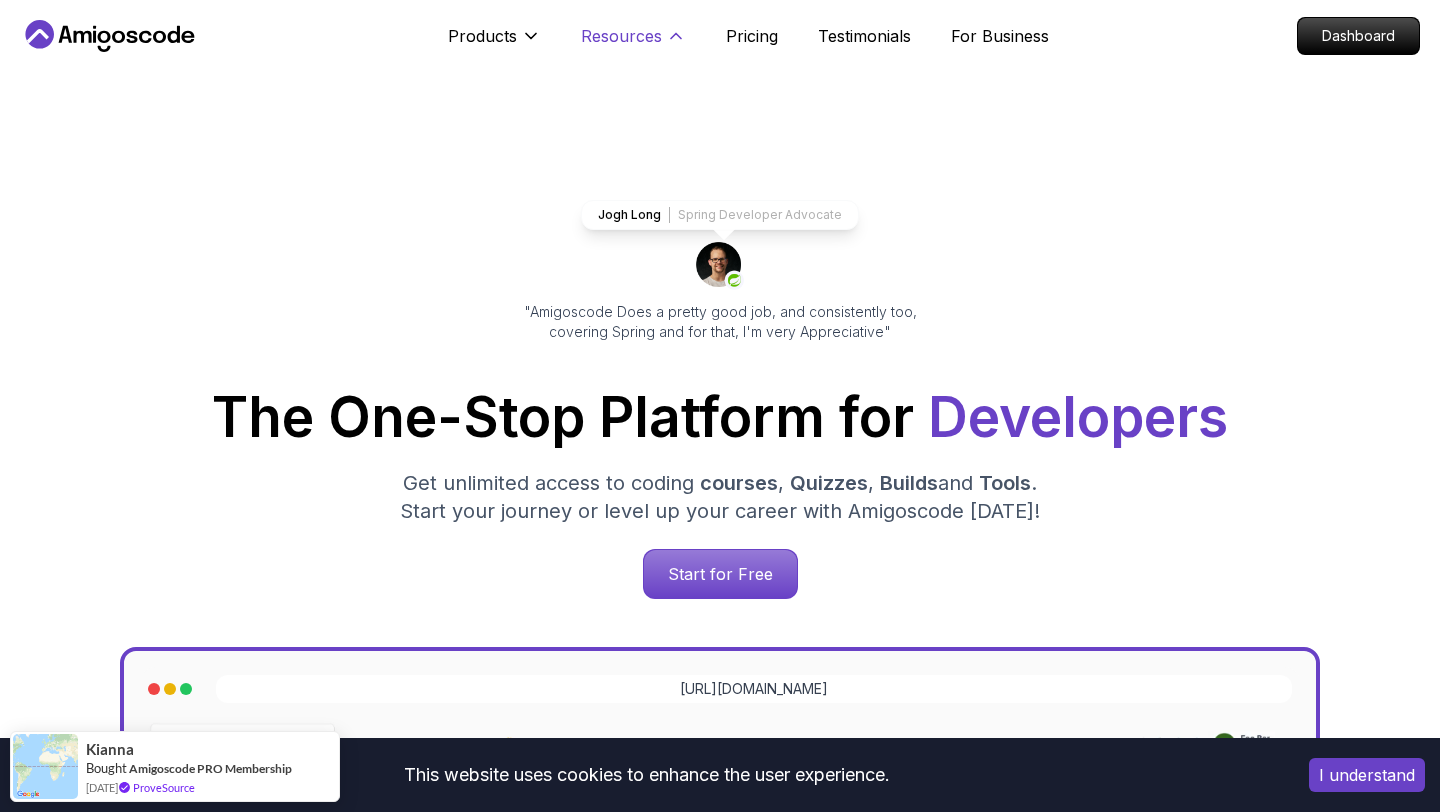 click on "Resources" at bounding box center (621, 36) 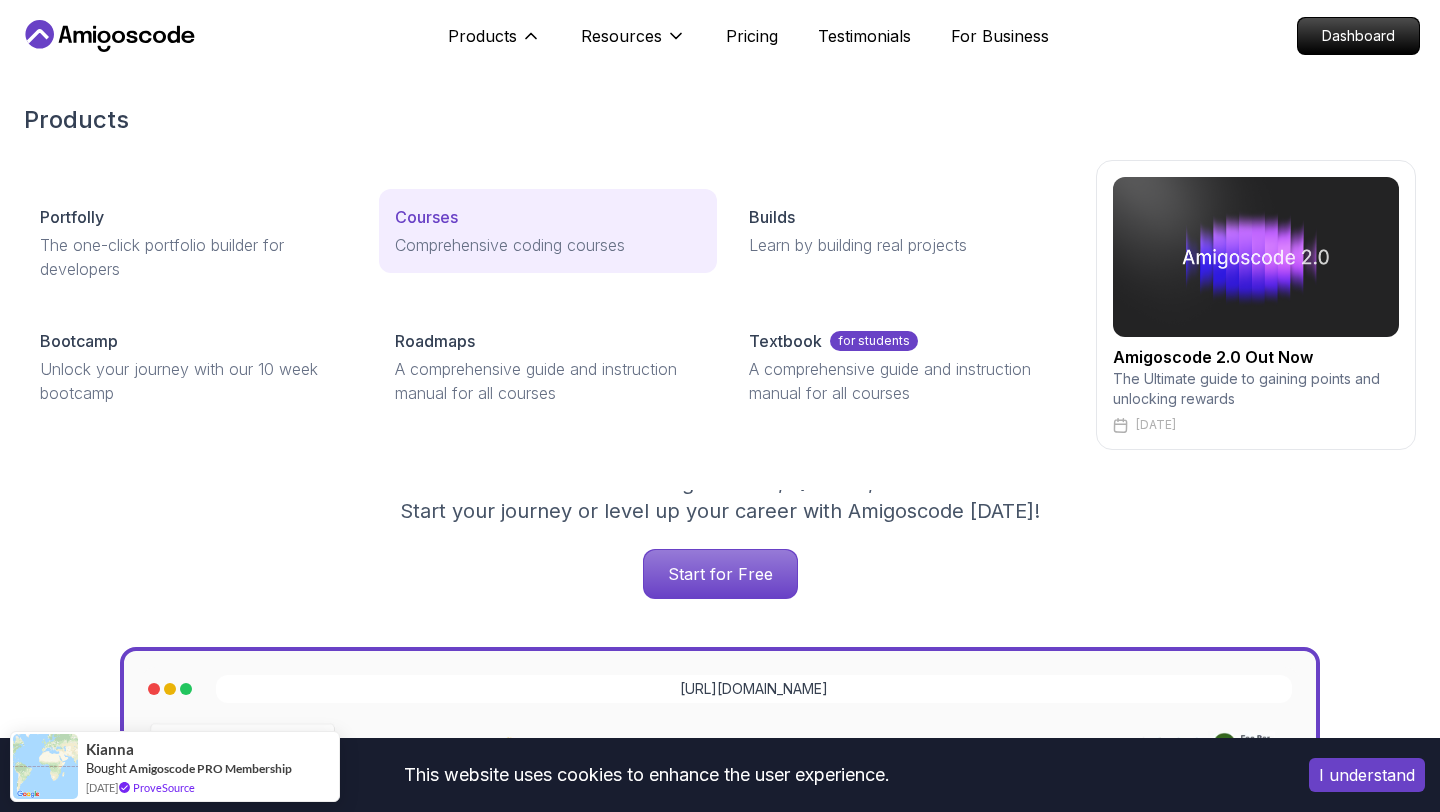 click on "Courses" at bounding box center (426, 217) 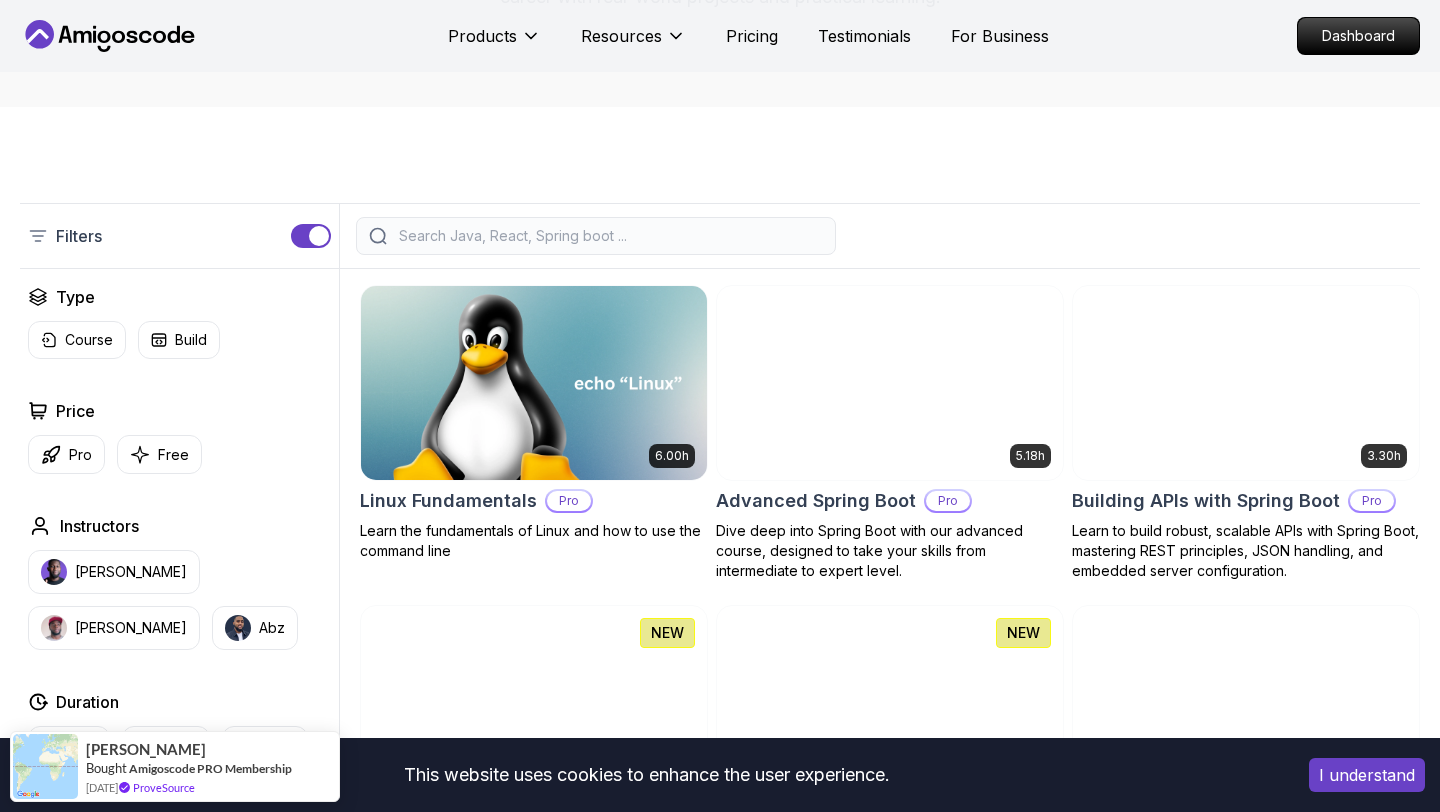 scroll, scrollTop: 345, scrollLeft: 0, axis: vertical 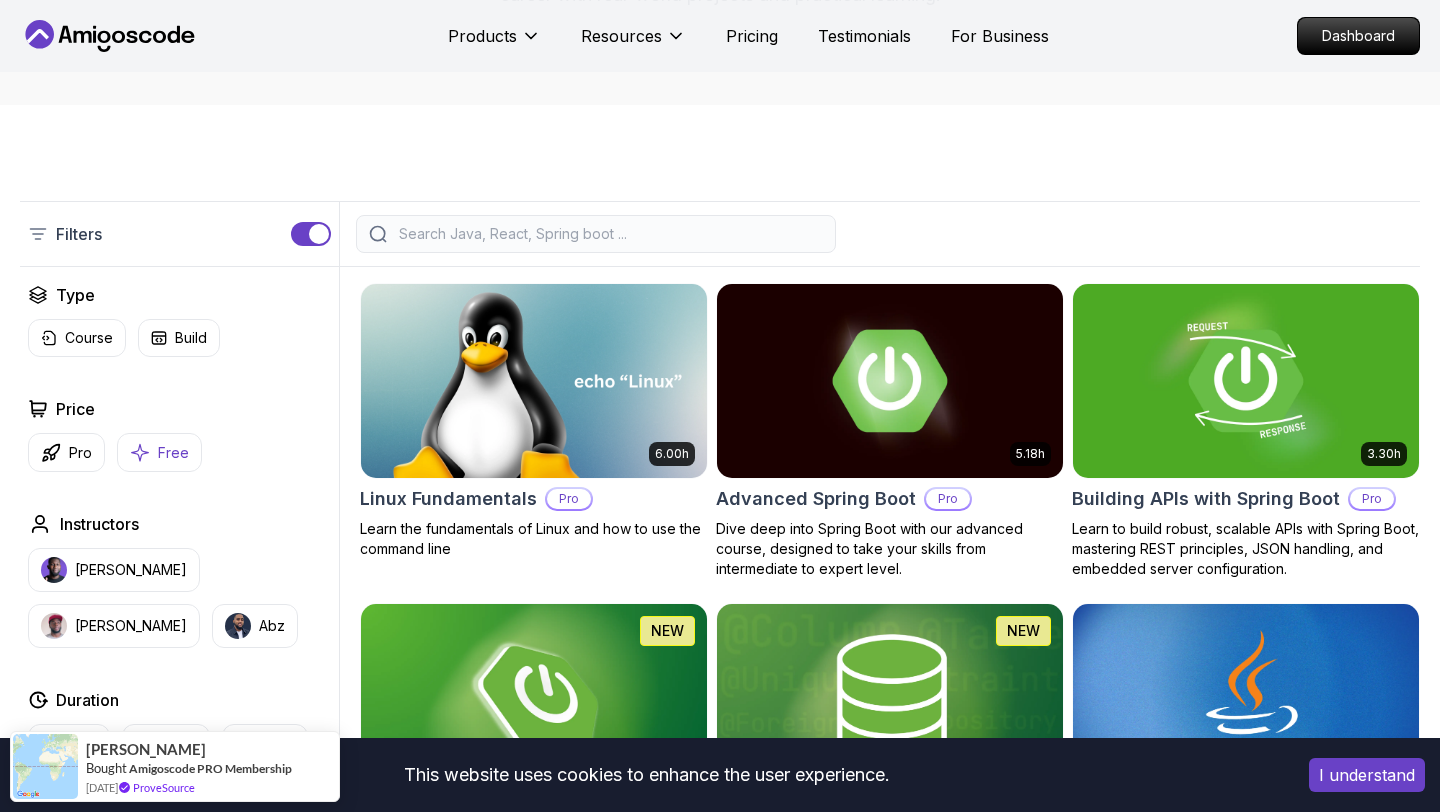 click on "Free" at bounding box center [159, 452] 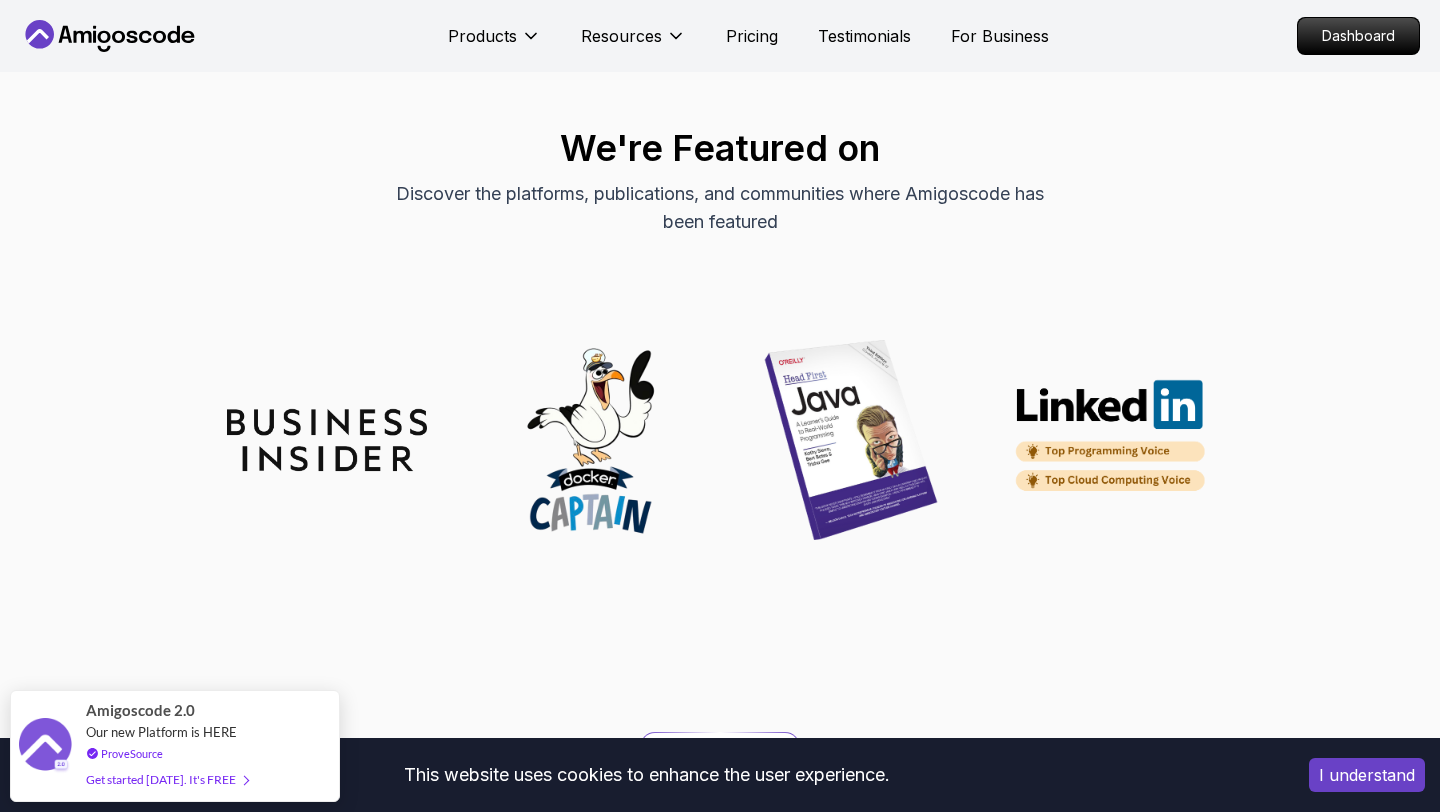 scroll, scrollTop: 1875, scrollLeft: 0, axis: vertical 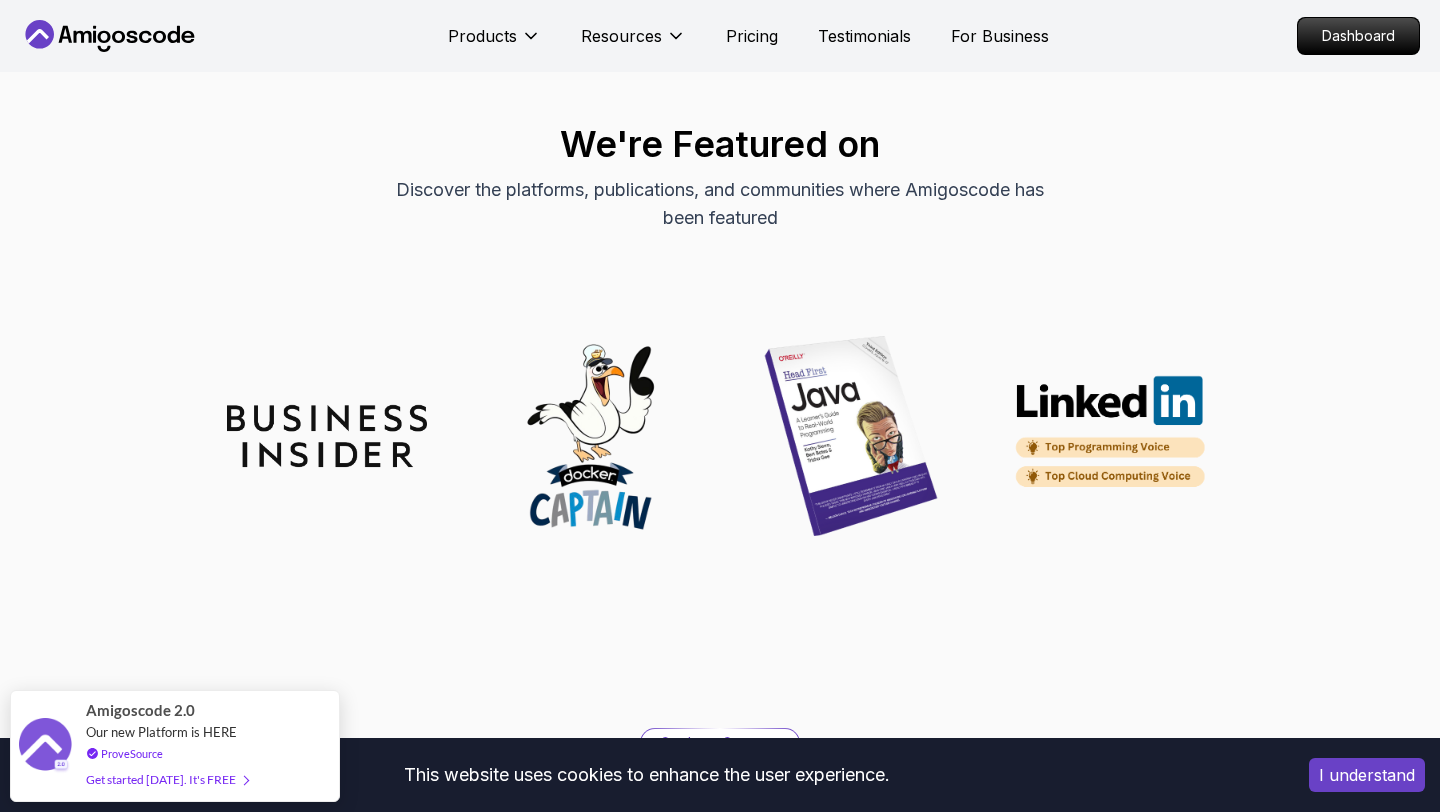 click at bounding box center [851, 436] 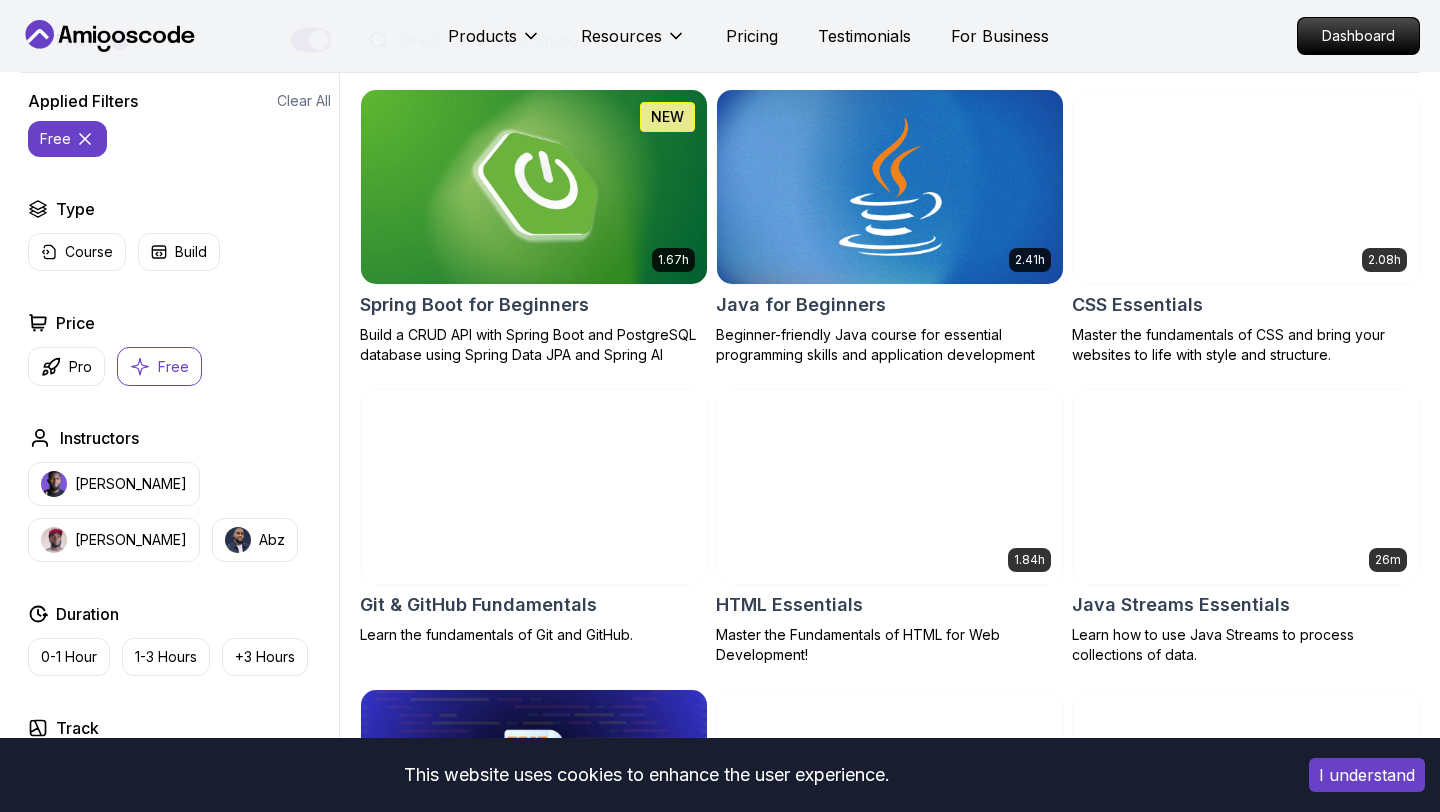 scroll, scrollTop: 537, scrollLeft: 0, axis: vertical 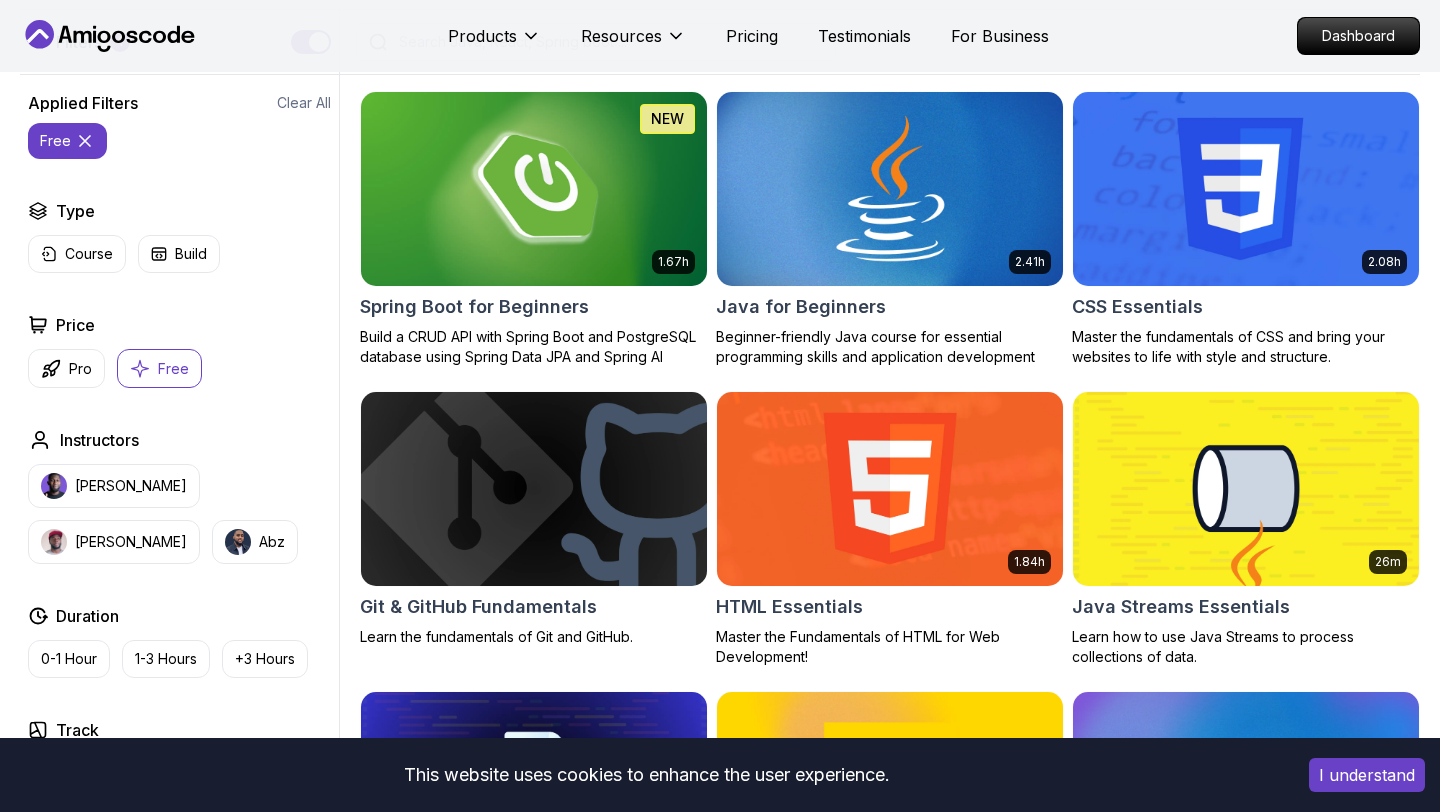 click at bounding box center [889, 188] 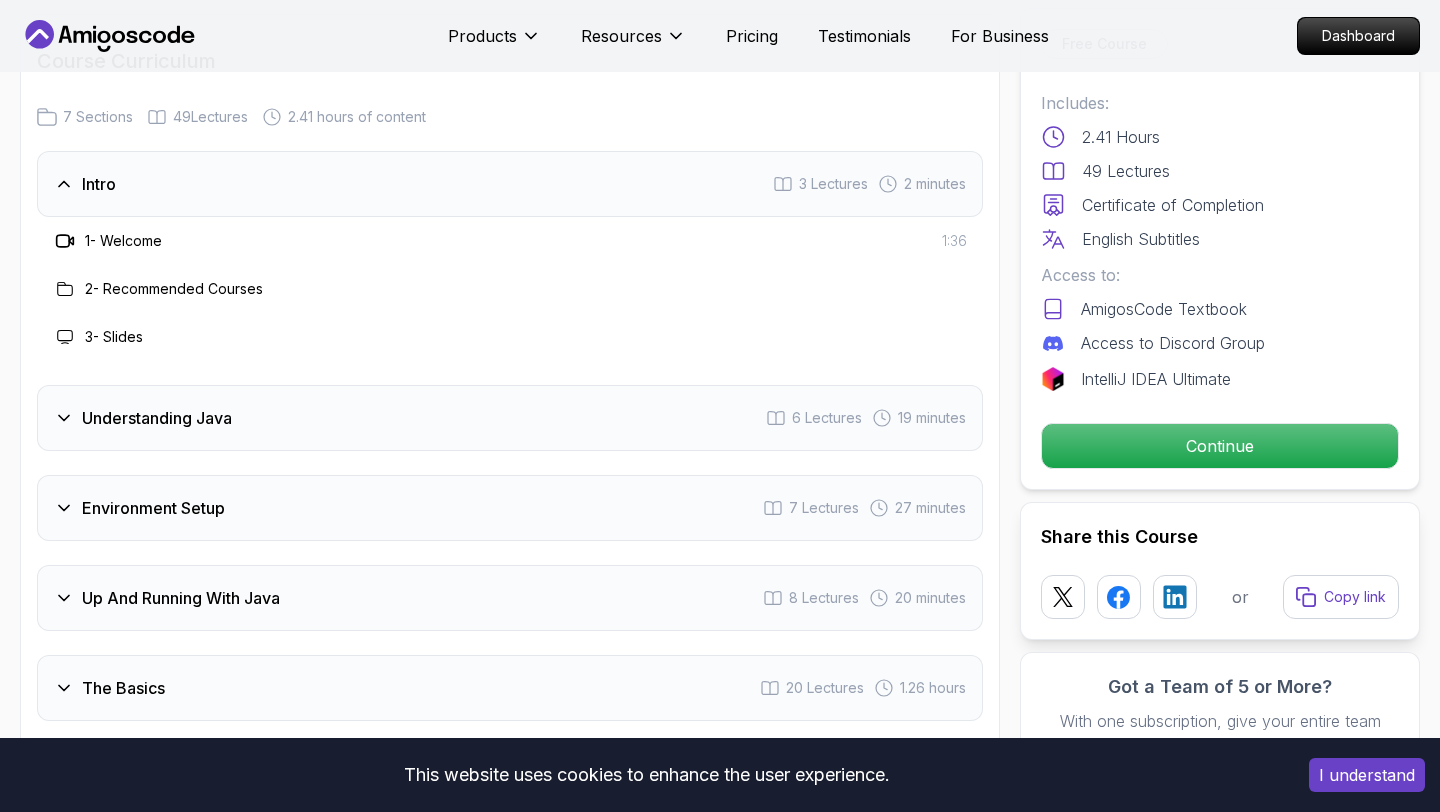scroll, scrollTop: 2864, scrollLeft: 0, axis: vertical 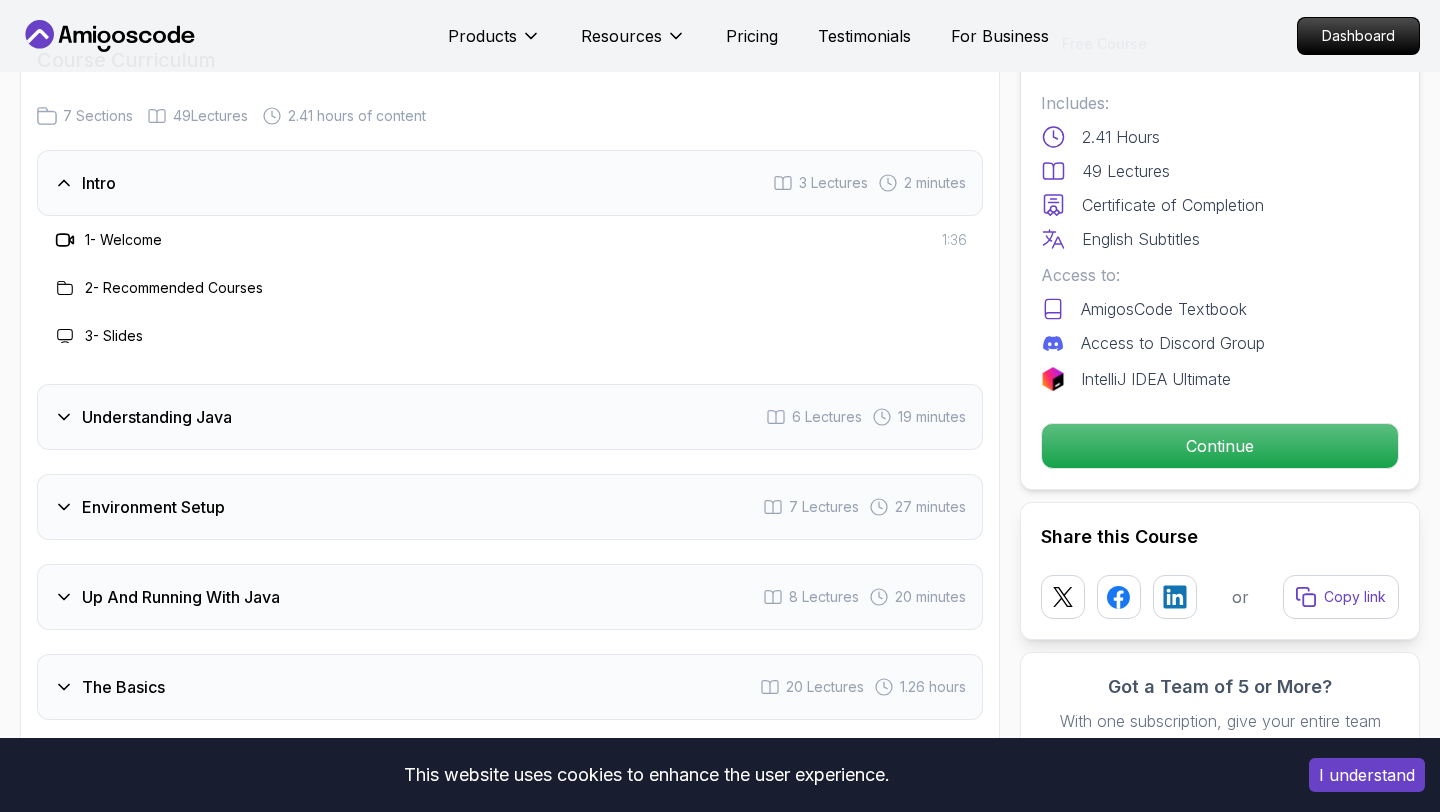 click on "Understanding Java 6   Lectures     19 minutes" at bounding box center (510, 417) 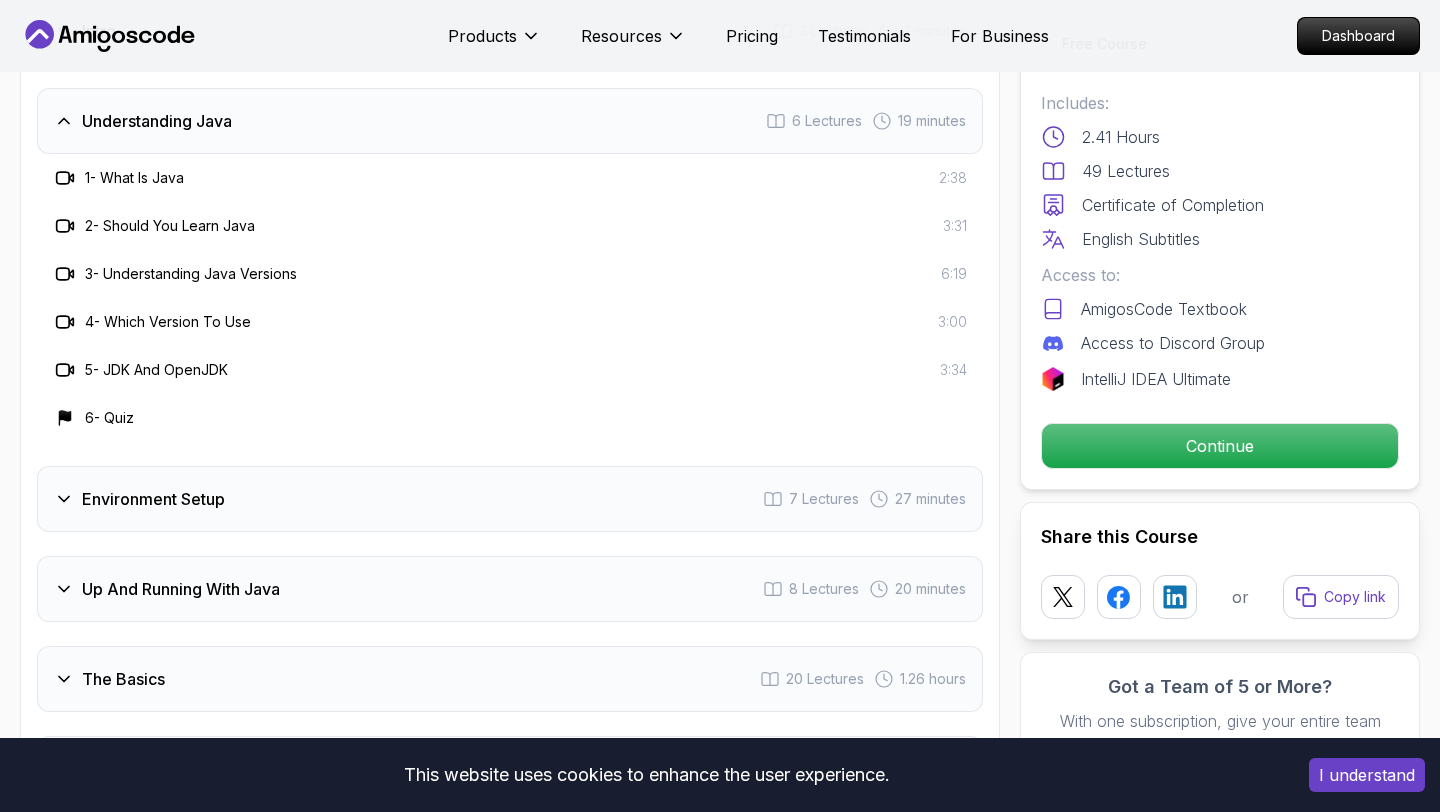 scroll, scrollTop: 3025, scrollLeft: 0, axis: vertical 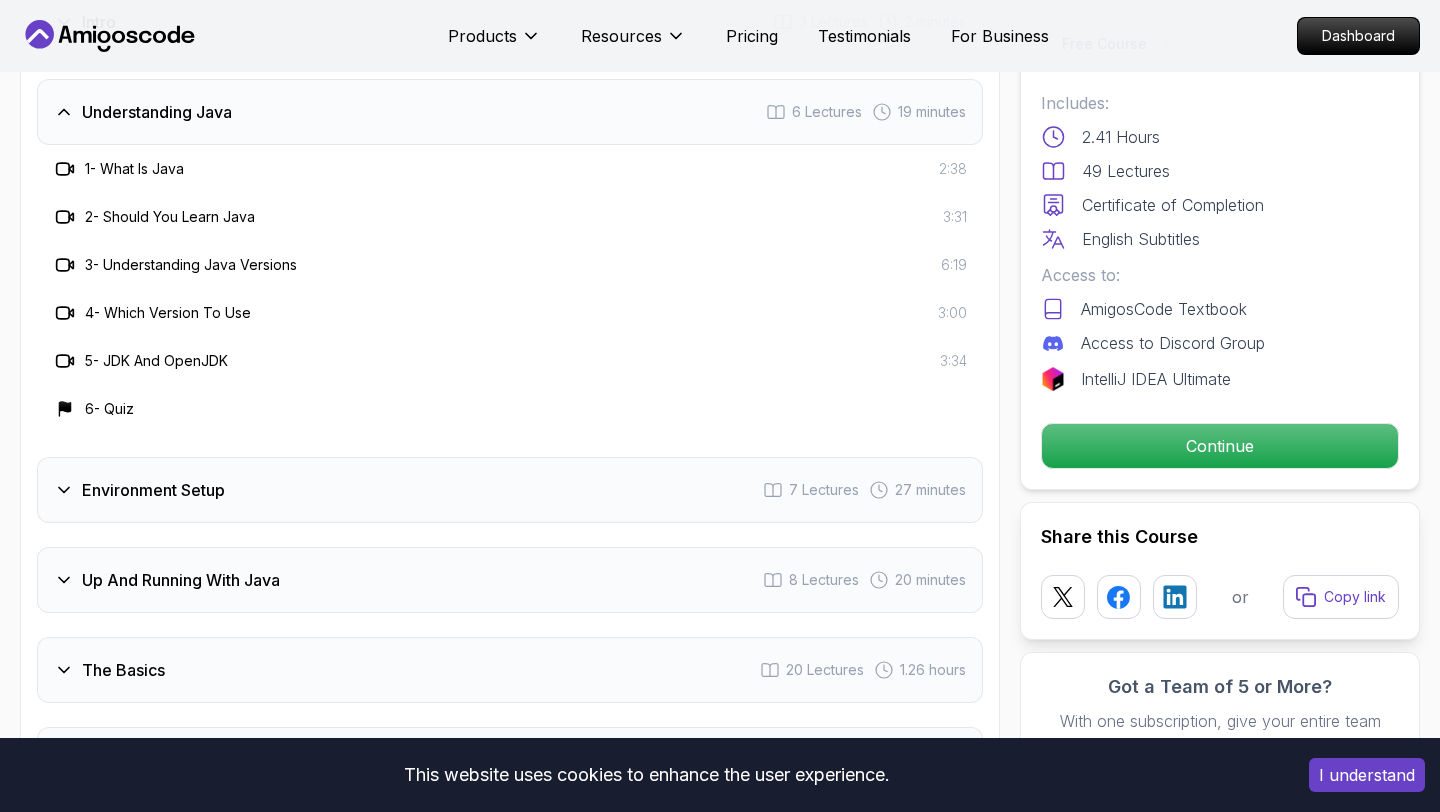 click on "Environment Setup 7   Lectures     27 minutes" at bounding box center [510, 490] 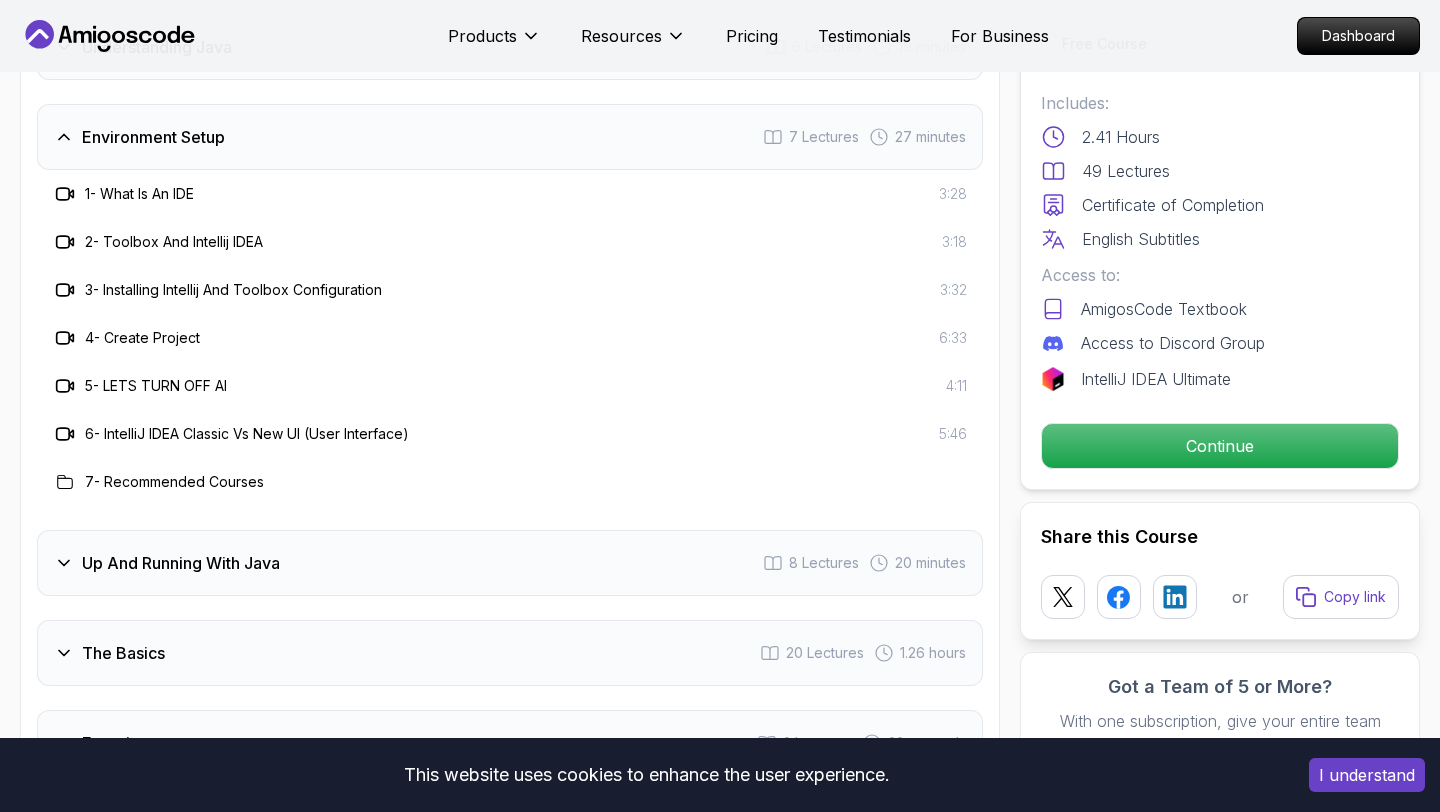 scroll, scrollTop: 3194, scrollLeft: 0, axis: vertical 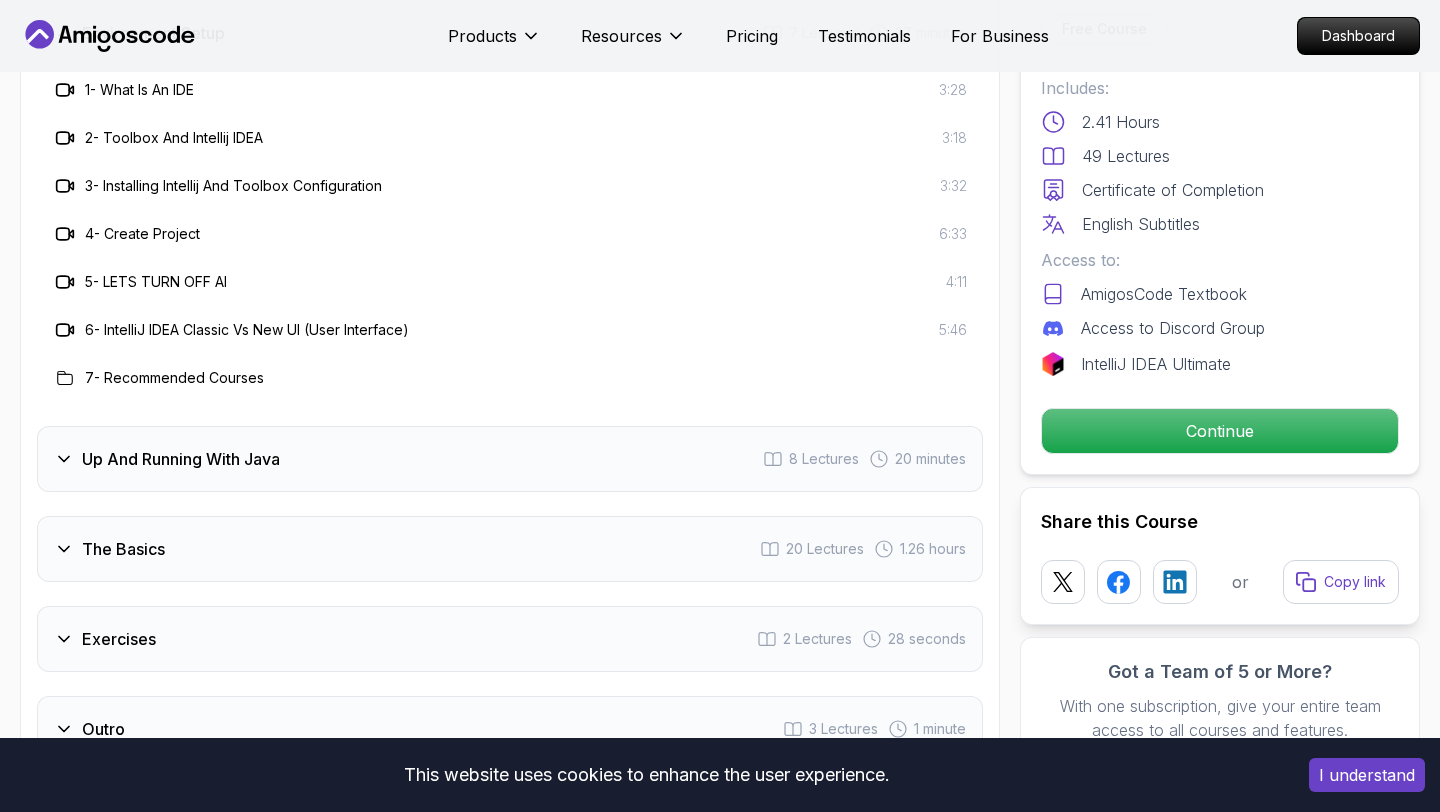 click on "Up And Running With Java 8   Lectures     20 minutes" at bounding box center (510, 459) 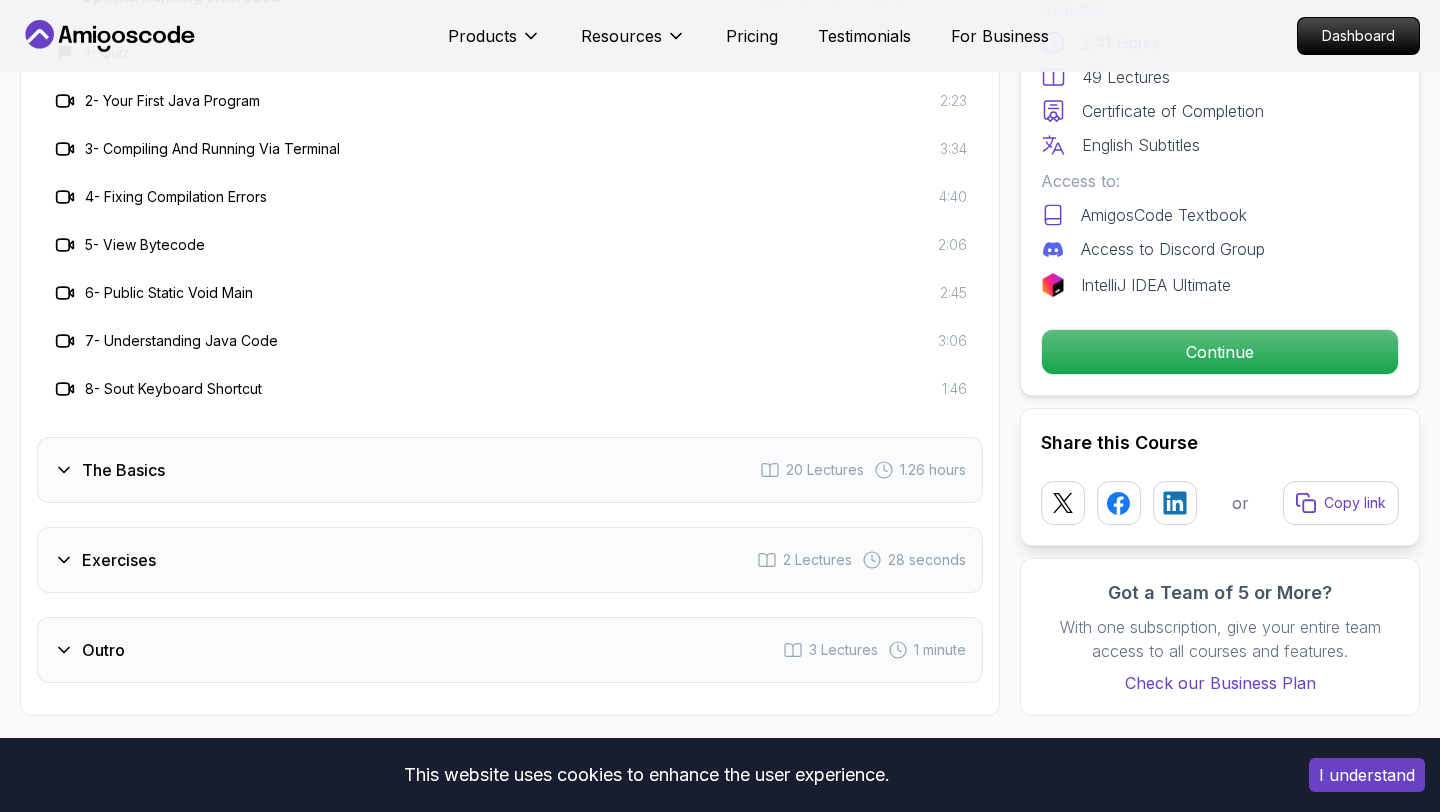 scroll, scrollTop: 3333, scrollLeft: 0, axis: vertical 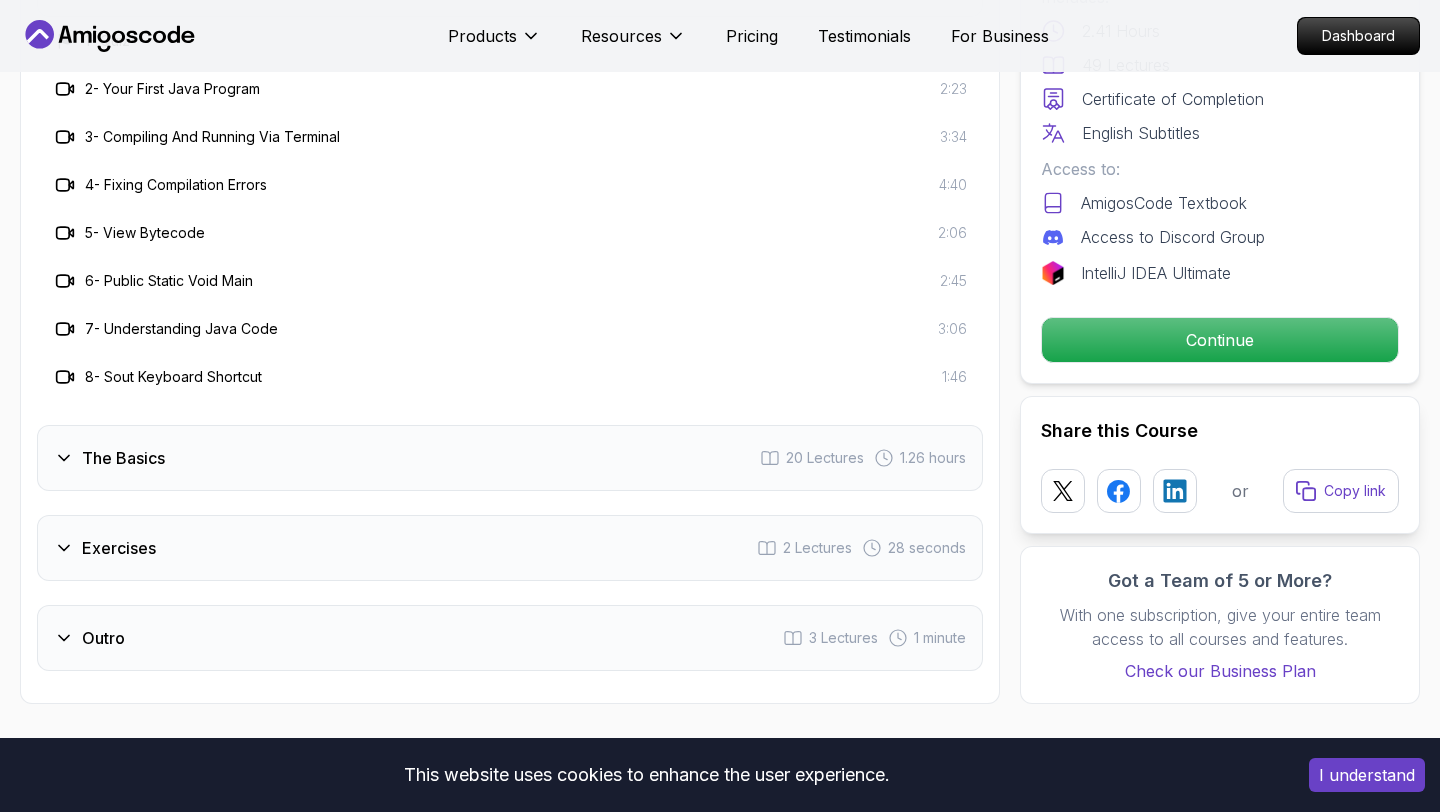 click on "The Basics 20   Lectures     1.26 hours" at bounding box center (510, 458) 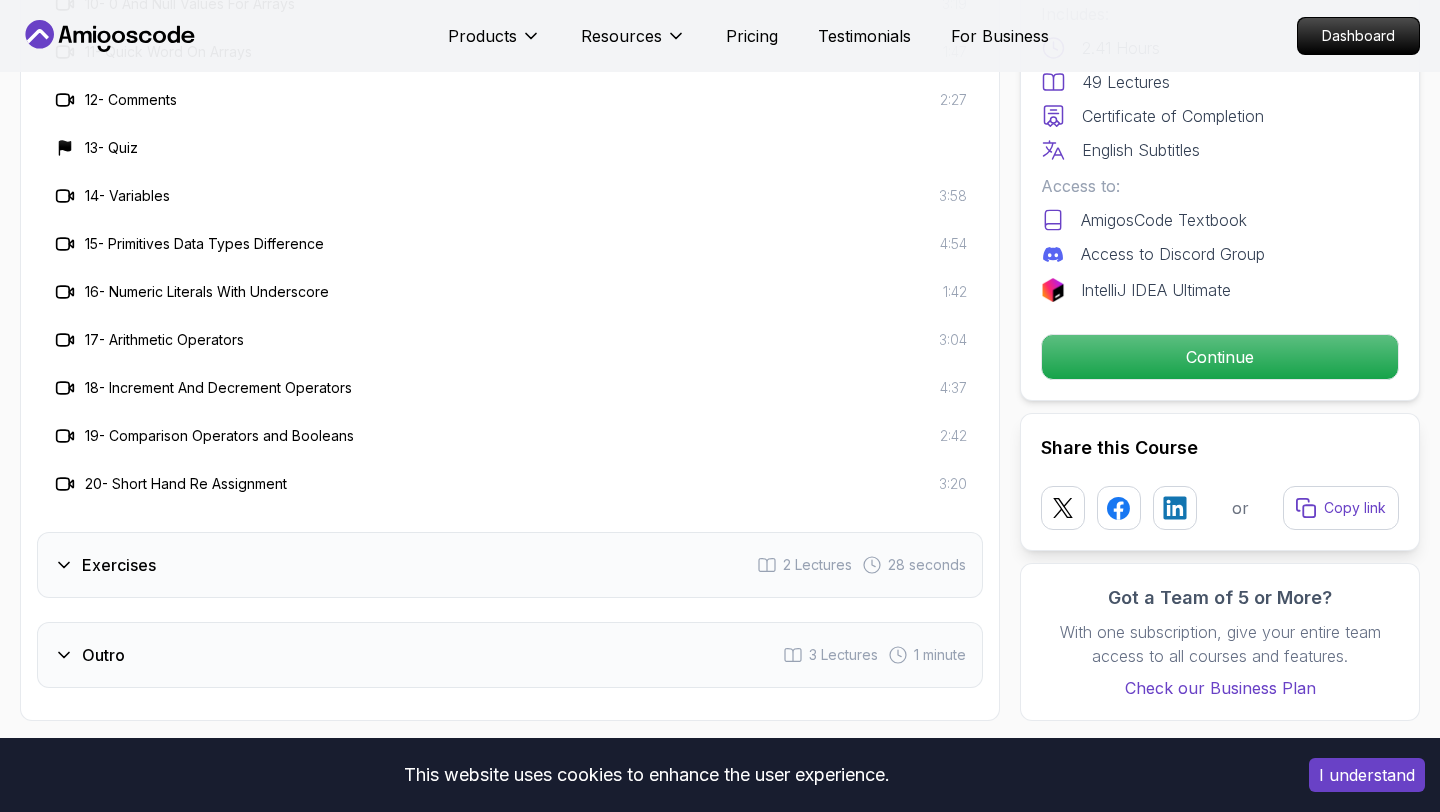 scroll, scrollTop: 3894, scrollLeft: 0, axis: vertical 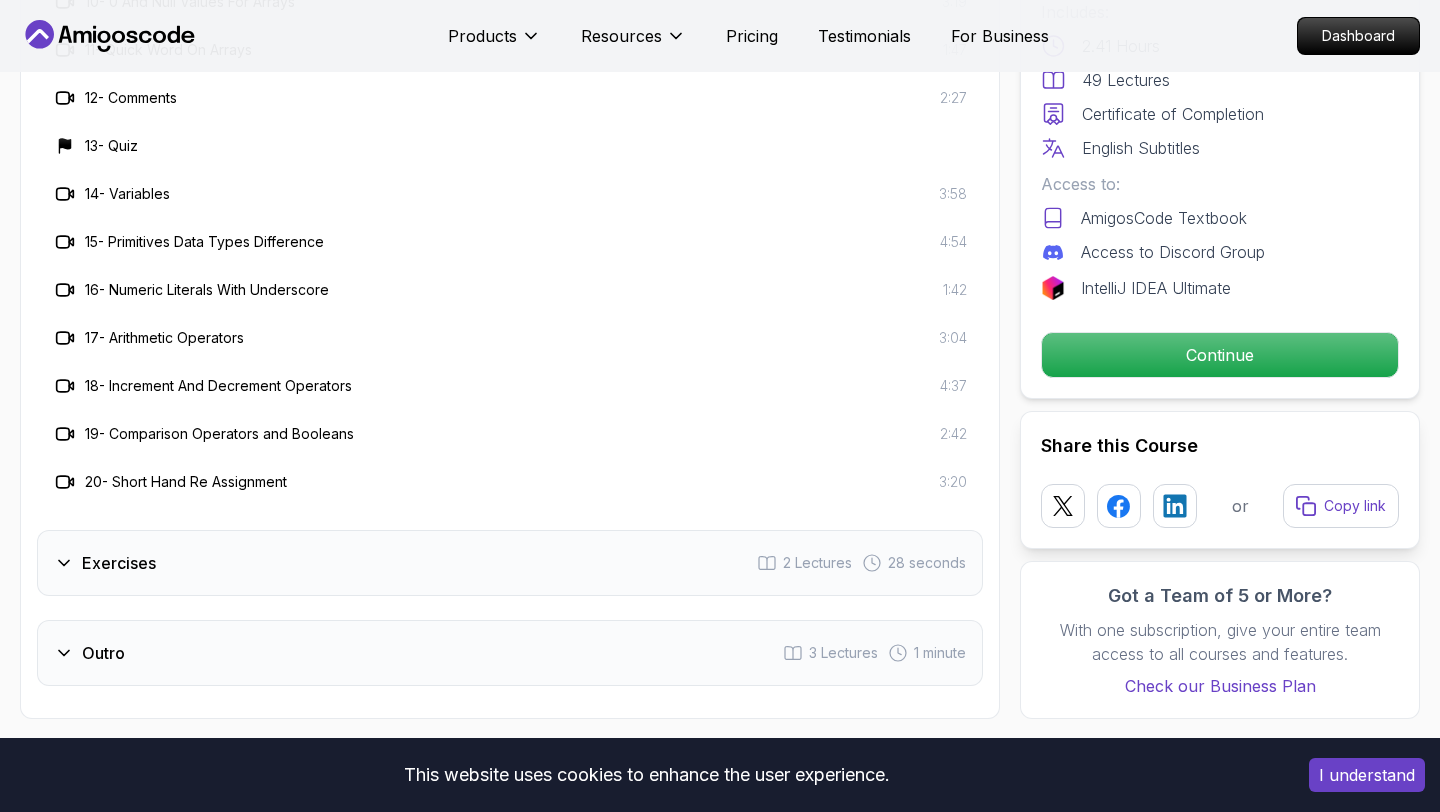 click on "Exercises 2   Lectures     28 seconds" at bounding box center [510, 563] 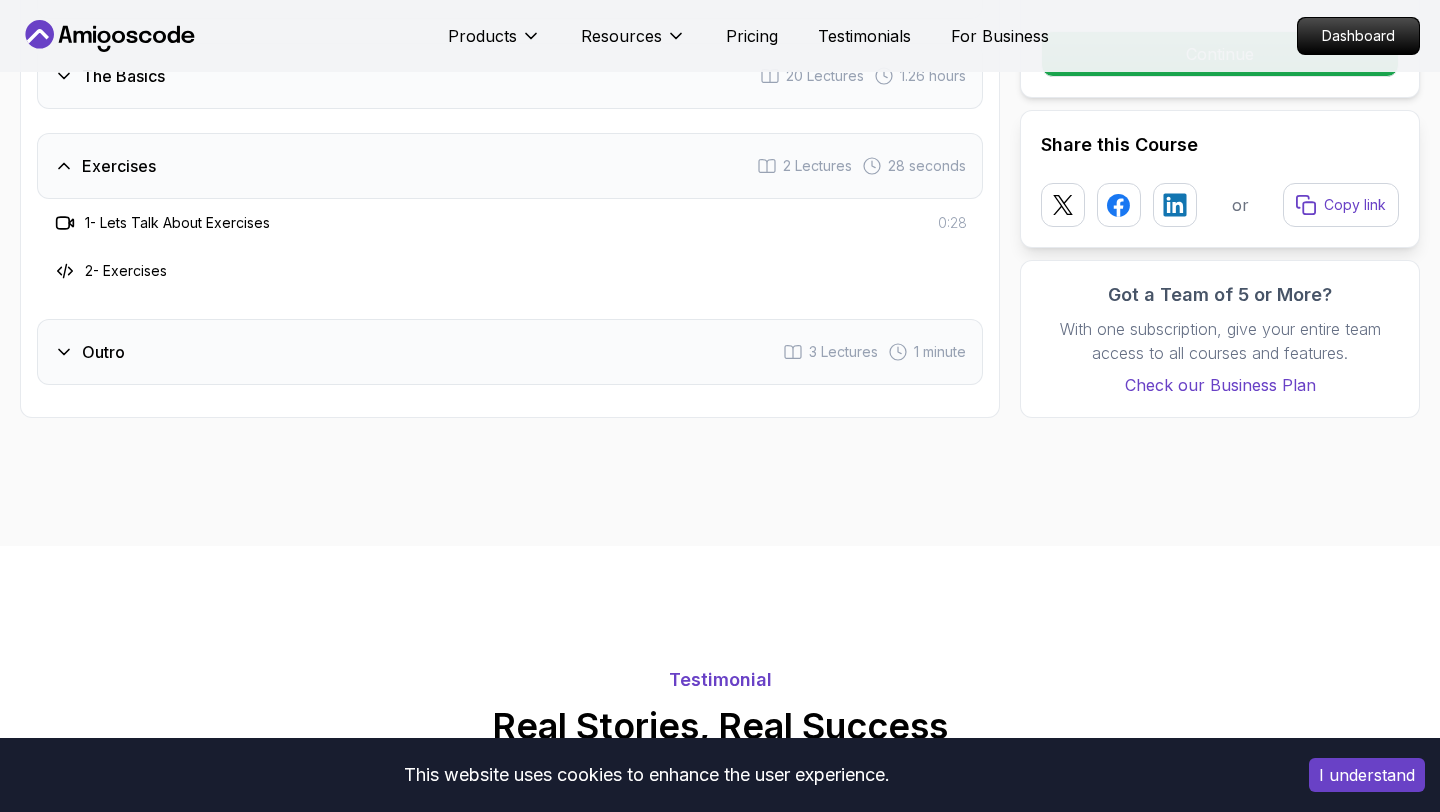 scroll, scrollTop: 3163, scrollLeft: 0, axis: vertical 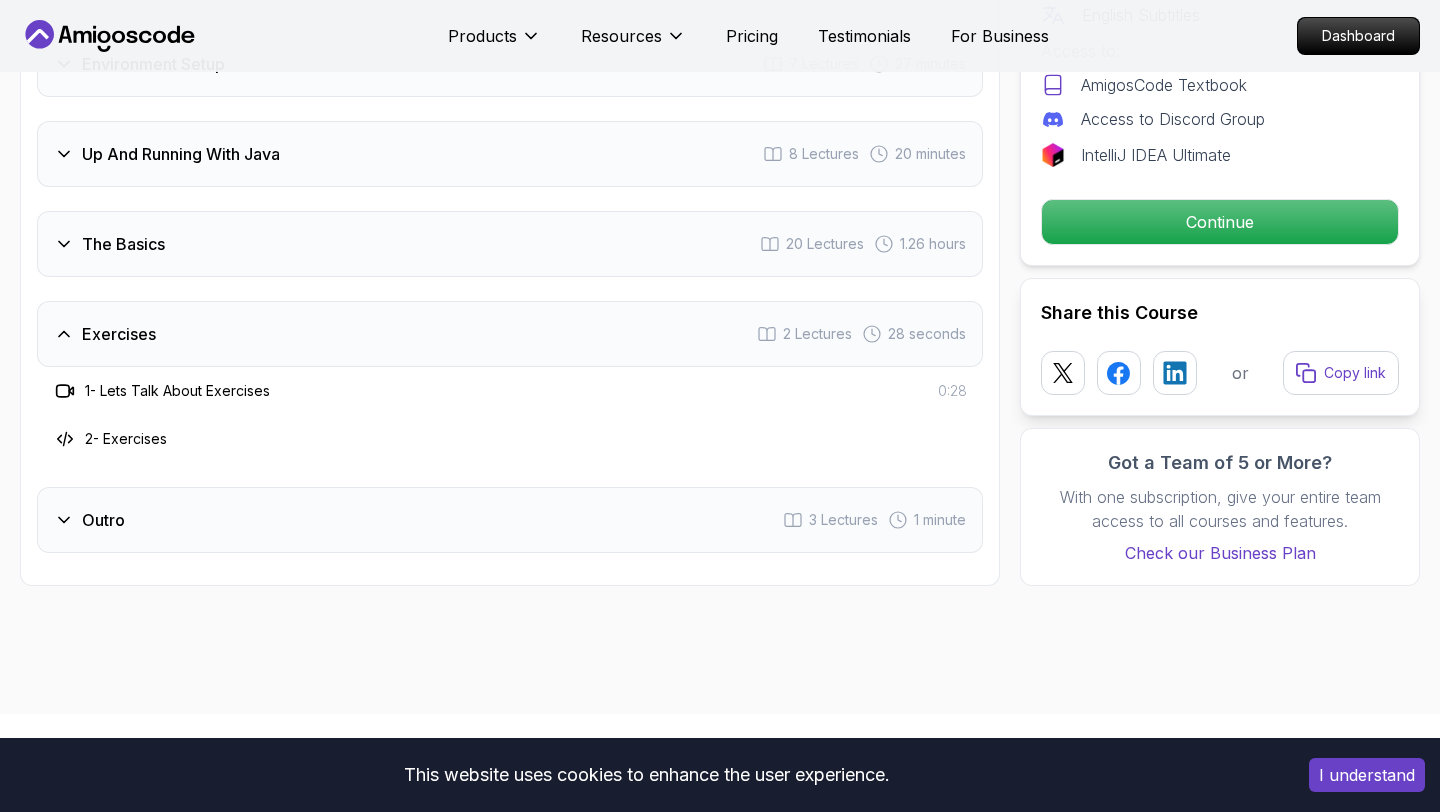 click on "Outro 3   Lectures     1 minute" at bounding box center (510, 520) 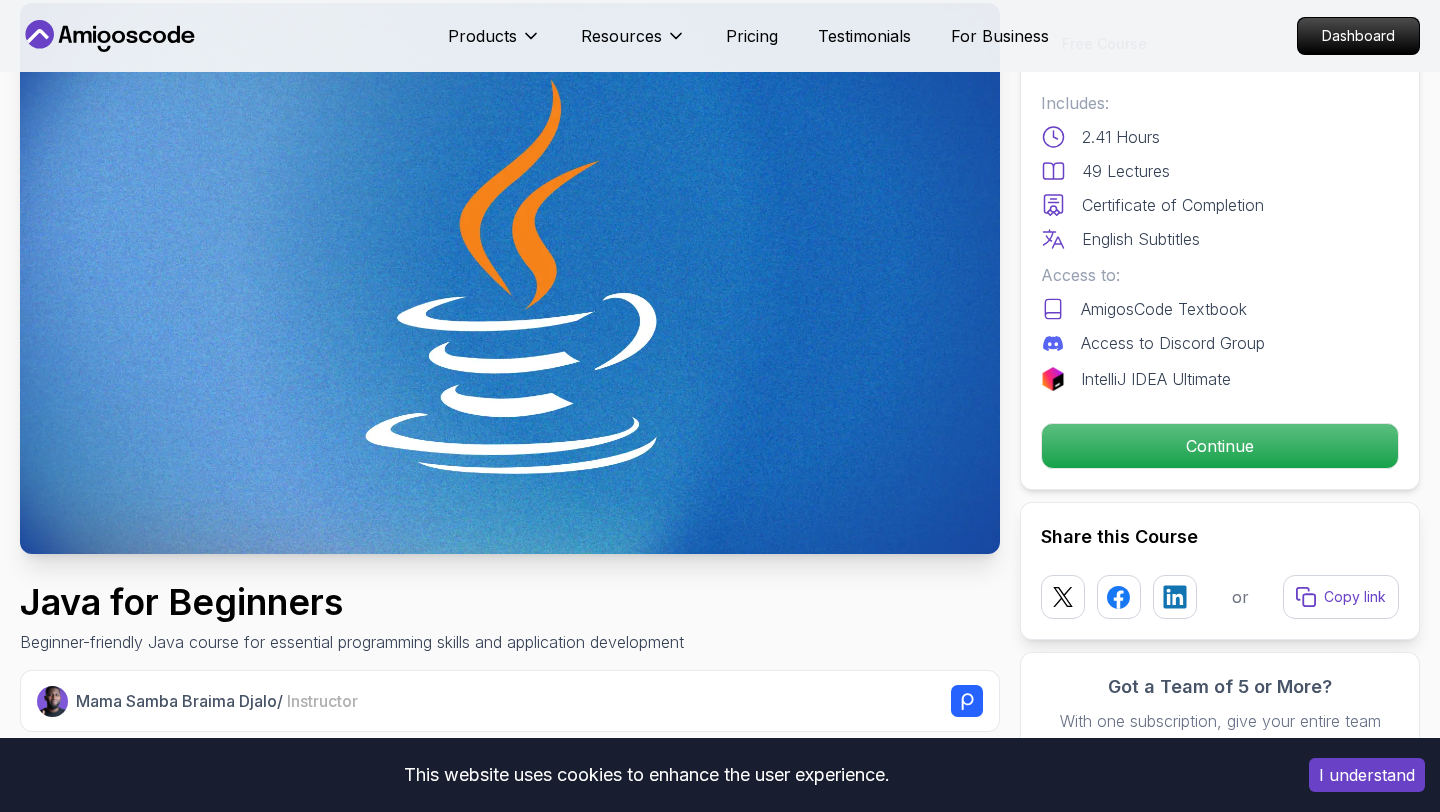 scroll, scrollTop: 0, scrollLeft: 0, axis: both 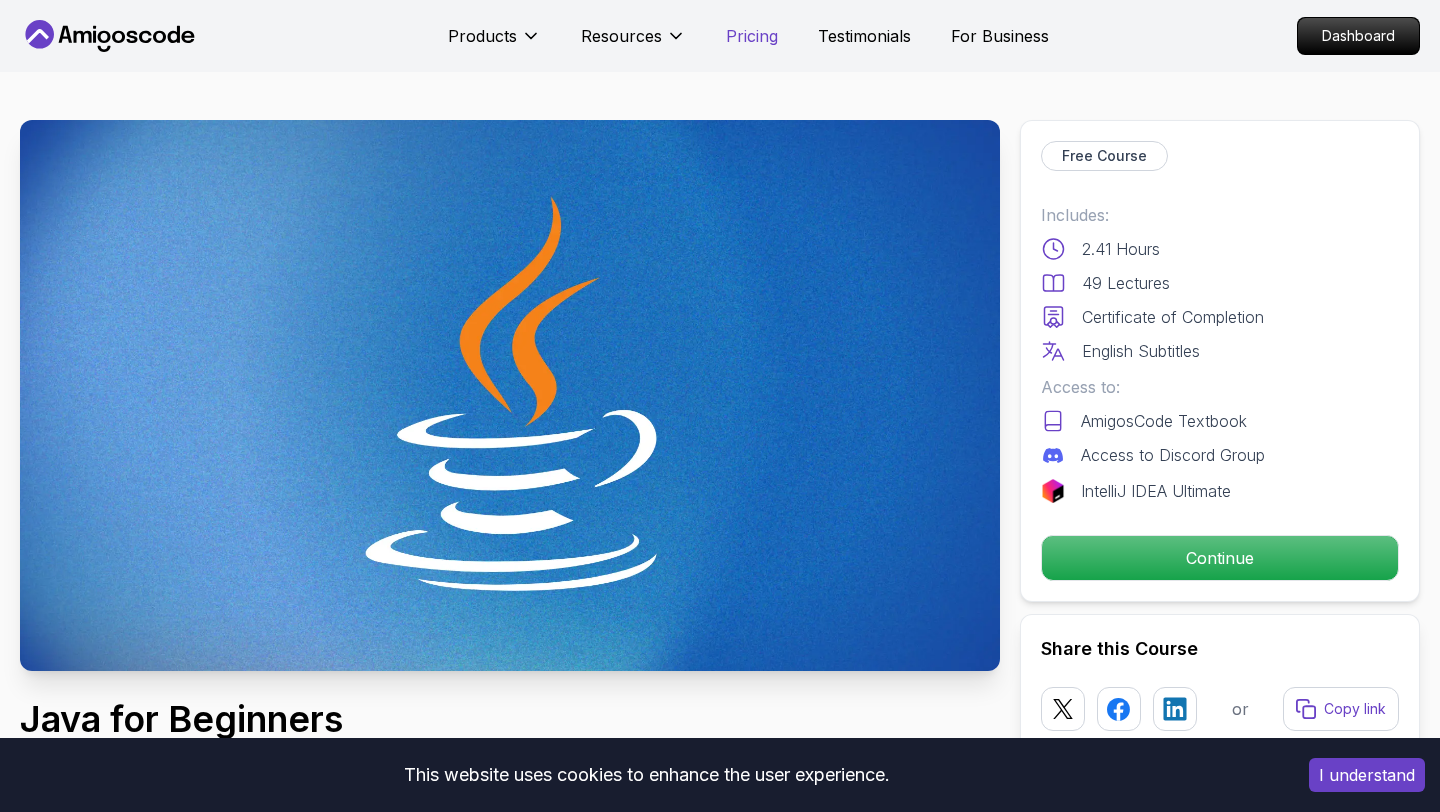 click on "Pricing" at bounding box center (752, 36) 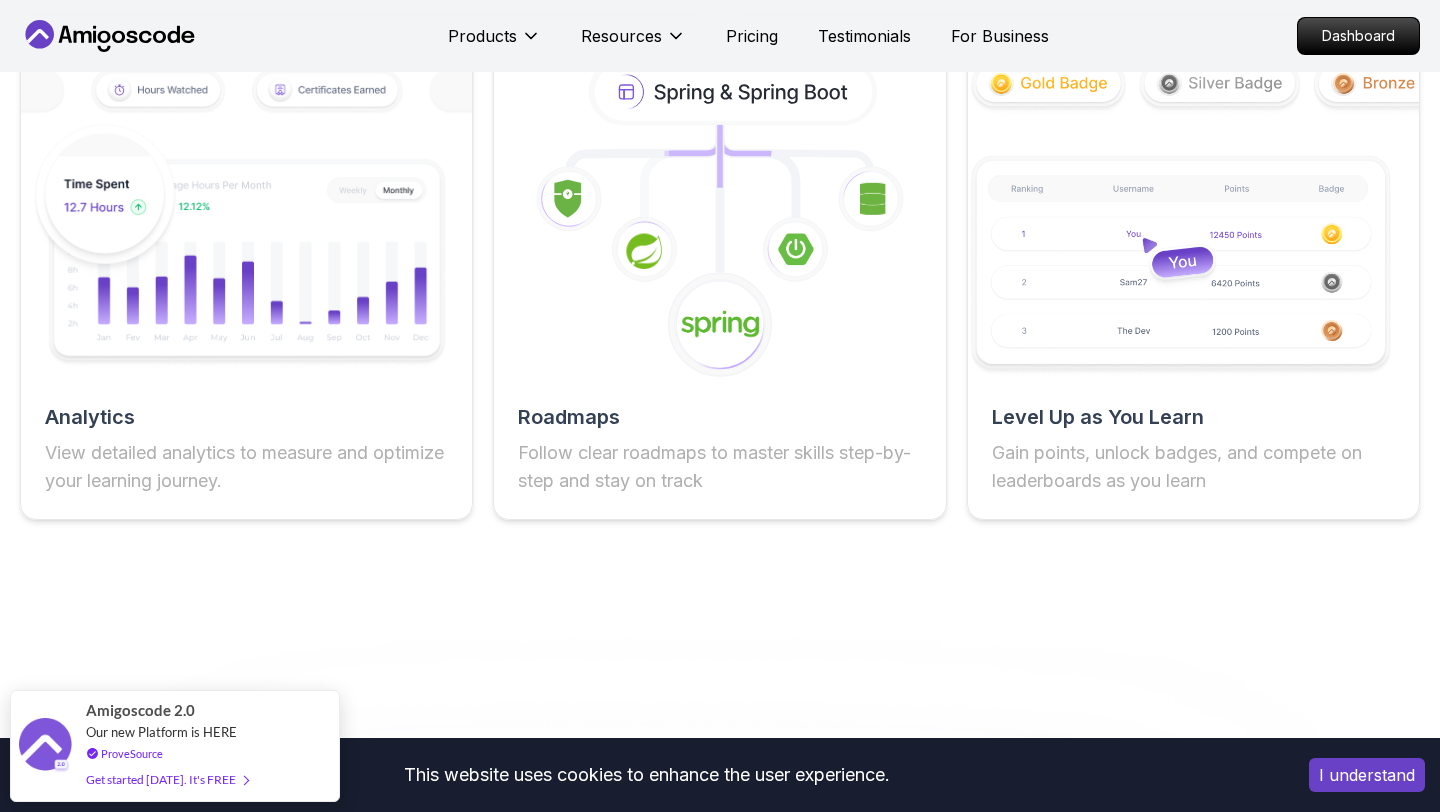 scroll, scrollTop: 3679, scrollLeft: 0, axis: vertical 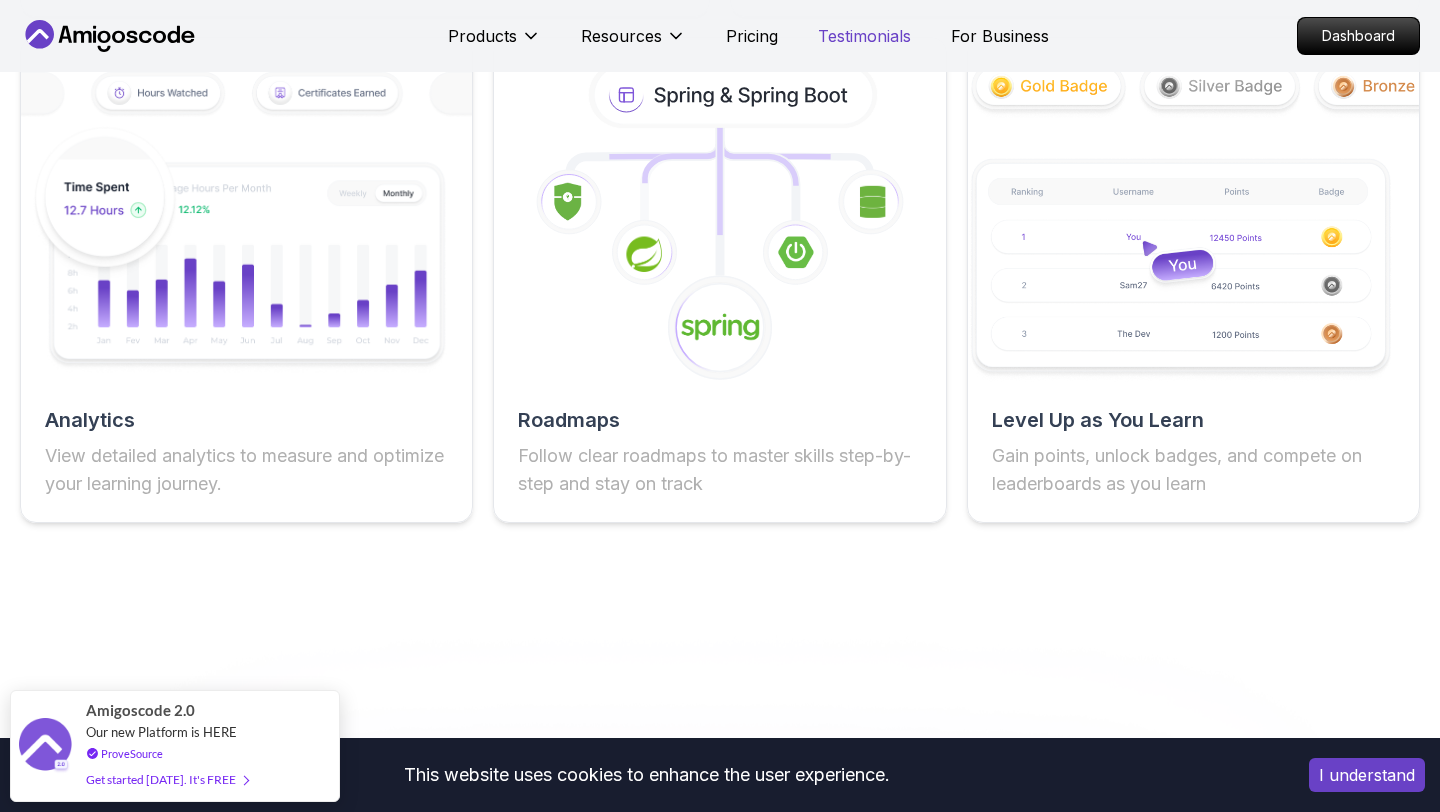 click on "Testimonials" at bounding box center (864, 36) 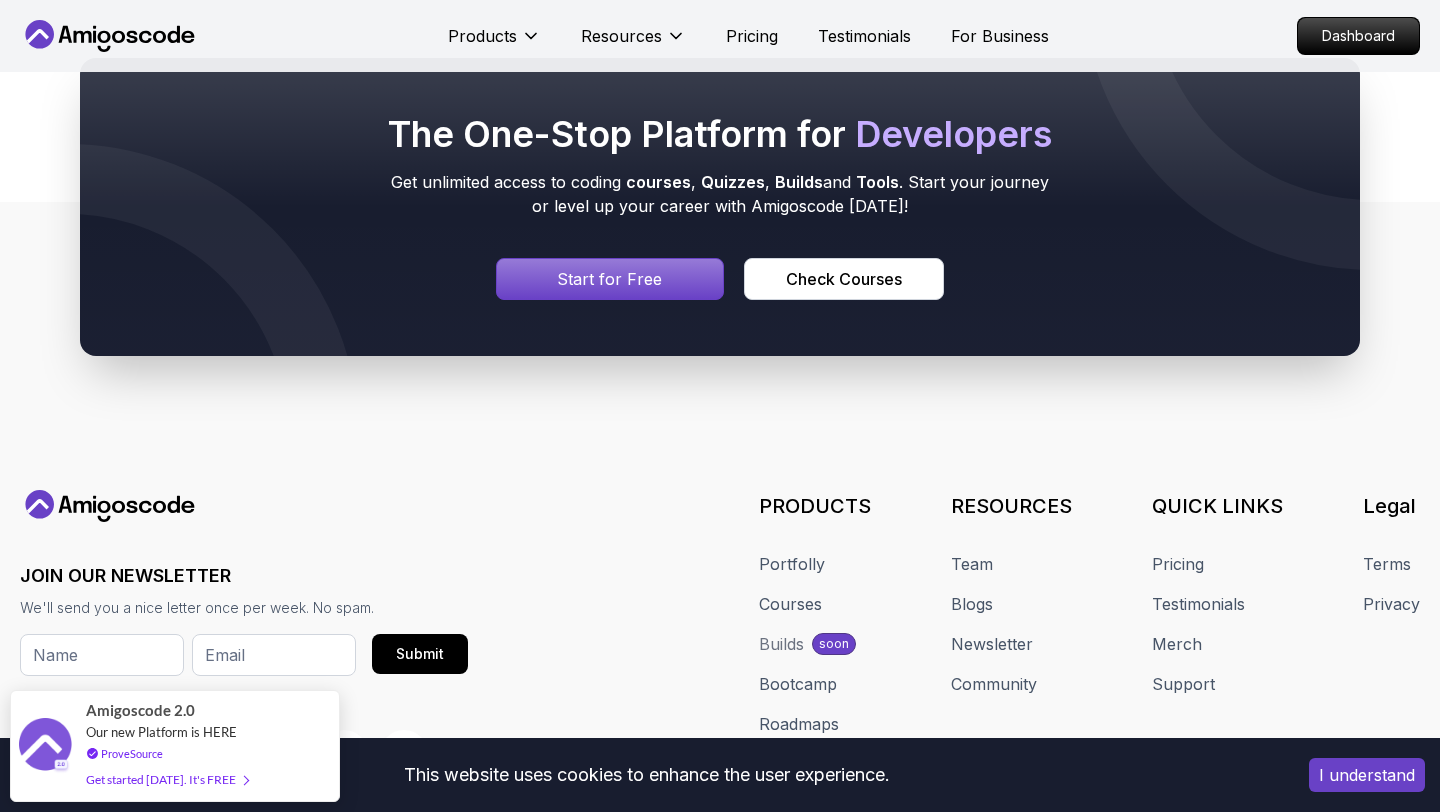 scroll, scrollTop: 222, scrollLeft: 0, axis: vertical 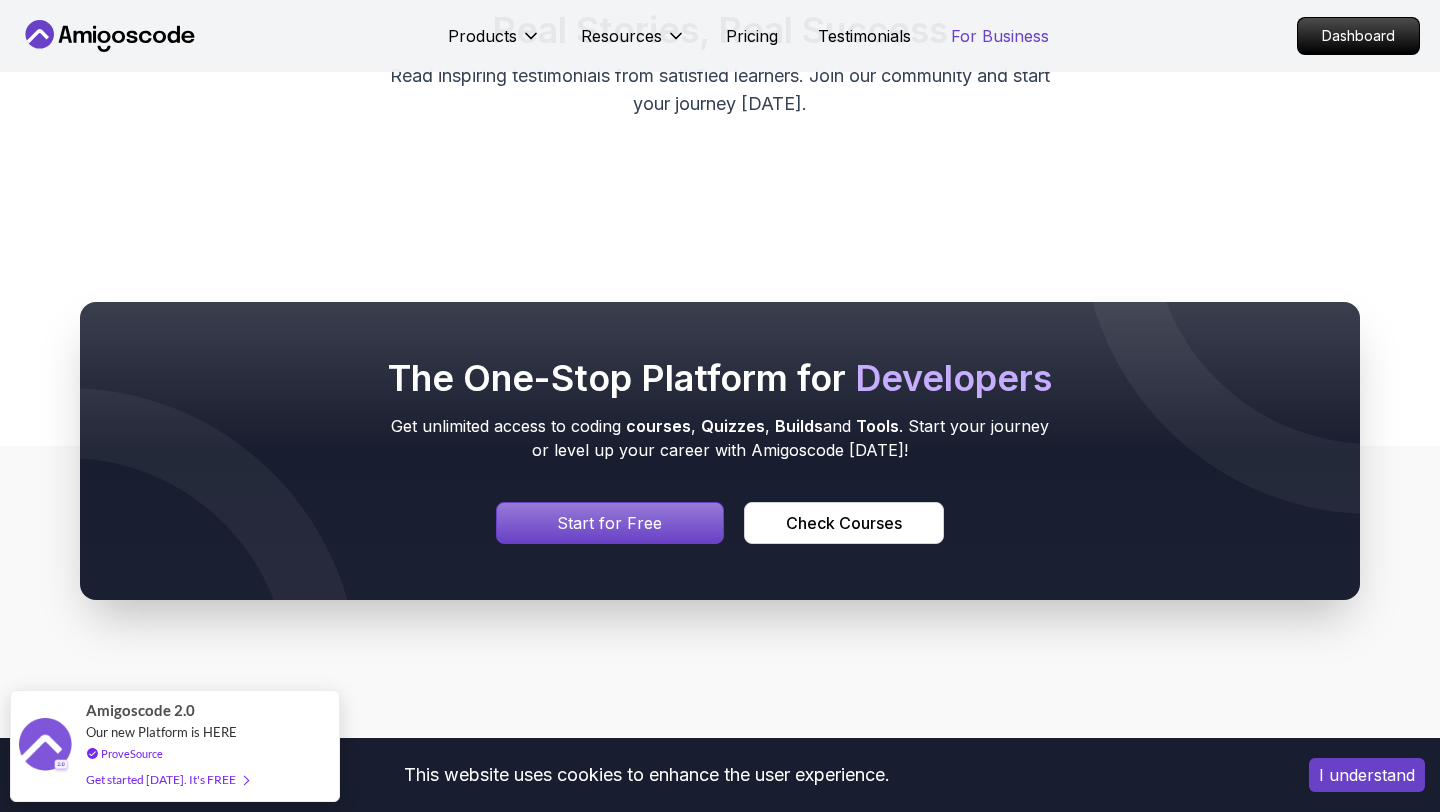 click on "For Business" at bounding box center (1000, 36) 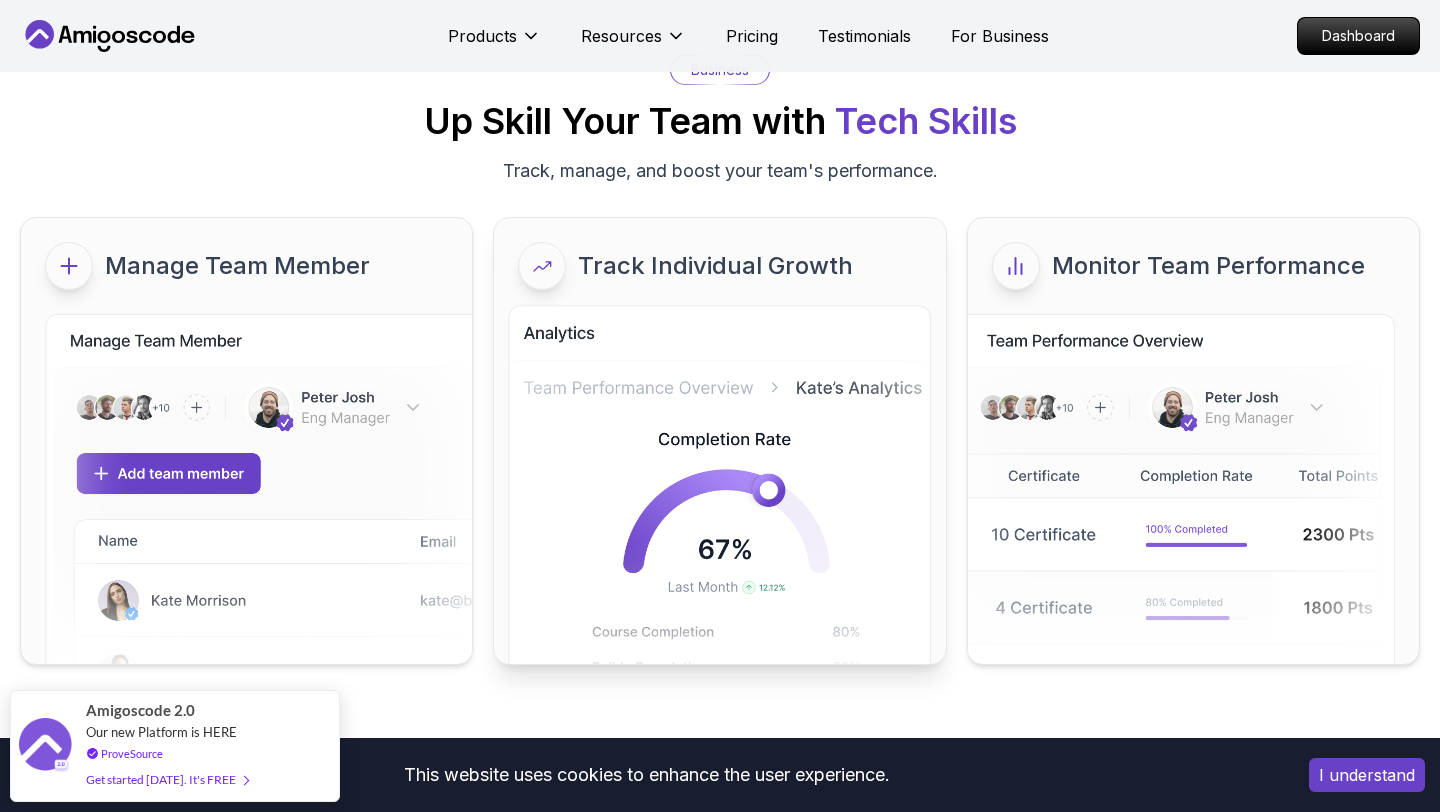 scroll, scrollTop: 123, scrollLeft: 0, axis: vertical 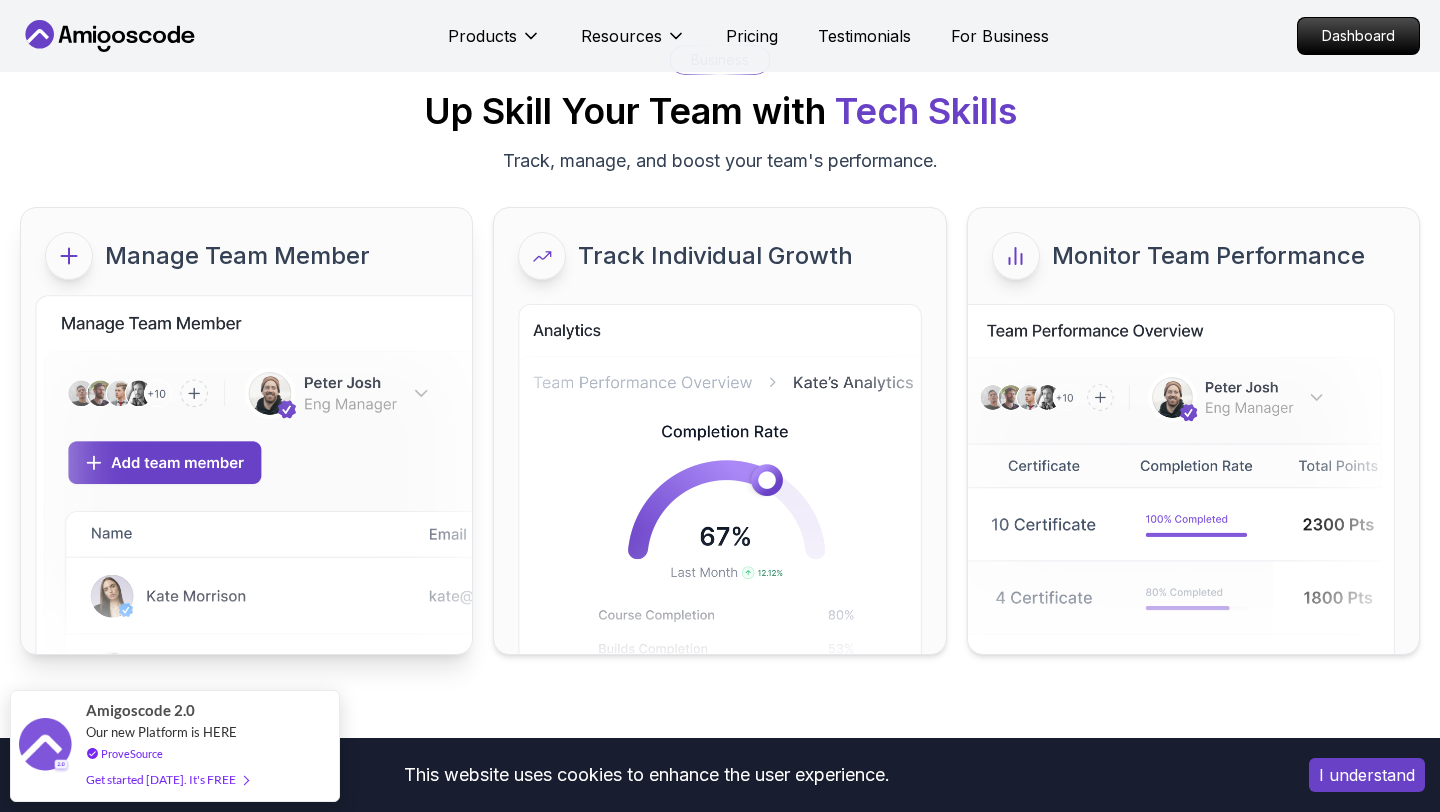 click at bounding box center (259, 495) 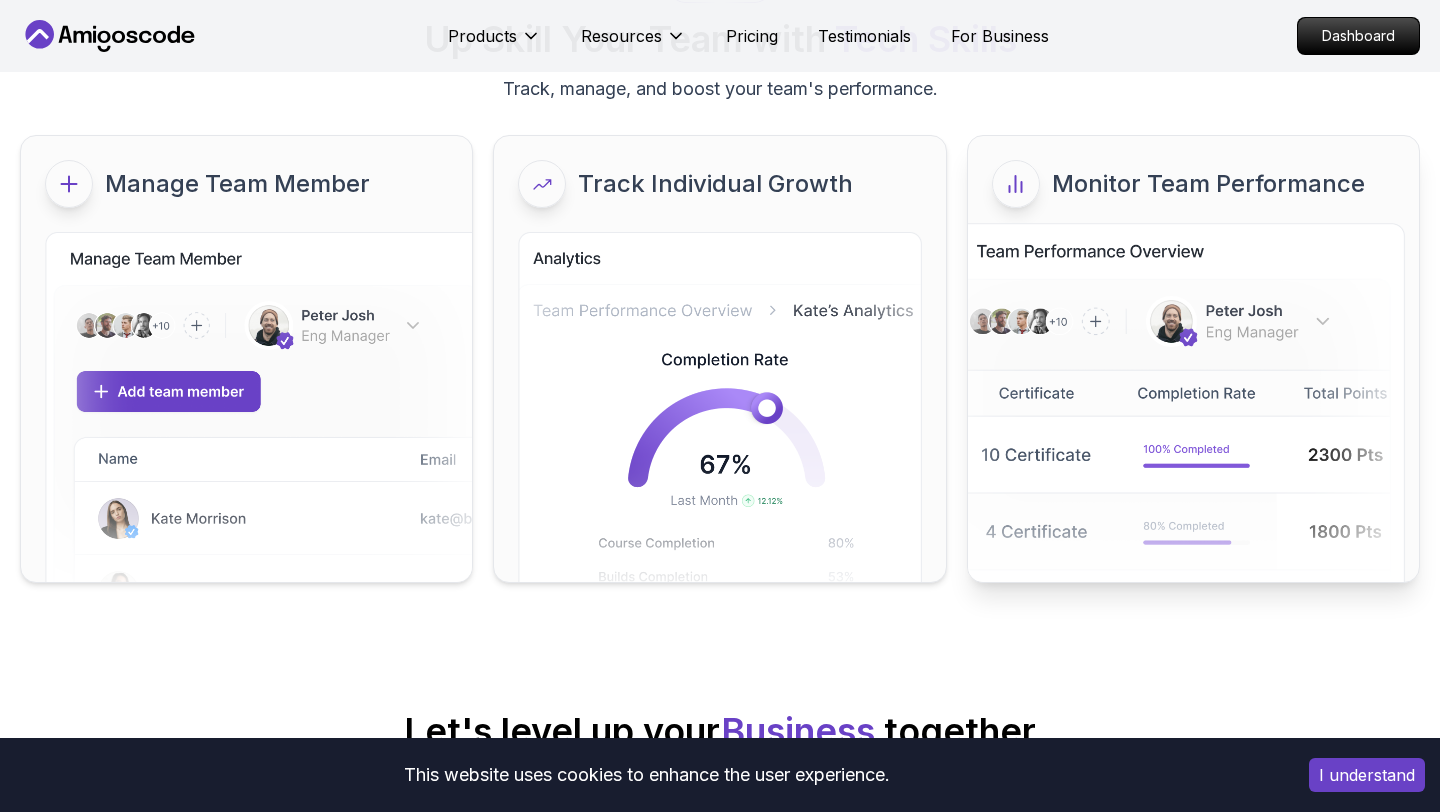 scroll, scrollTop: 198, scrollLeft: 0, axis: vertical 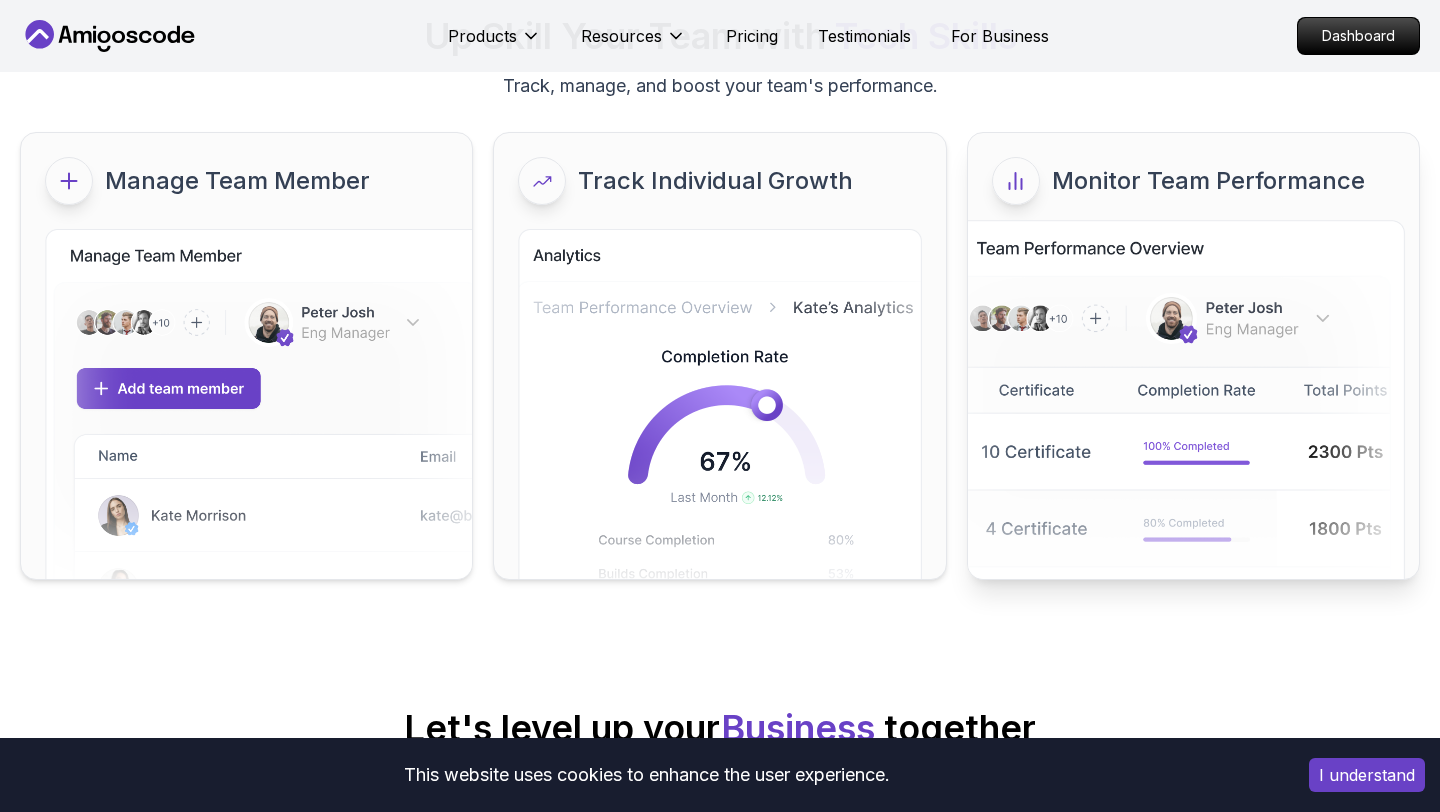 click at bounding box center [1180, 420] 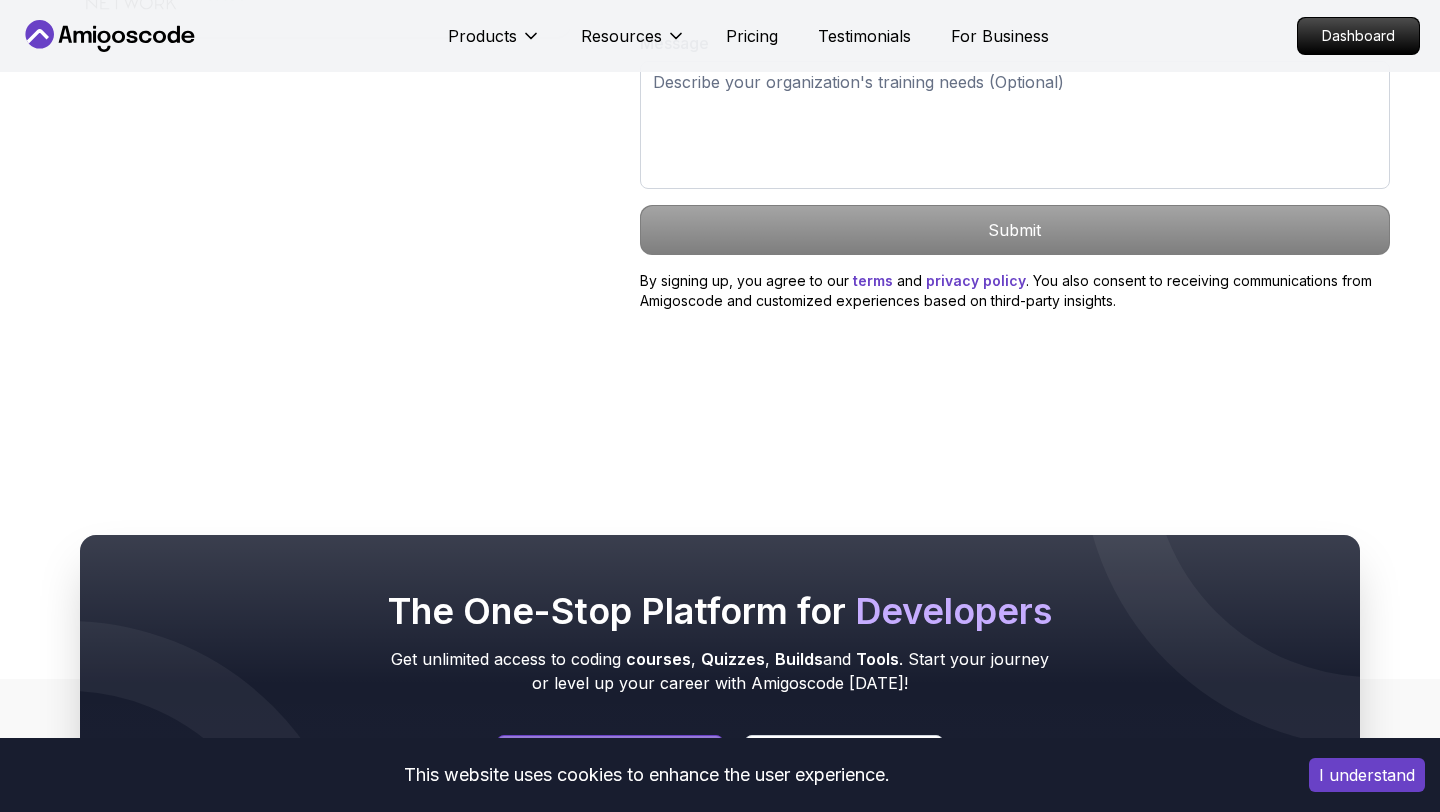 scroll, scrollTop: 2112, scrollLeft: 0, axis: vertical 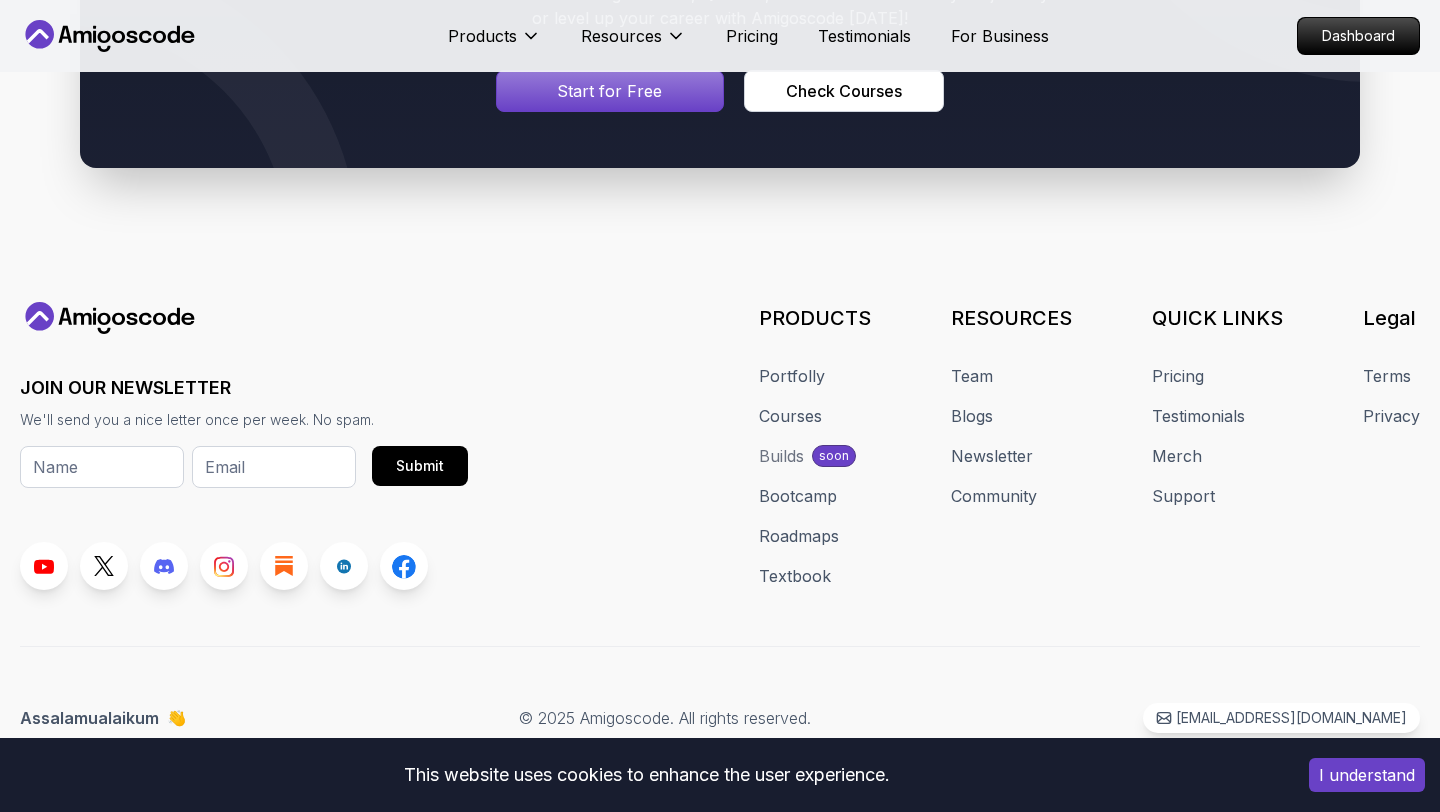 click on "soon" at bounding box center [834, 456] 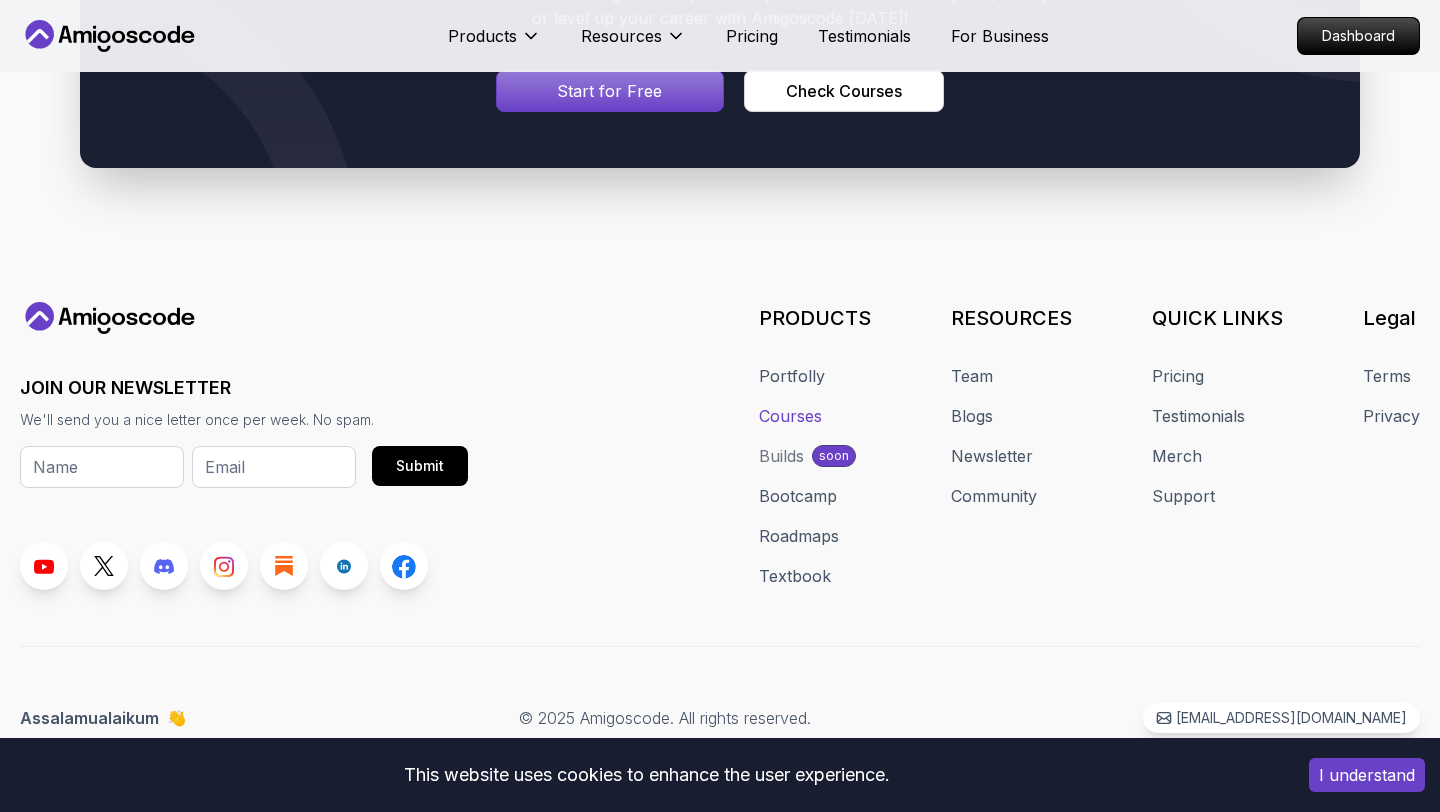 click on "Courses" at bounding box center (790, 416) 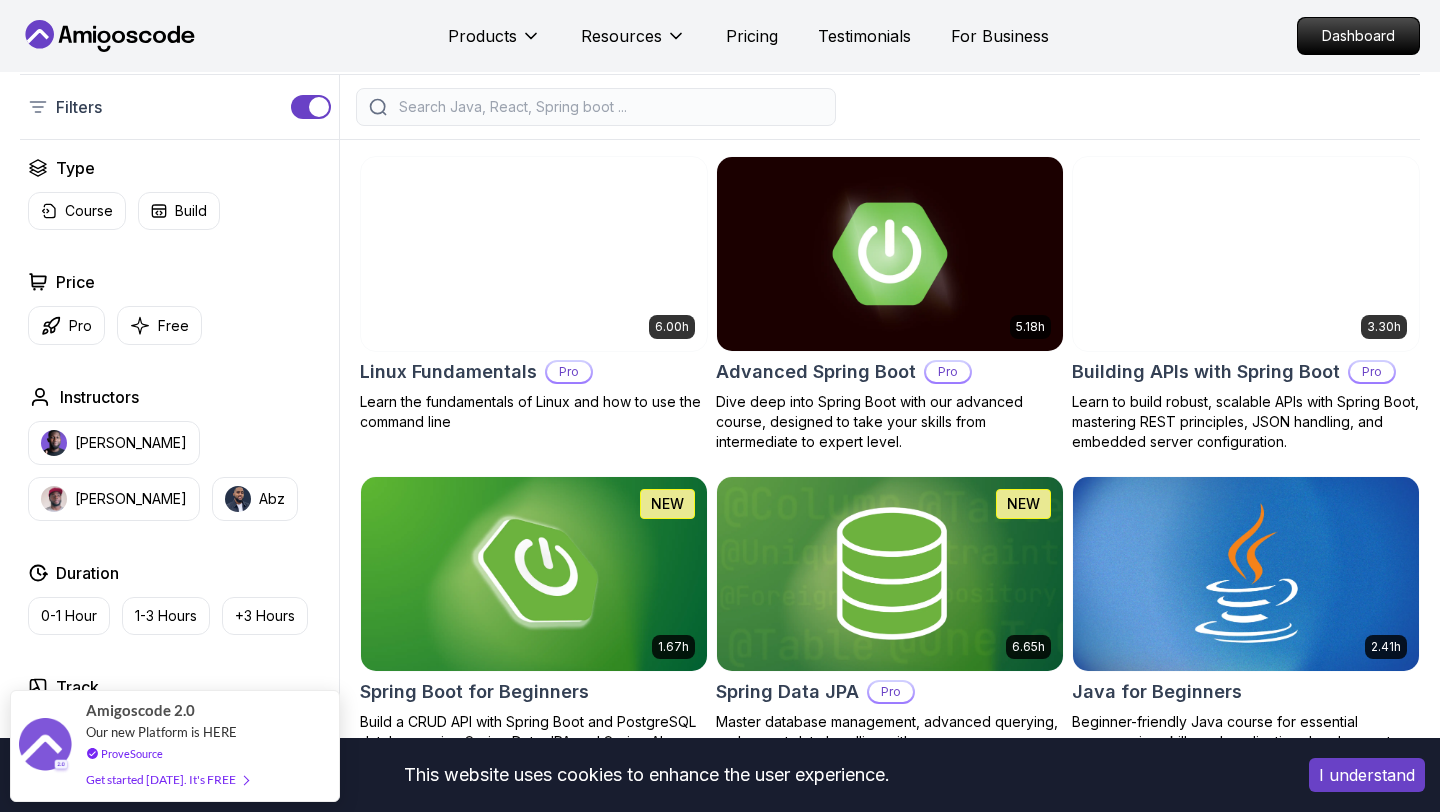 scroll, scrollTop: 386, scrollLeft: 0, axis: vertical 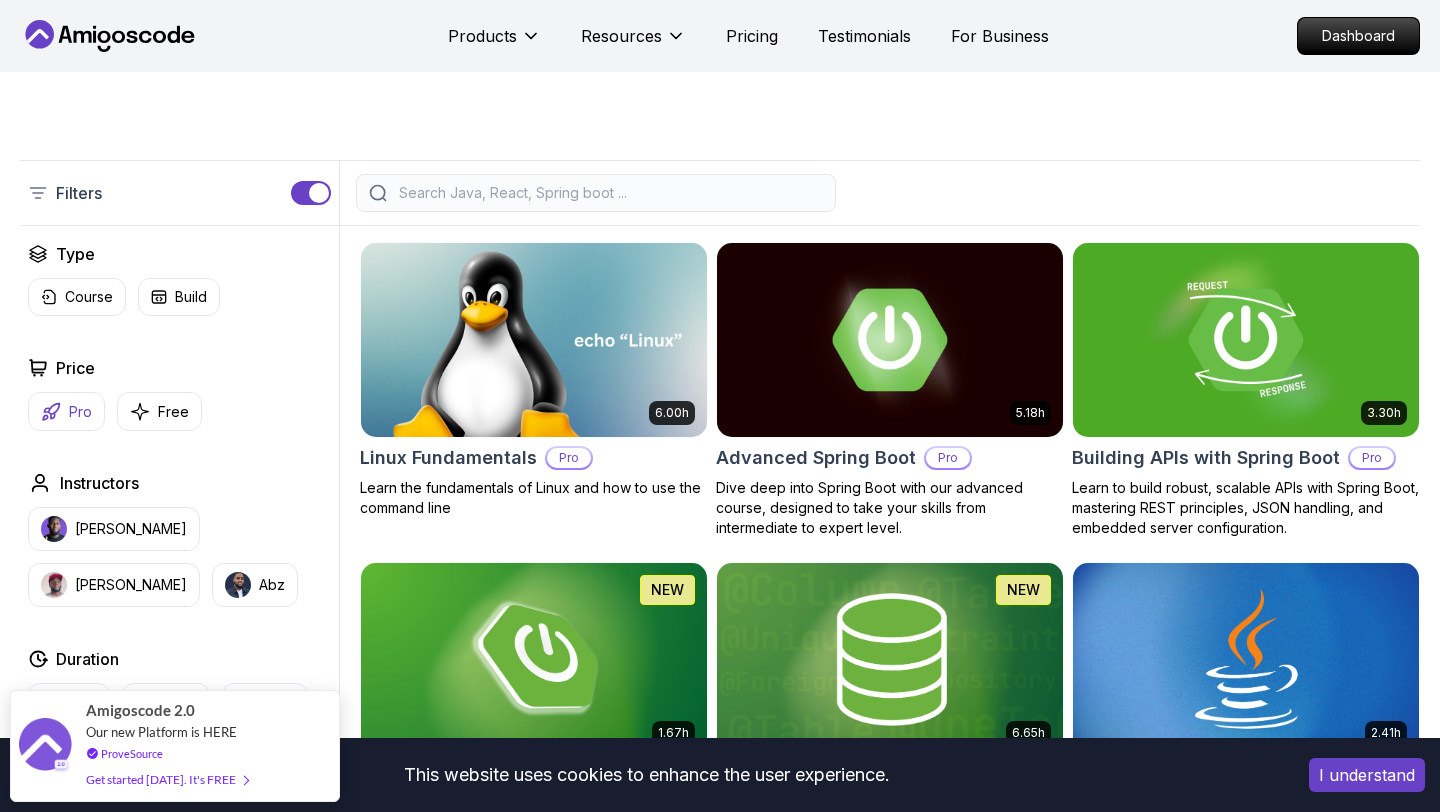 click on "Pro" at bounding box center [80, 412] 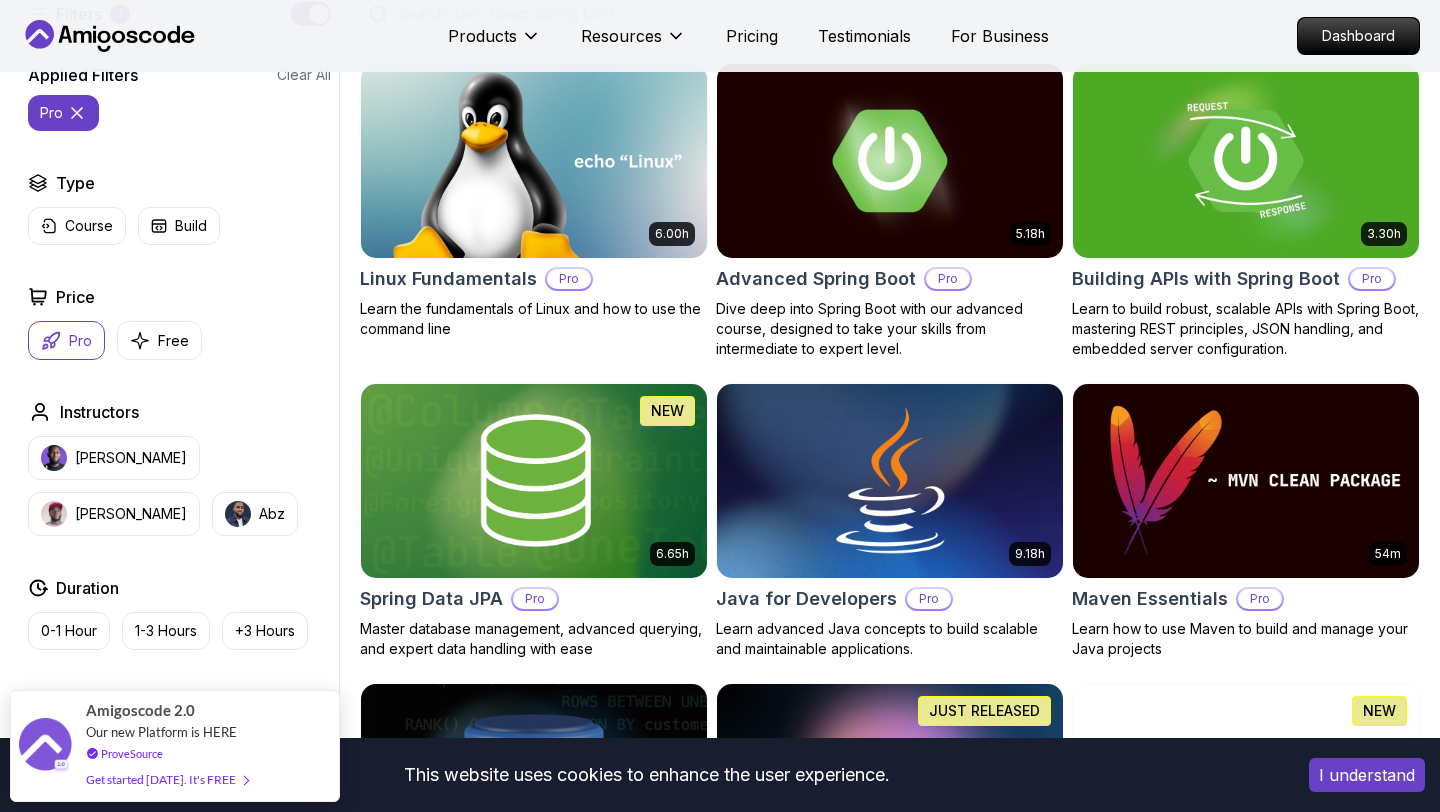 scroll, scrollTop: 659, scrollLeft: 0, axis: vertical 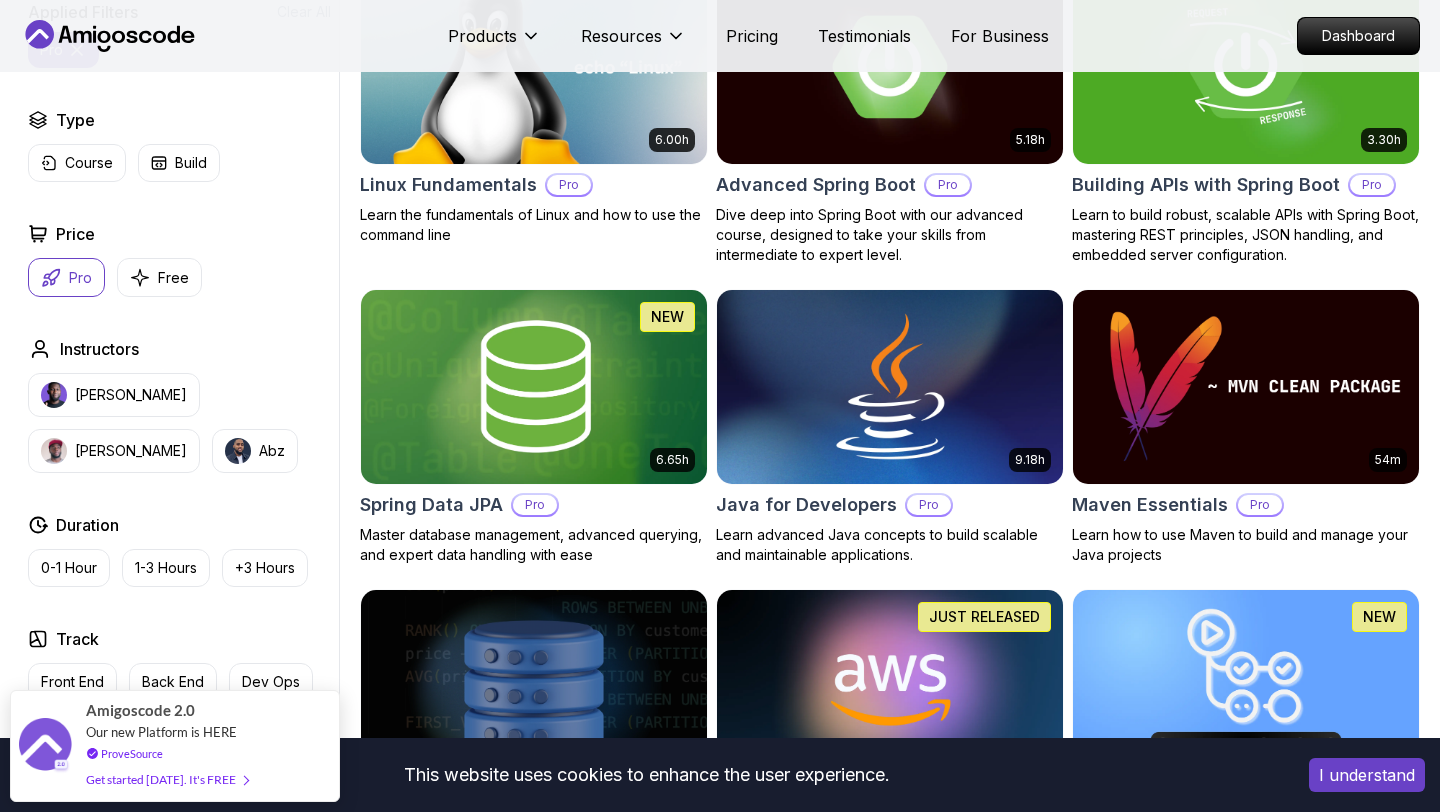 click at bounding box center (889, 386) 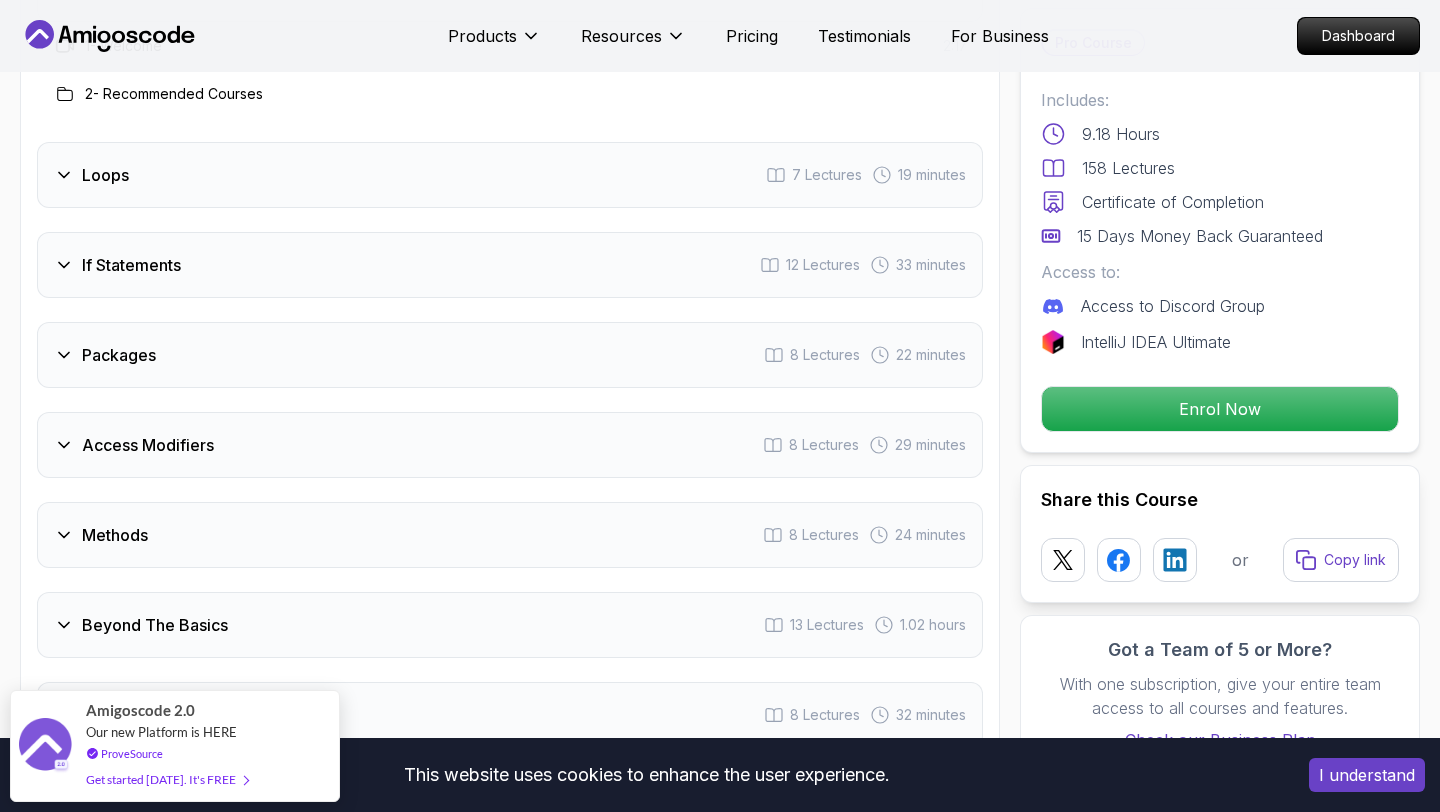 scroll, scrollTop: 2817, scrollLeft: 0, axis: vertical 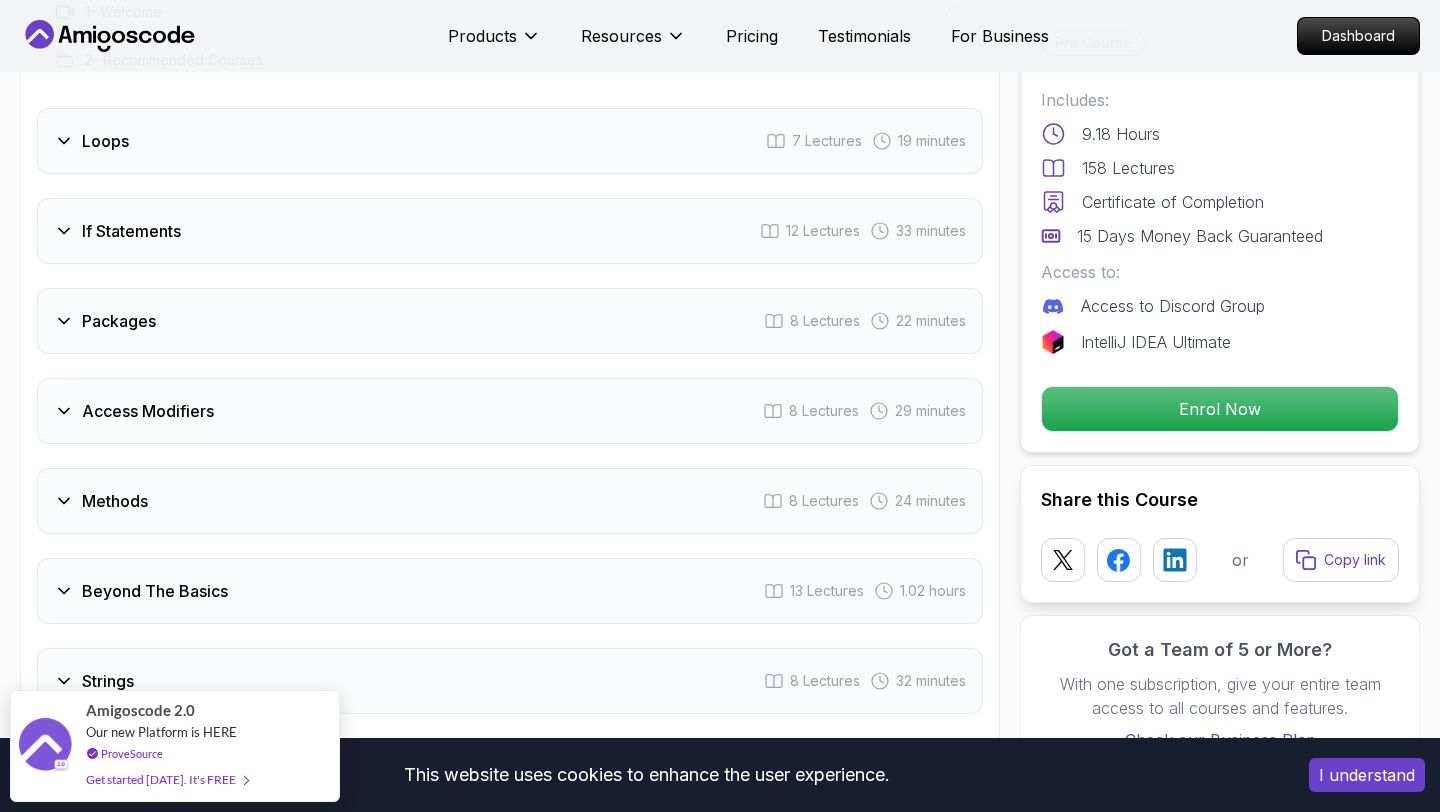 click on "Access Modifiers 8   Lectures     29 minutes" at bounding box center (510, 411) 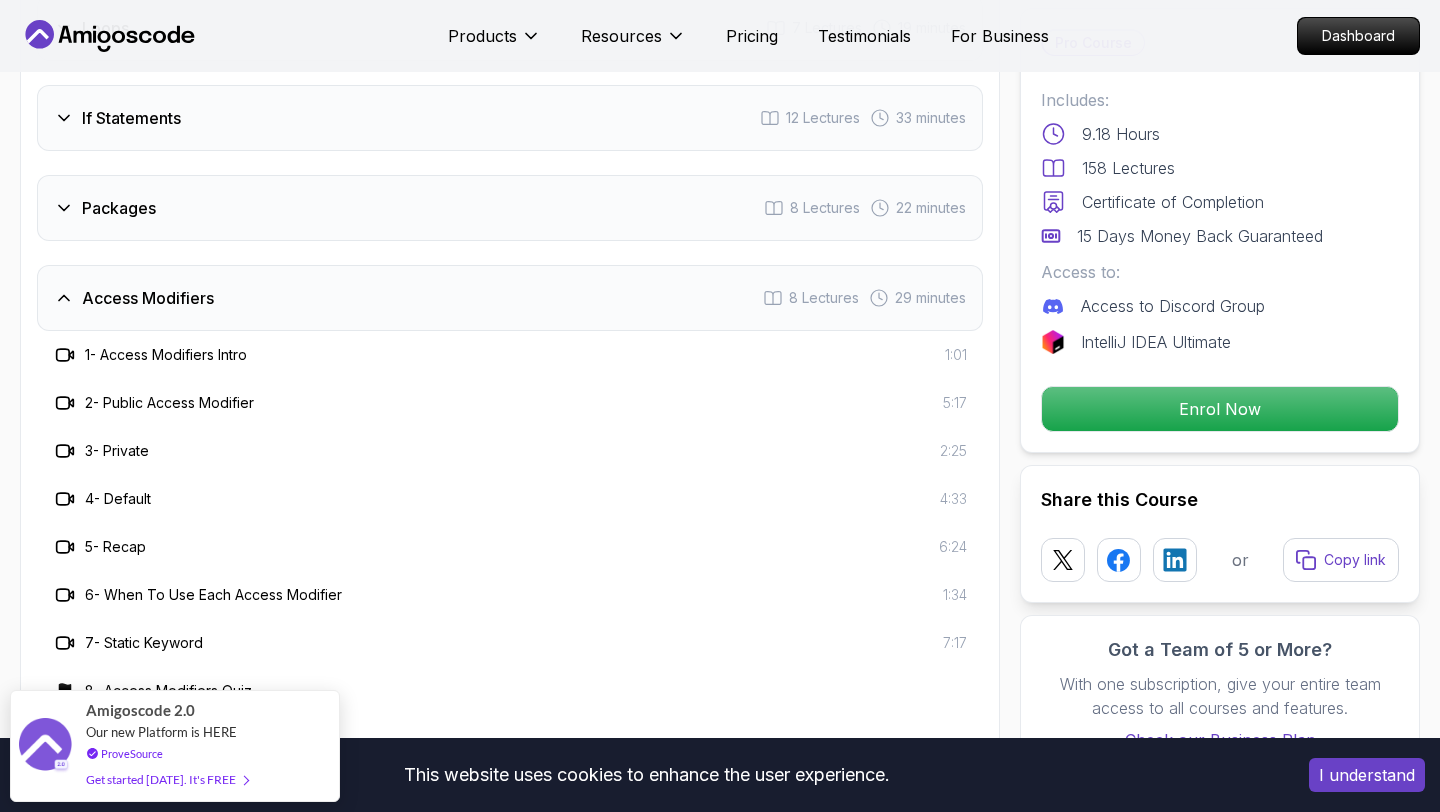 scroll, scrollTop: 2824, scrollLeft: 0, axis: vertical 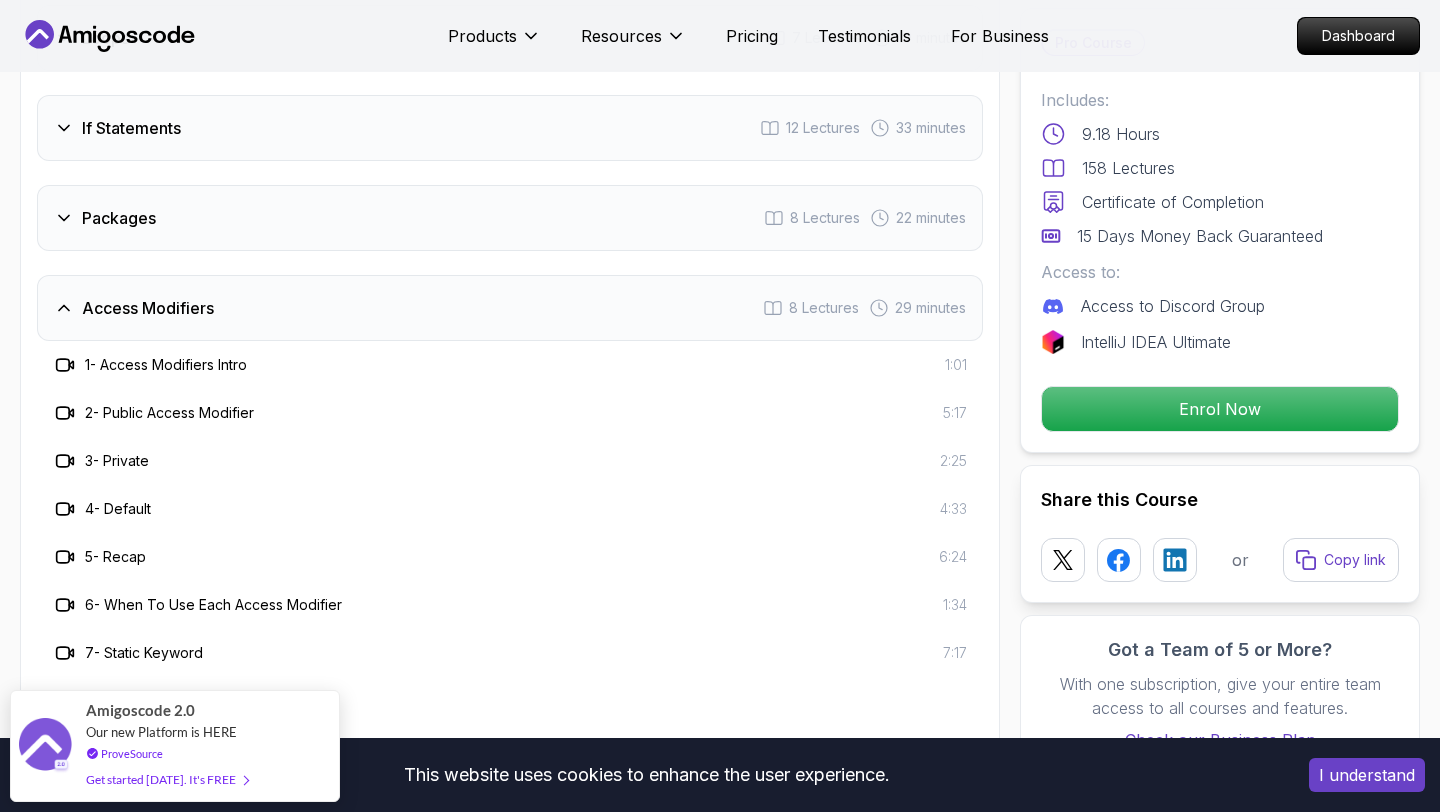click on "Packages 8   Lectures     22 minutes" at bounding box center (510, 218) 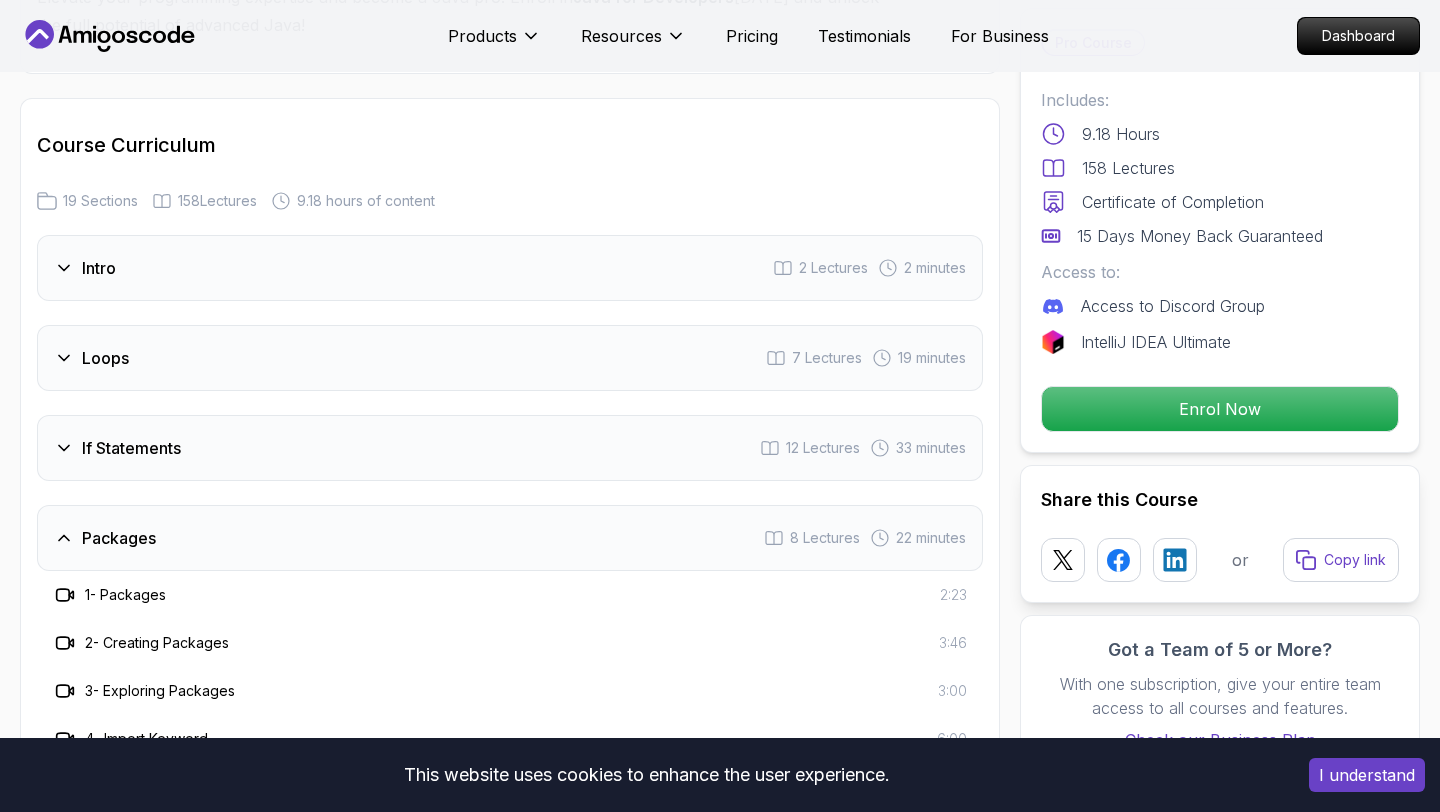 scroll, scrollTop: 2502, scrollLeft: 0, axis: vertical 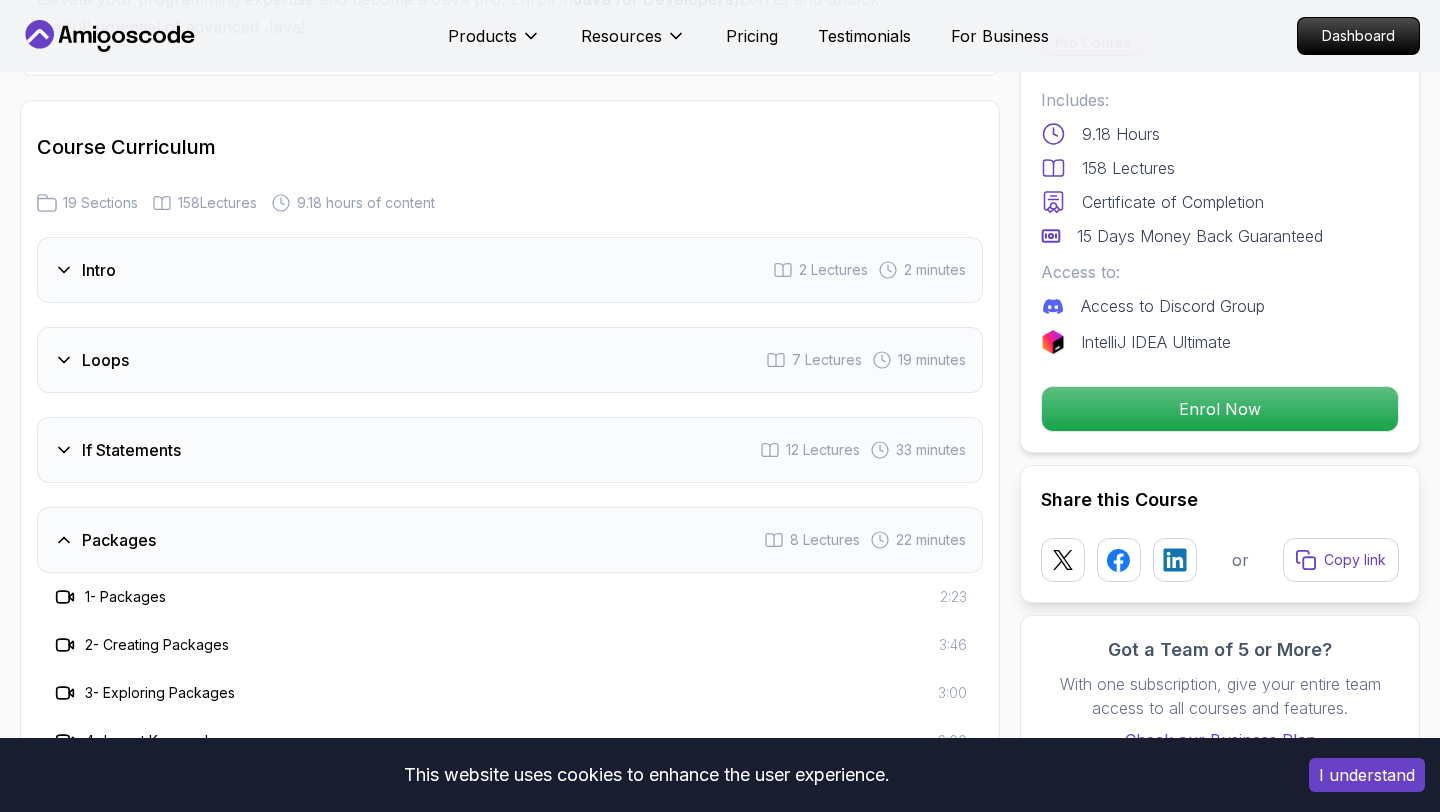 click on "If Statements 12   Lectures     33 minutes" at bounding box center [510, 450] 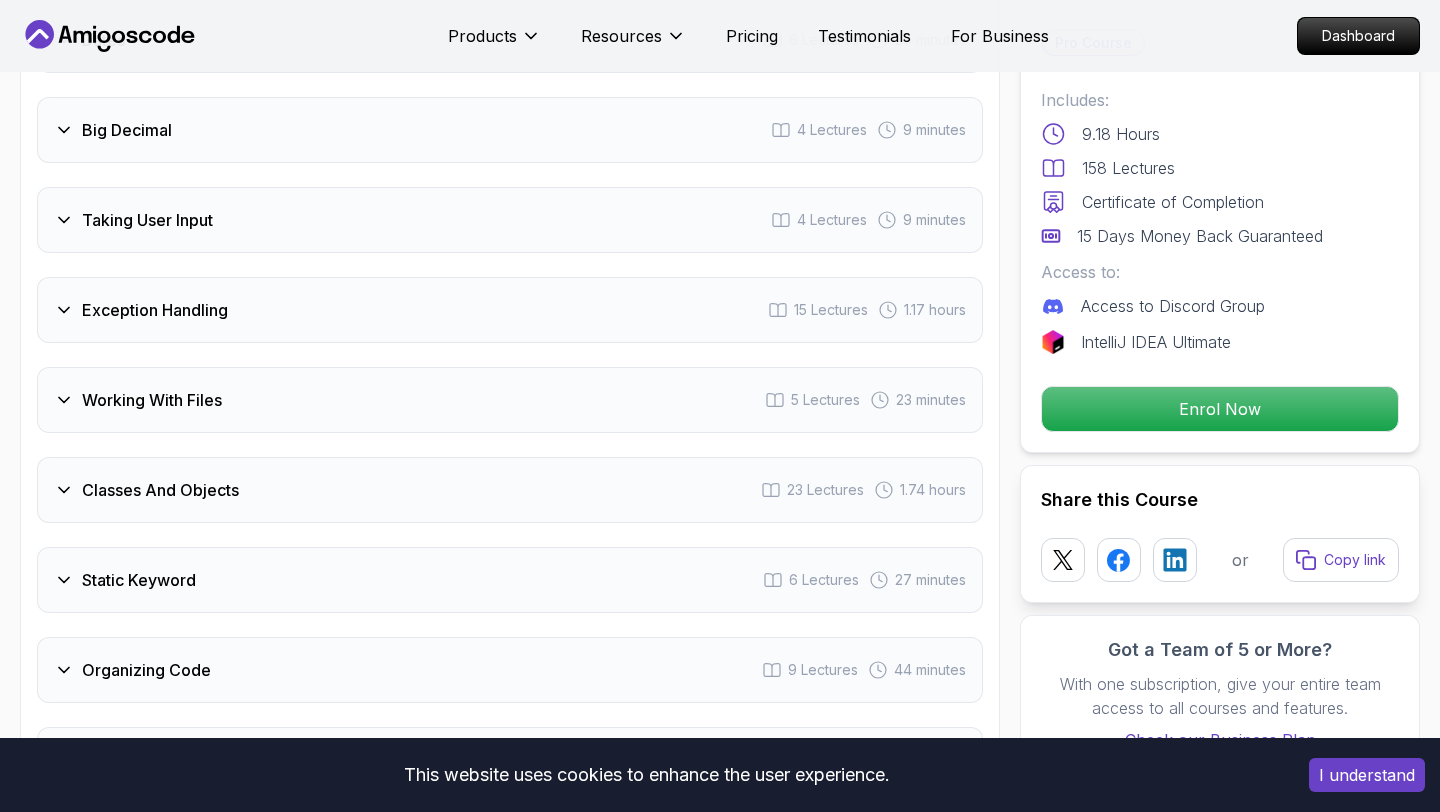 scroll, scrollTop: 3984, scrollLeft: 0, axis: vertical 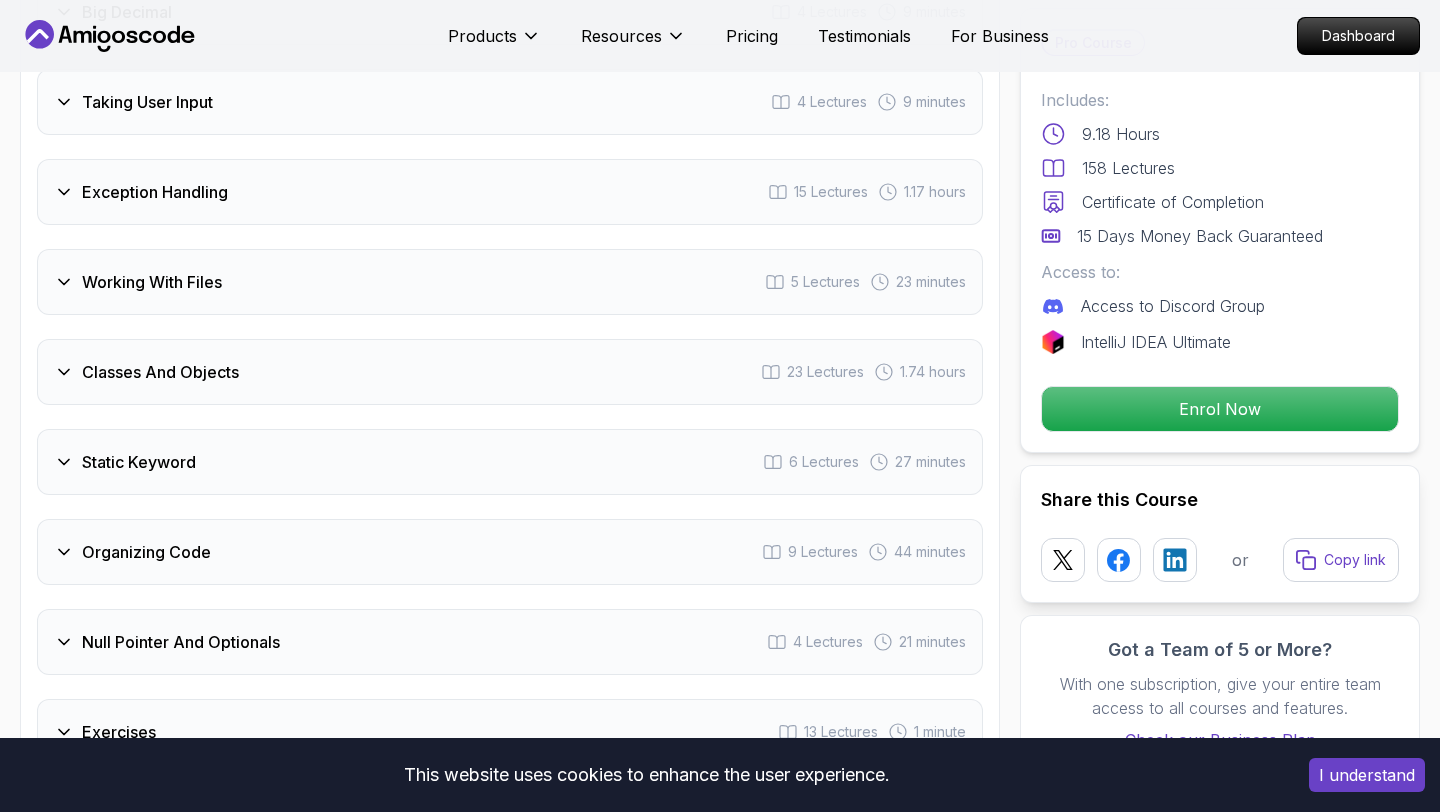 click on "Working With Files 5   Lectures     23 minutes" at bounding box center (510, 282) 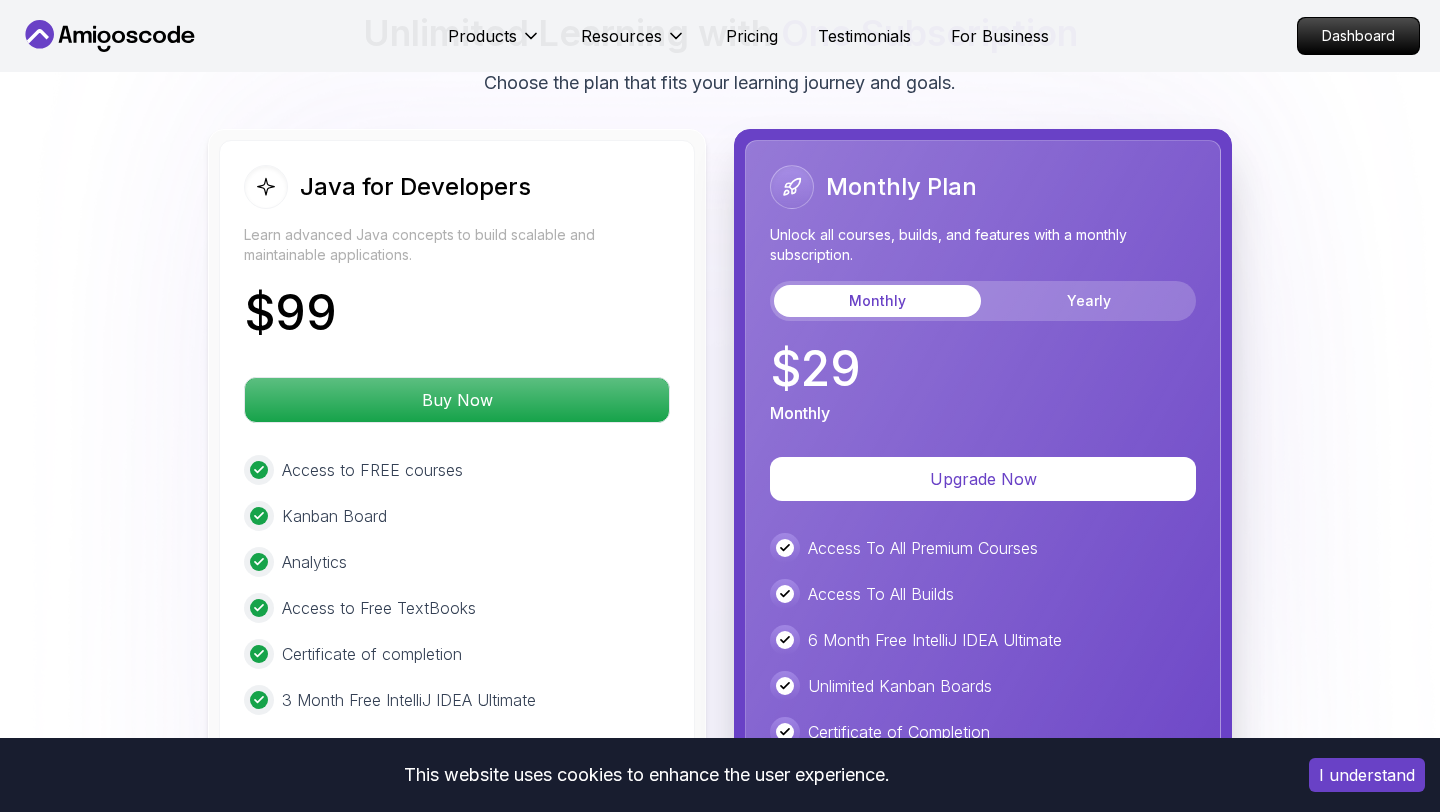 scroll, scrollTop: 4937, scrollLeft: 0, axis: vertical 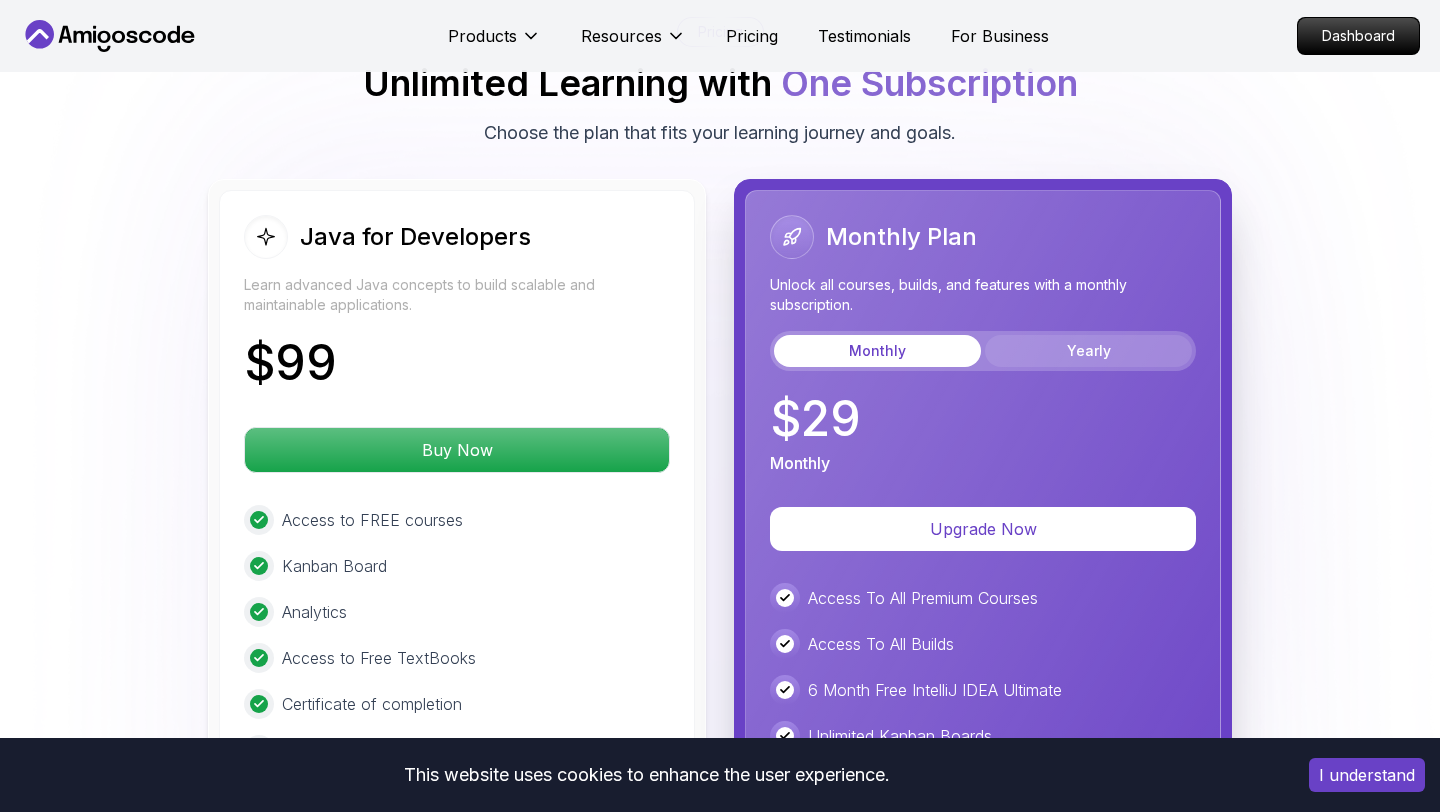 click on "Yearly" at bounding box center [1088, 351] 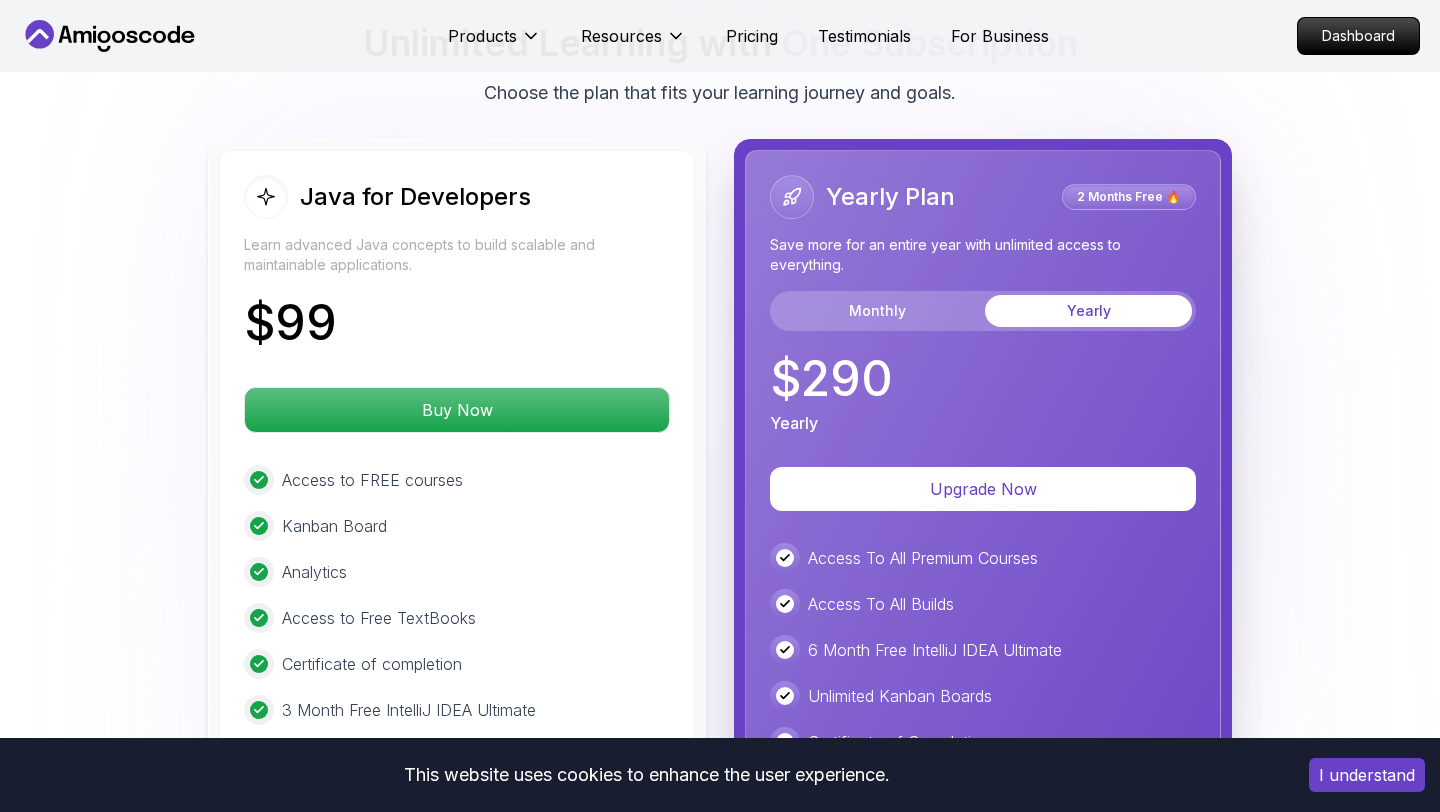 scroll, scrollTop: 4984, scrollLeft: 0, axis: vertical 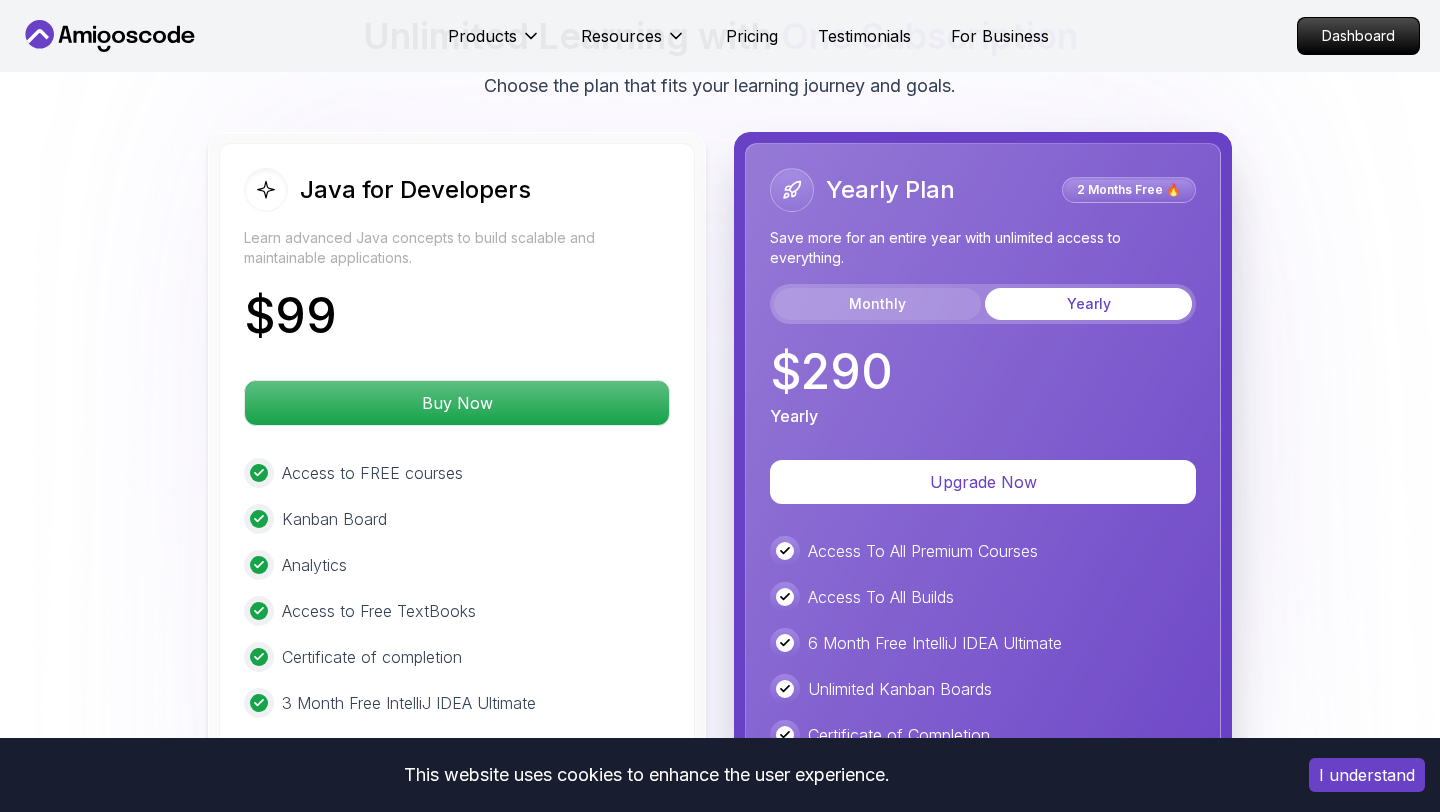 click on "Monthly" at bounding box center [877, 304] 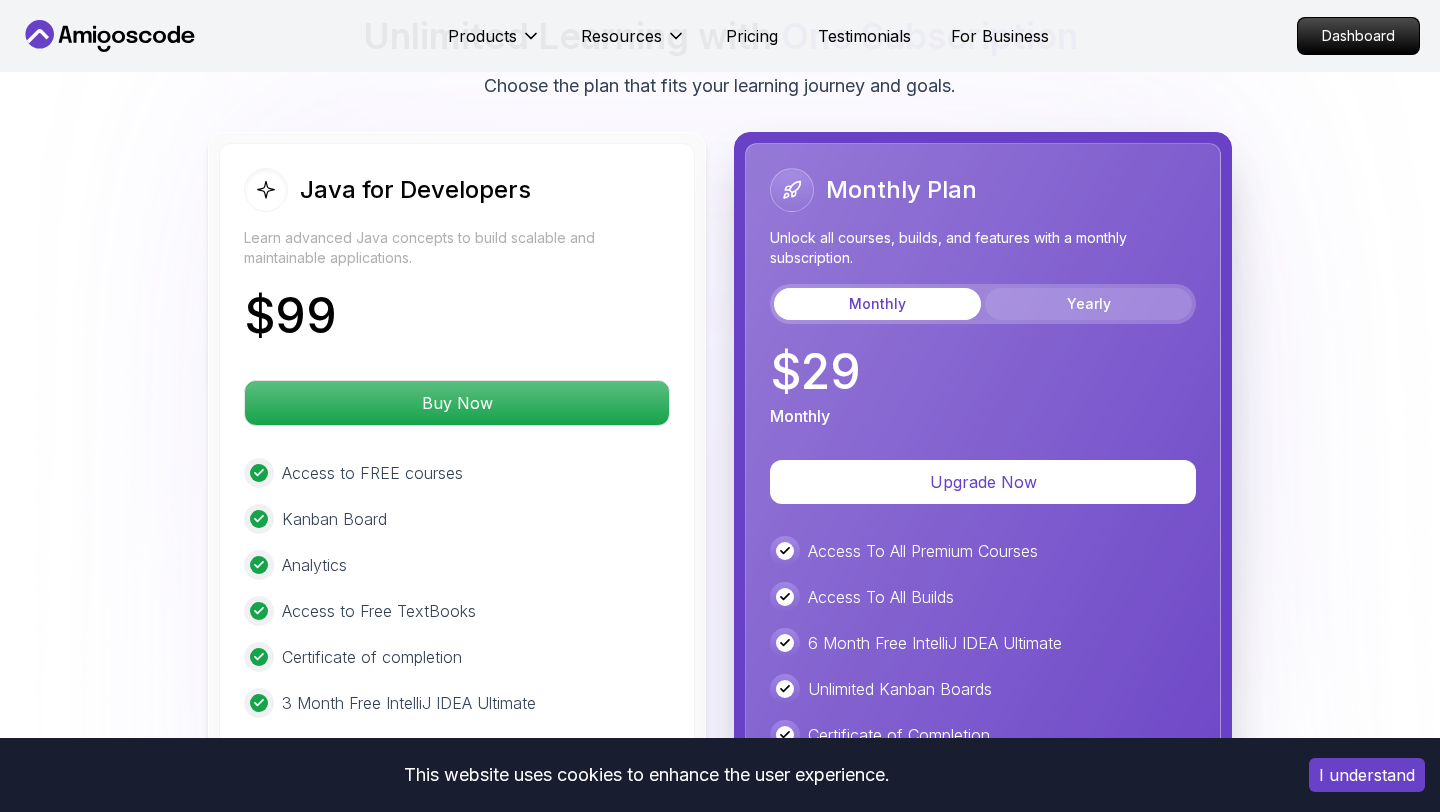 click on "Yearly" at bounding box center [1088, 304] 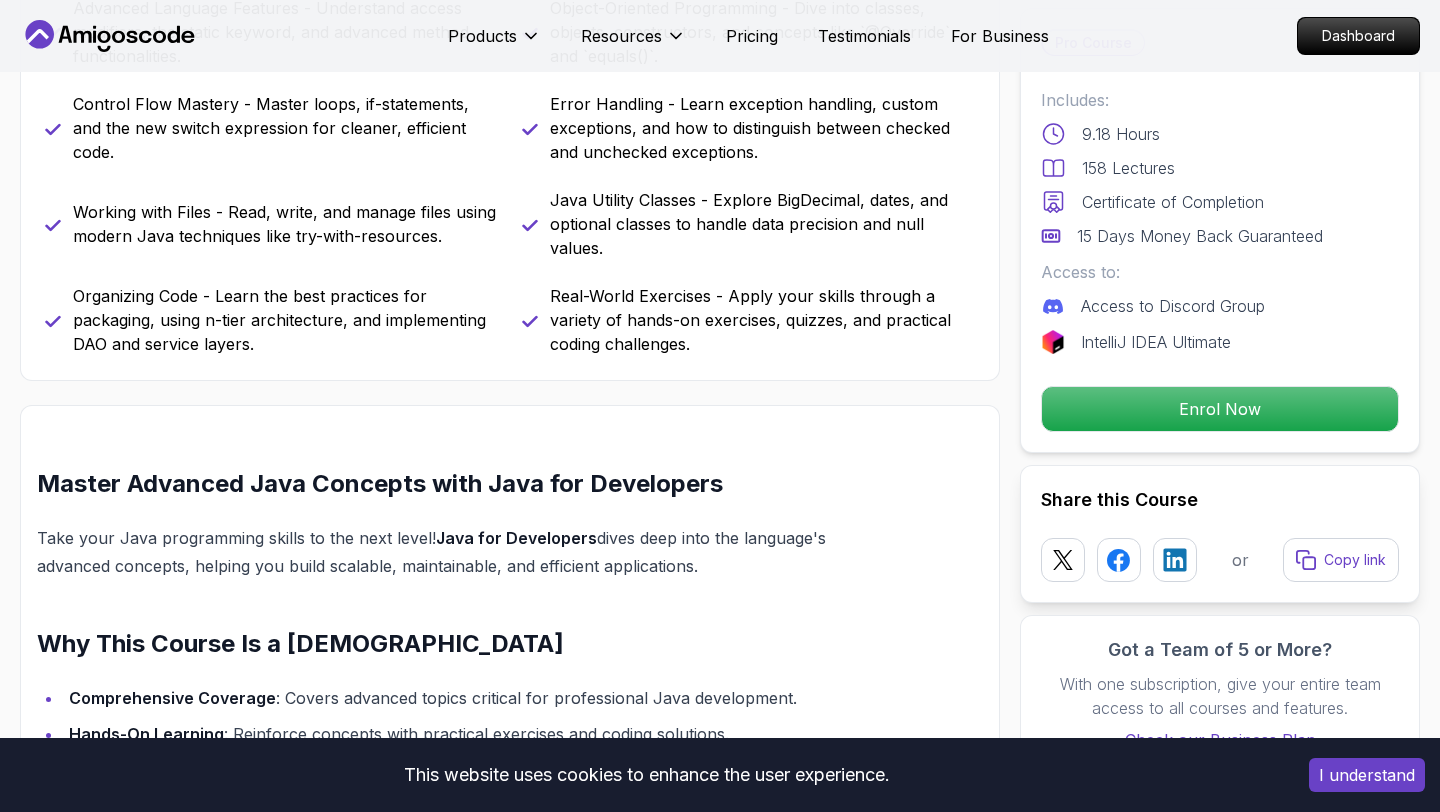 scroll, scrollTop: 1018, scrollLeft: 0, axis: vertical 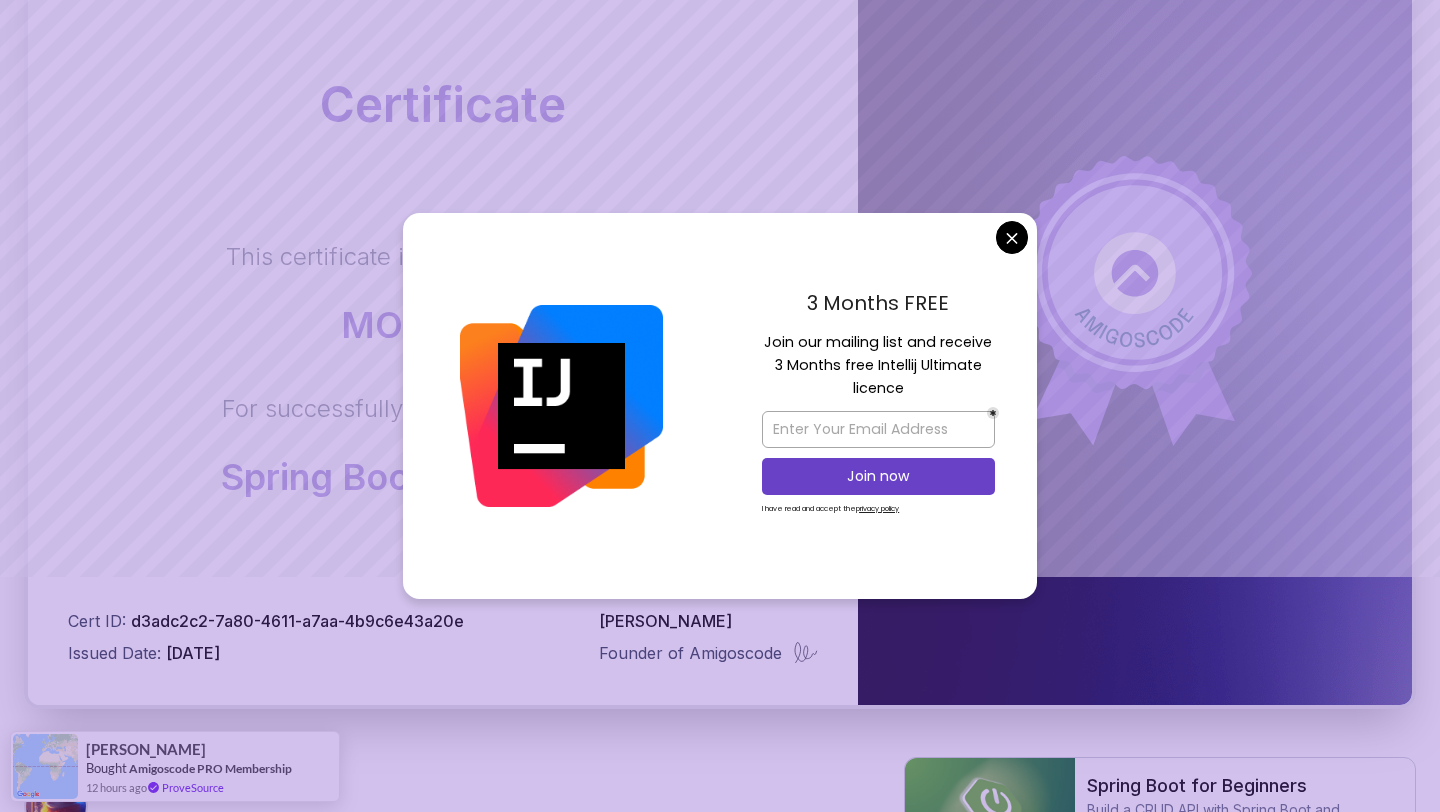 click on "Certificate This certificate is proudly presented to: MON KUOY For successfully completing the course: Spring Boot for Beginners Cert ID:   d3adc2c2-7a80-4611-a7aa-4b9c6e43a20e Issued Date:   [DATE] [PERSON_NAME] Founder of Amigoscode MON KUOY Software Engineer Spring Boot for Beginners Build a CRUD API with Spring Boot and PostgreSQL database using Spring Data JPA and Spring AI
[PERSON_NAME]   Amigoscode PRO Membership 12 hours ago     ProveSource" at bounding box center (720, 398) 